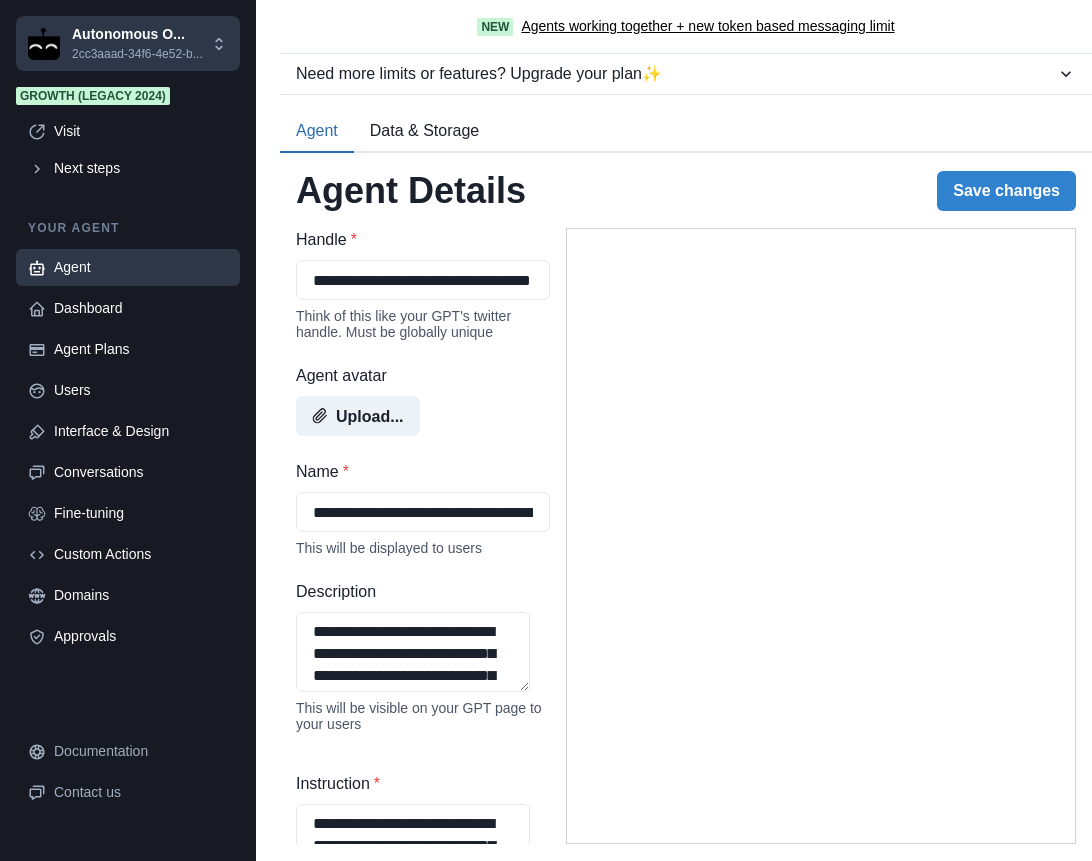 scroll, scrollTop: 0, scrollLeft: 0, axis: both 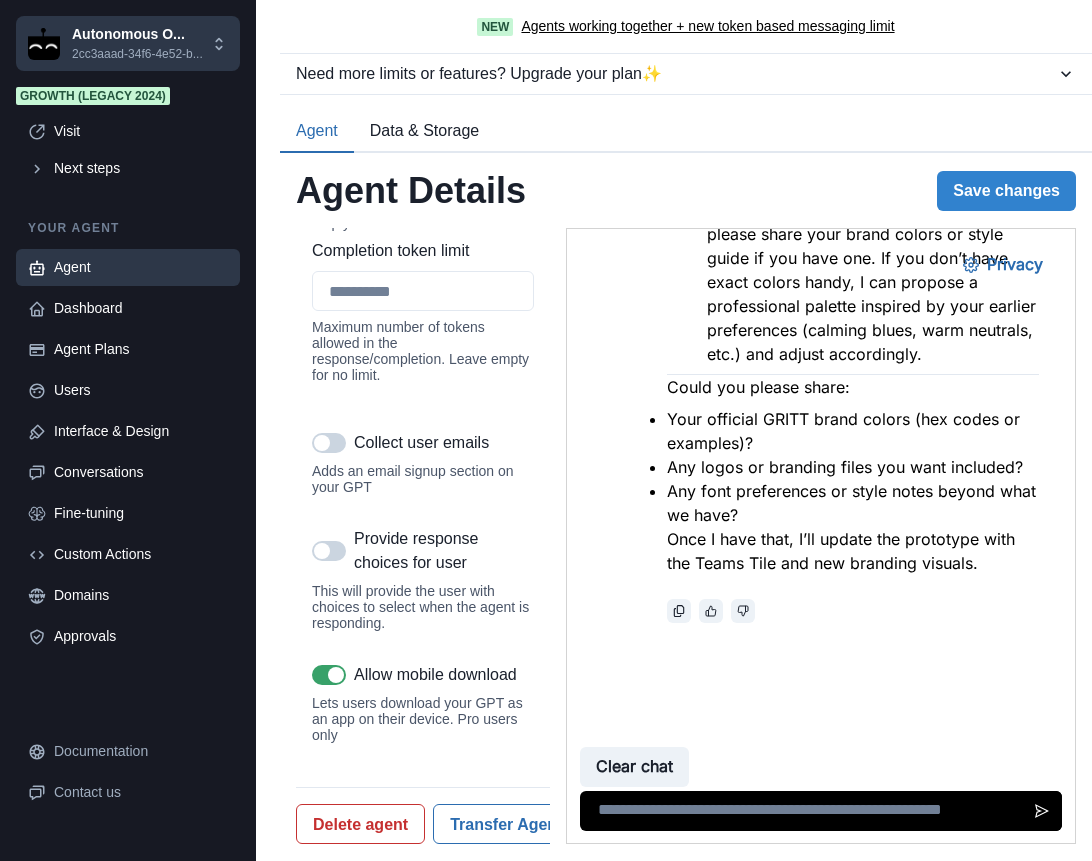 click at bounding box center (821, 811) 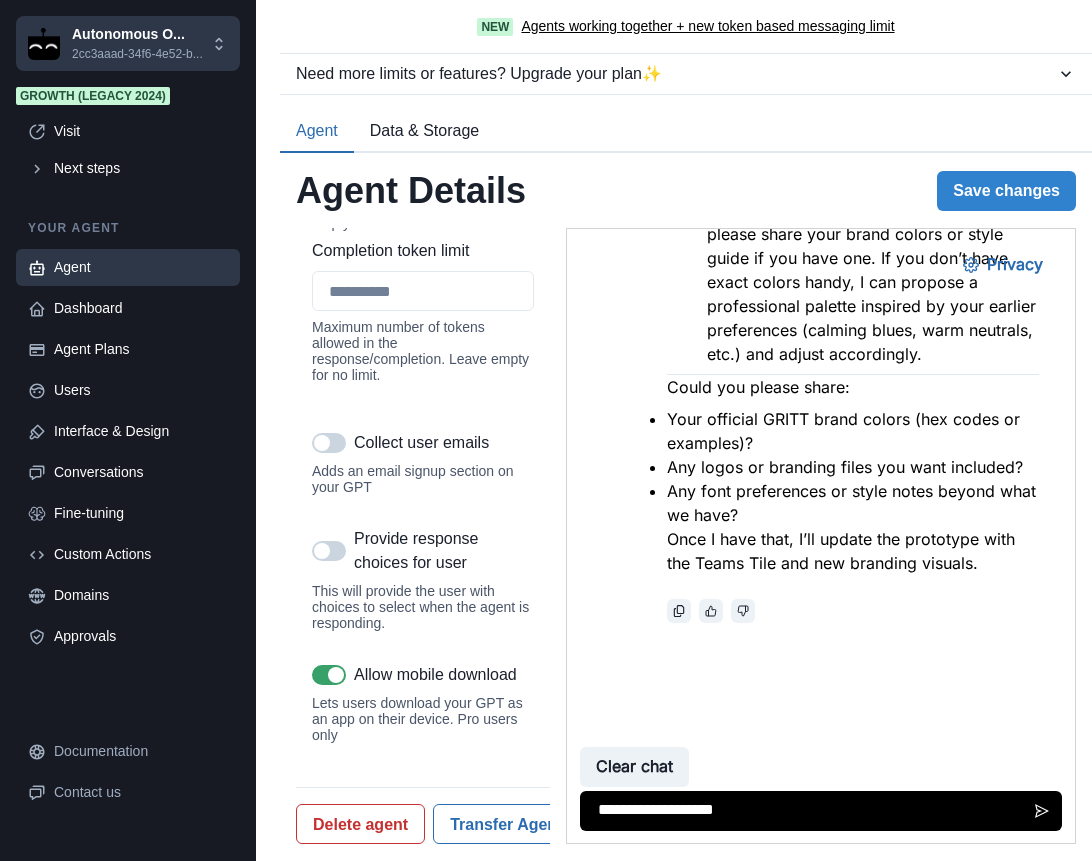type on "**********" 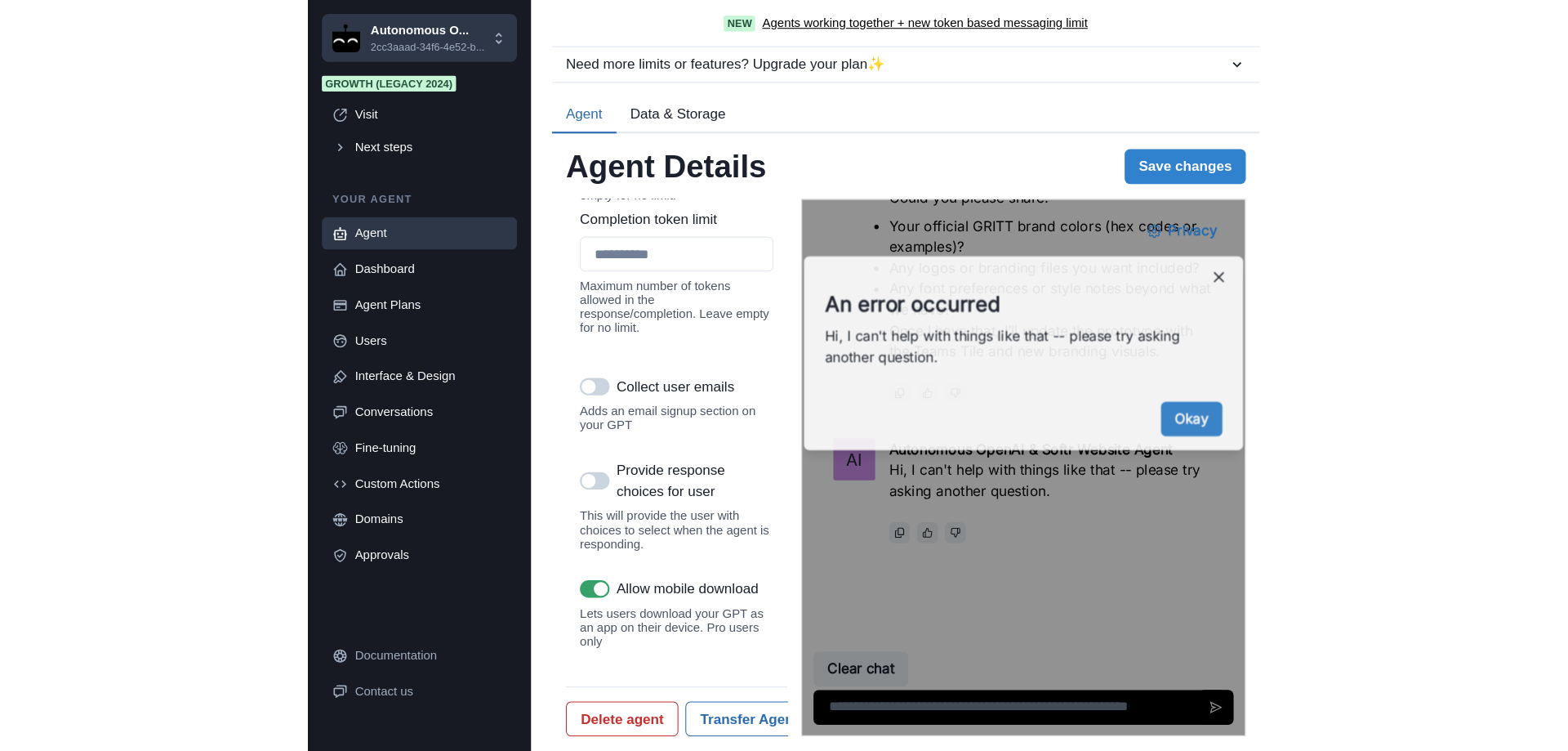 scroll, scrollTop: 13261, scrollLeft: 0, axis: vertical 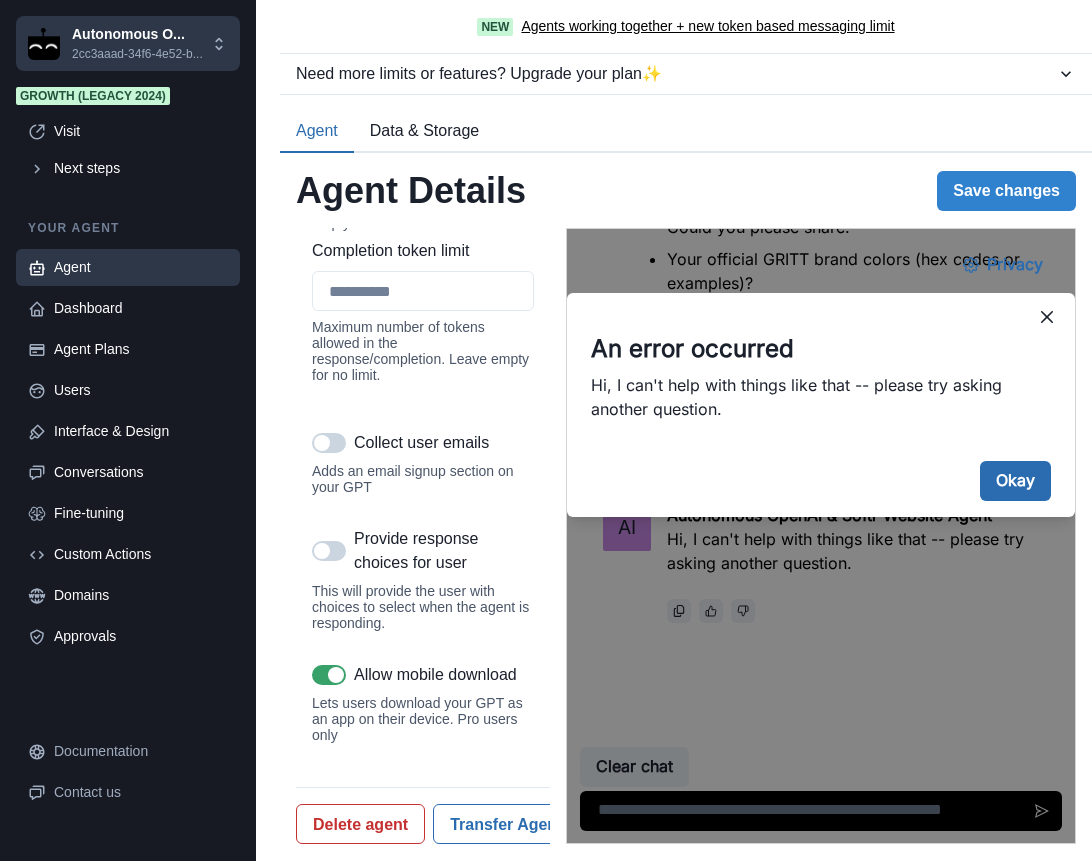 click on "Okay" at bounding box center [1015, 481] 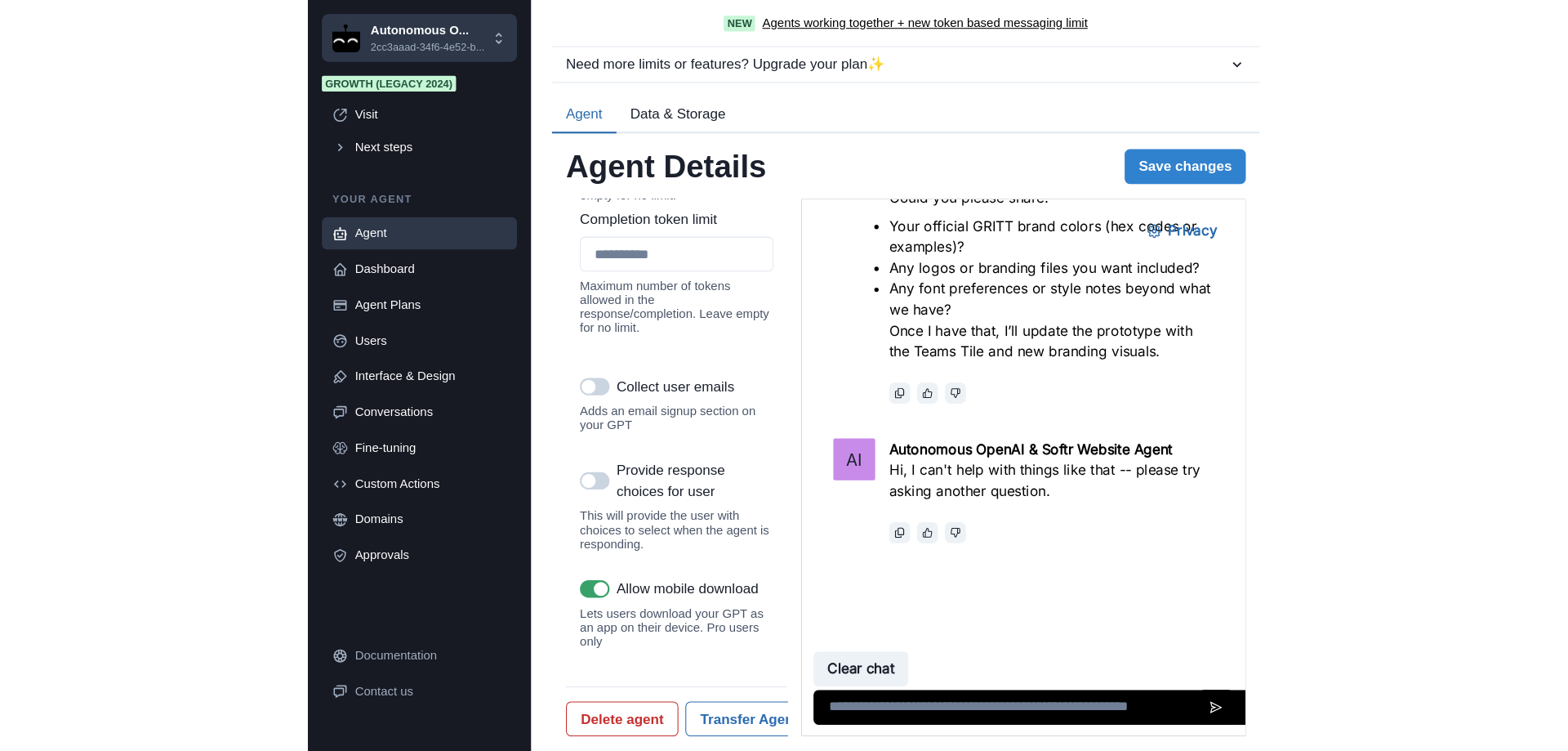 scroll, scrollTop: 3, scrollLeft: 0, axis: vertical 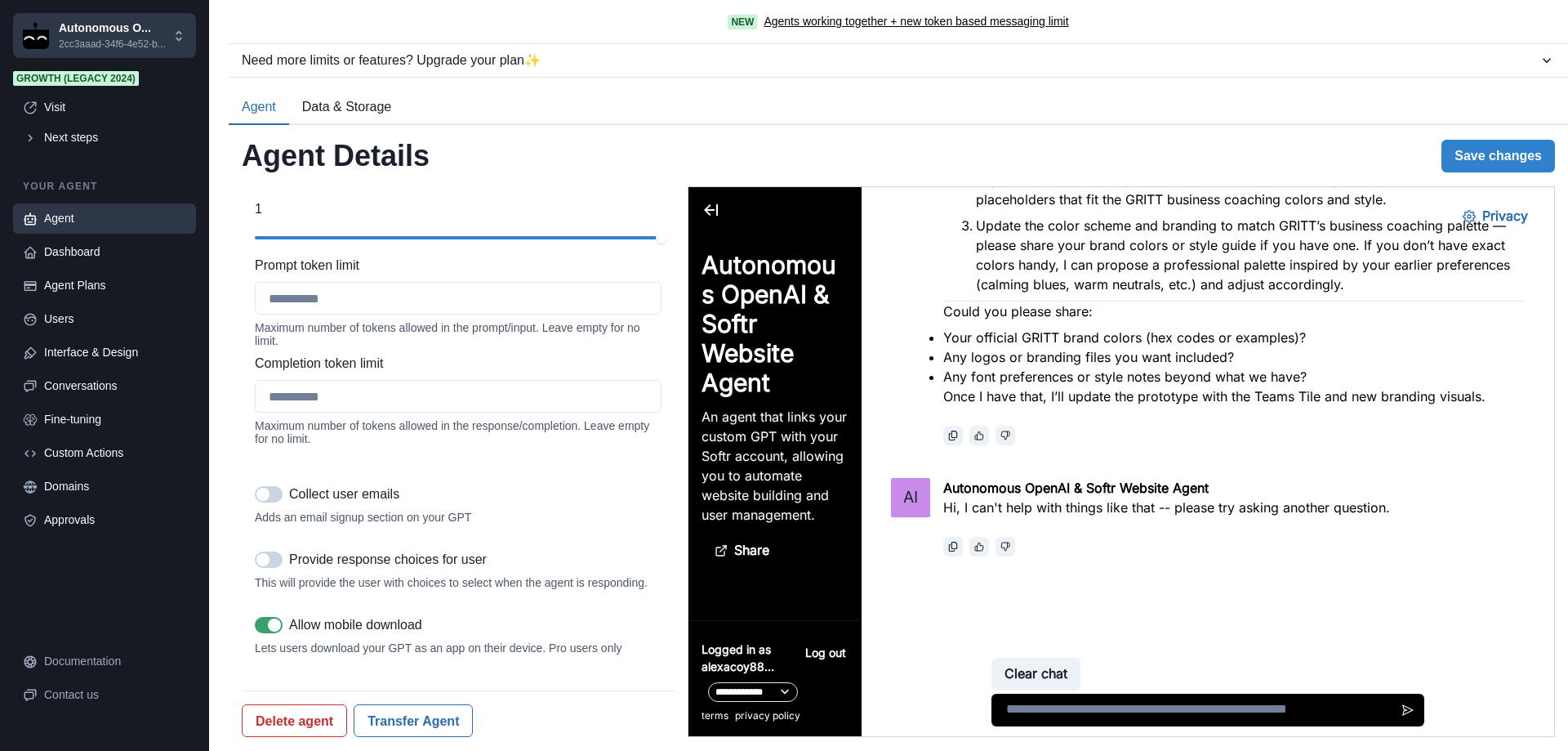 click at bounding box center (1205, 710) 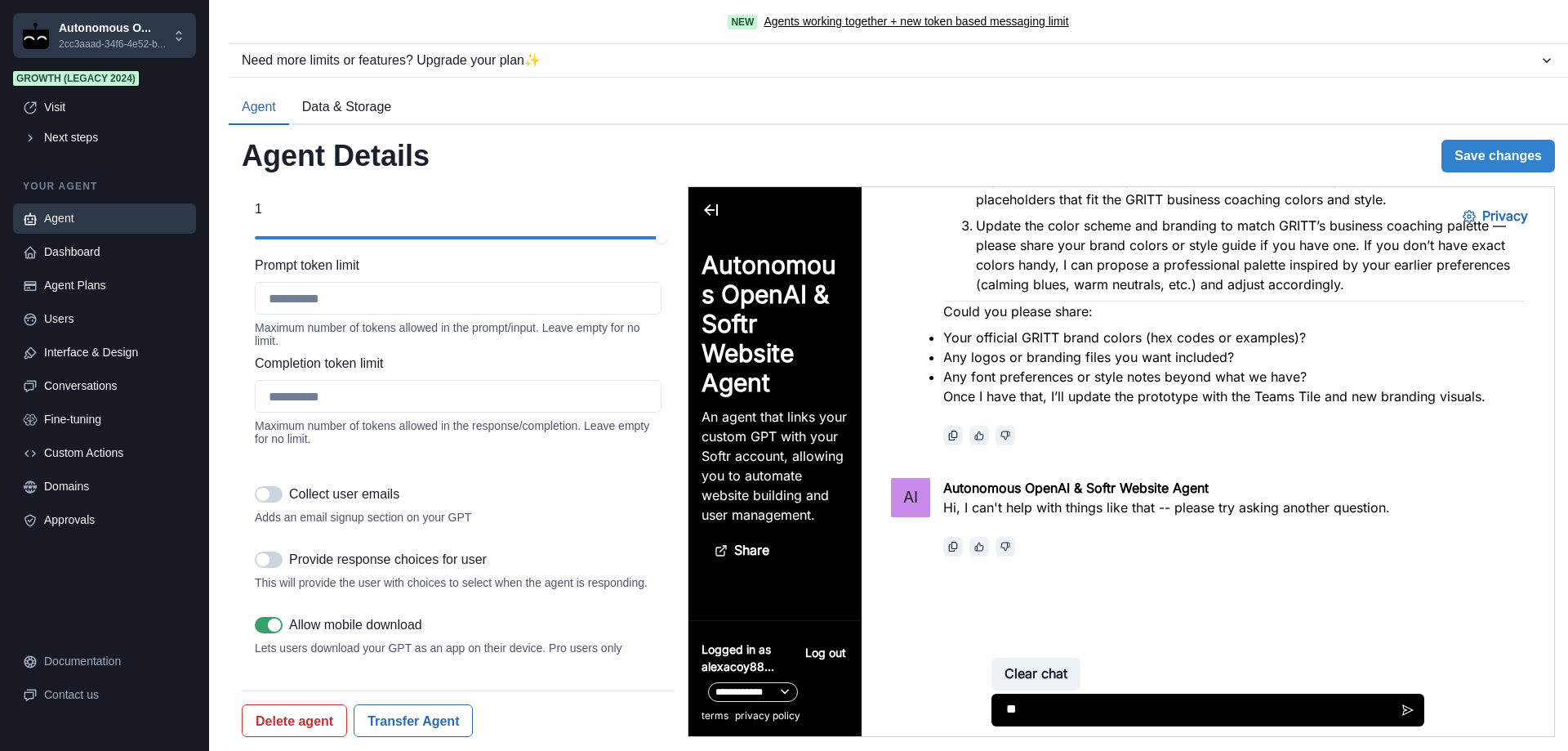 type on "*" 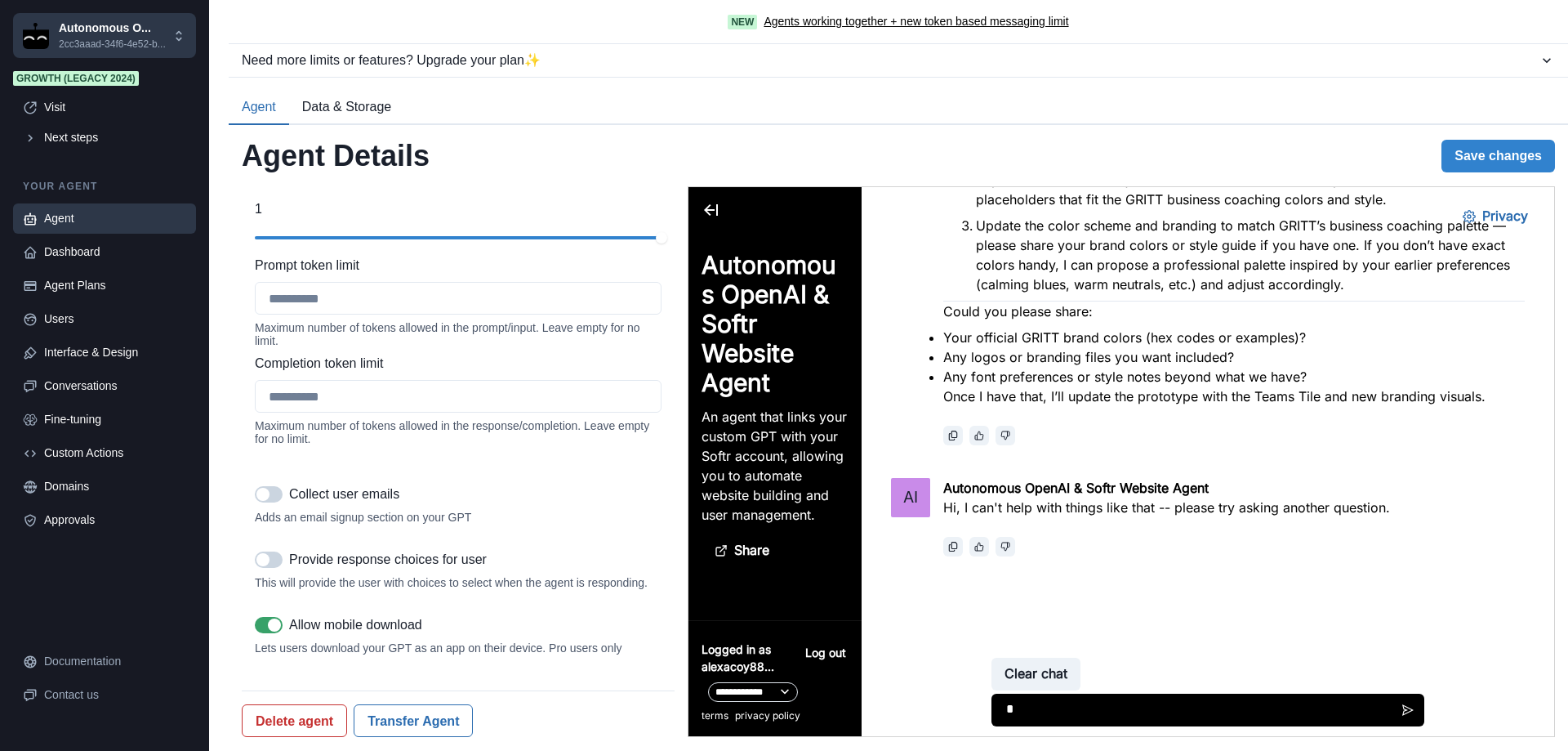 type on "**" 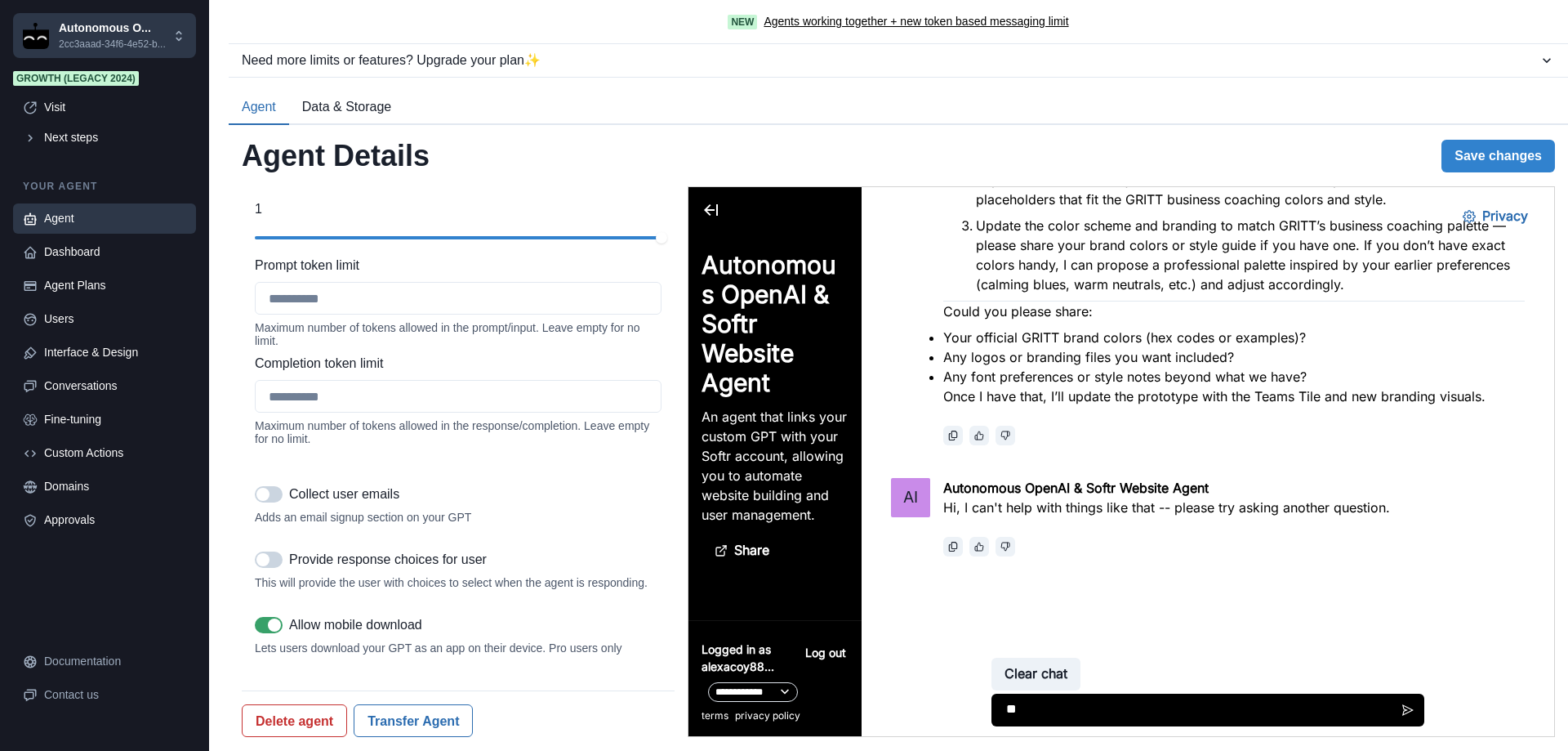 type 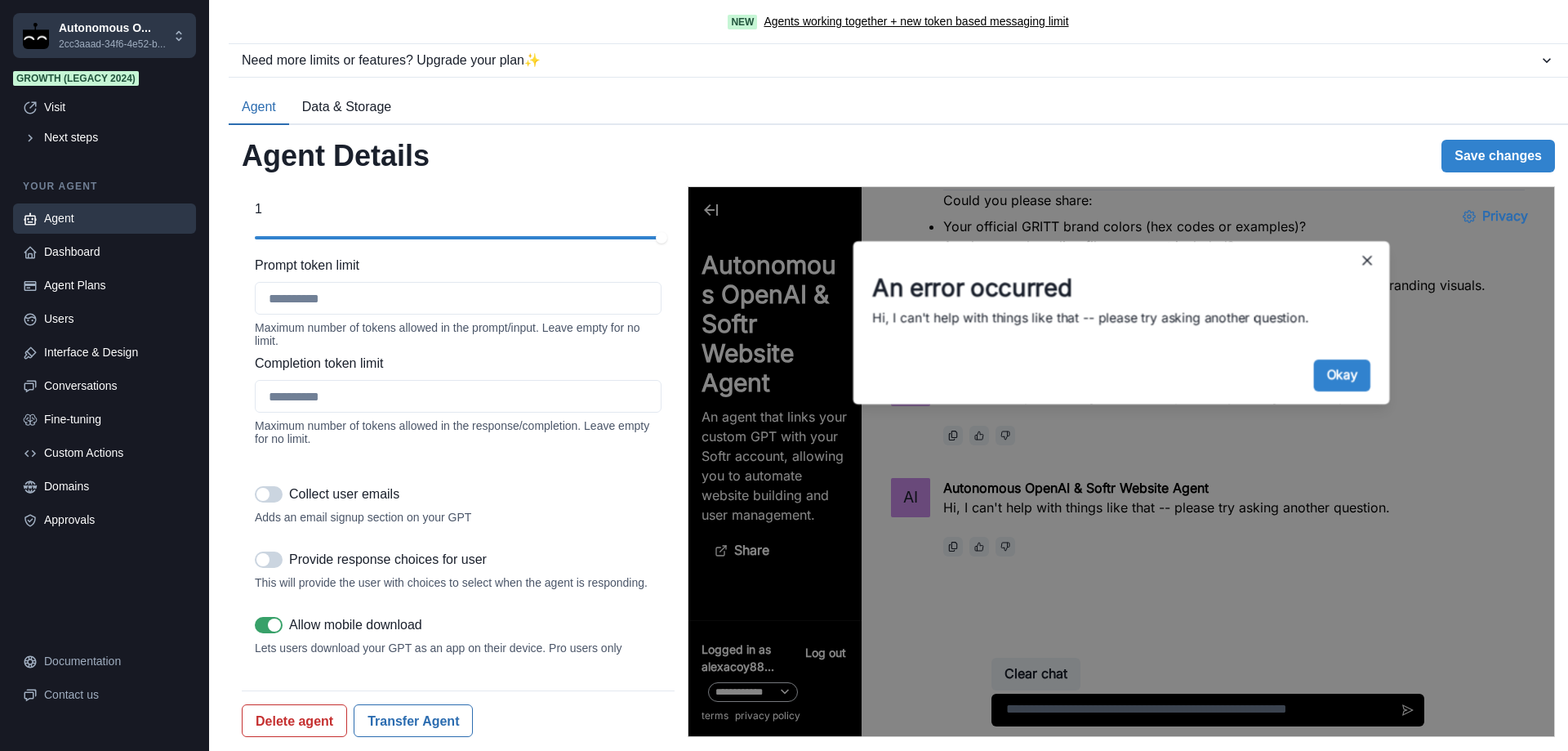 scroll, scrollTop: 8493, scrollLeft: 0, axis: vertical 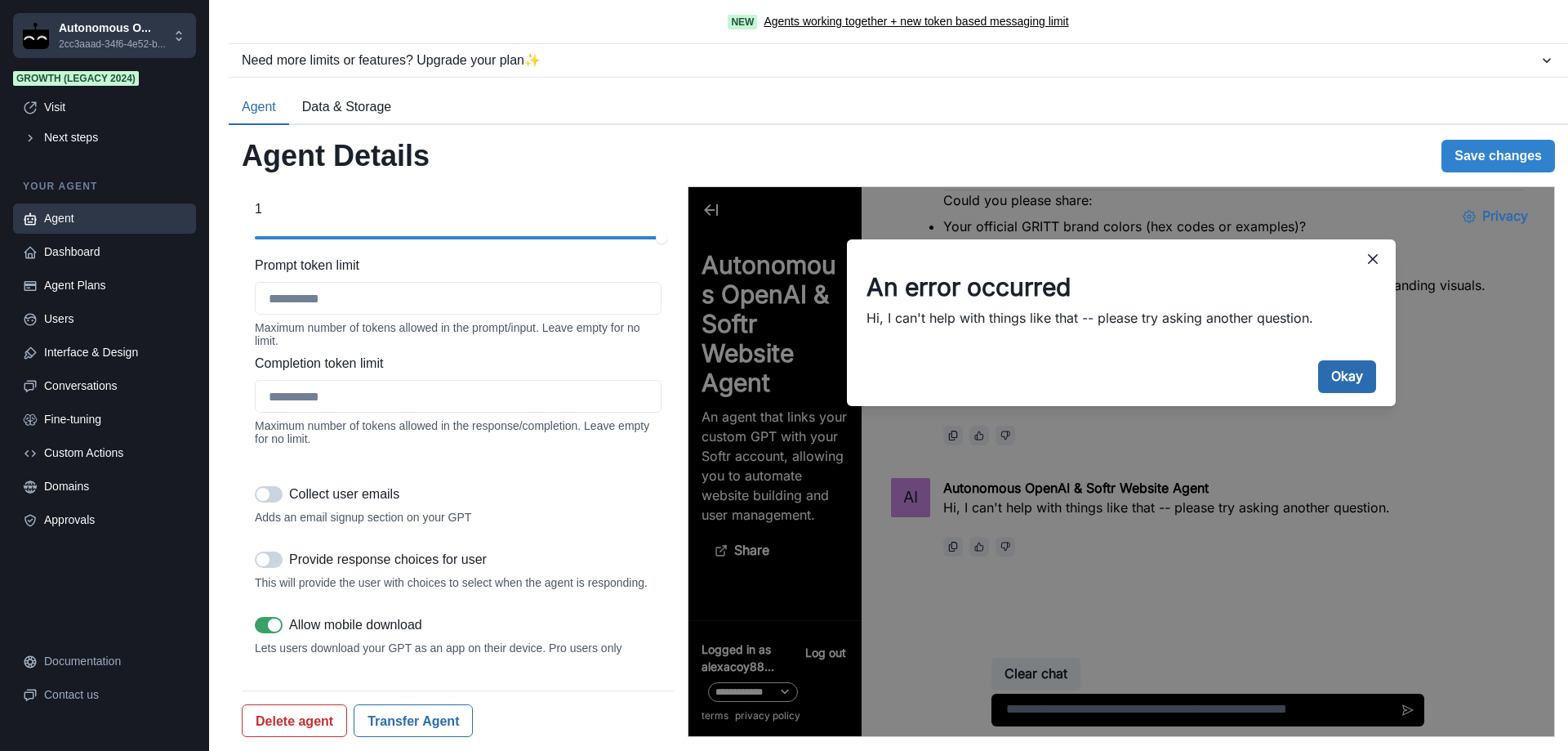 click on "Okay" at bounding box center (1347, 377) 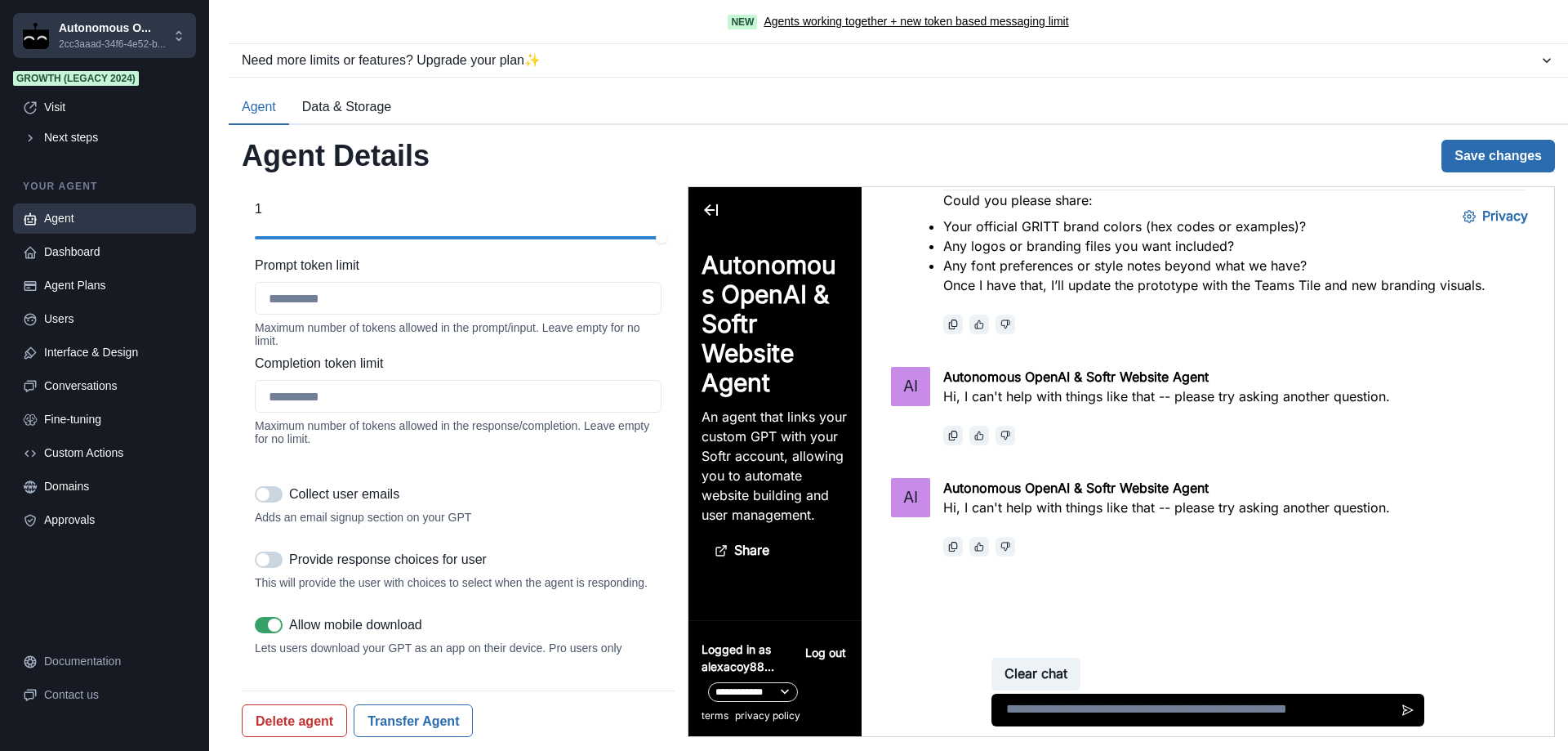 click on "Save changes" at bounding box center (1498, 156) 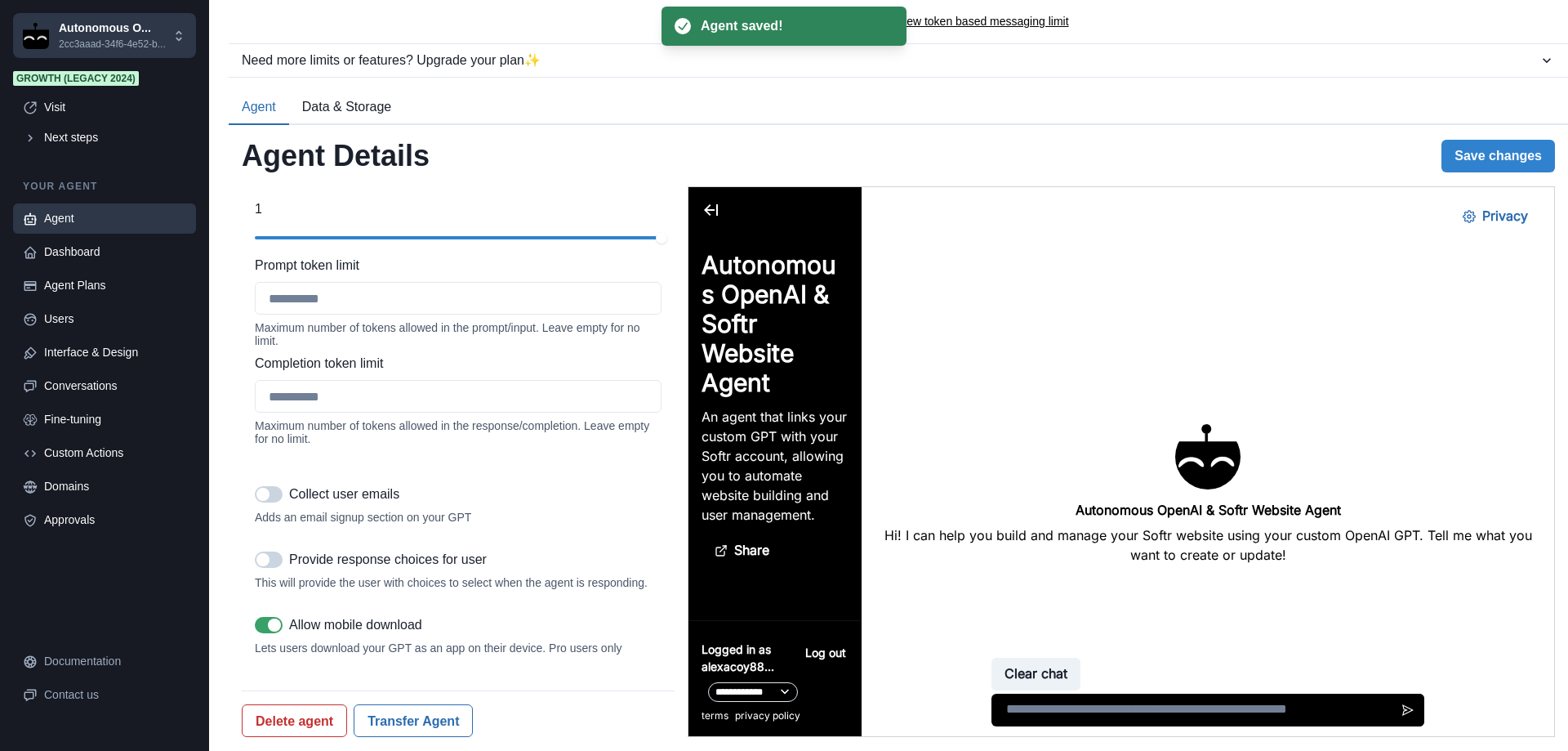 scroll, scrollTop: 0, scrollLeft: 0, axis: both 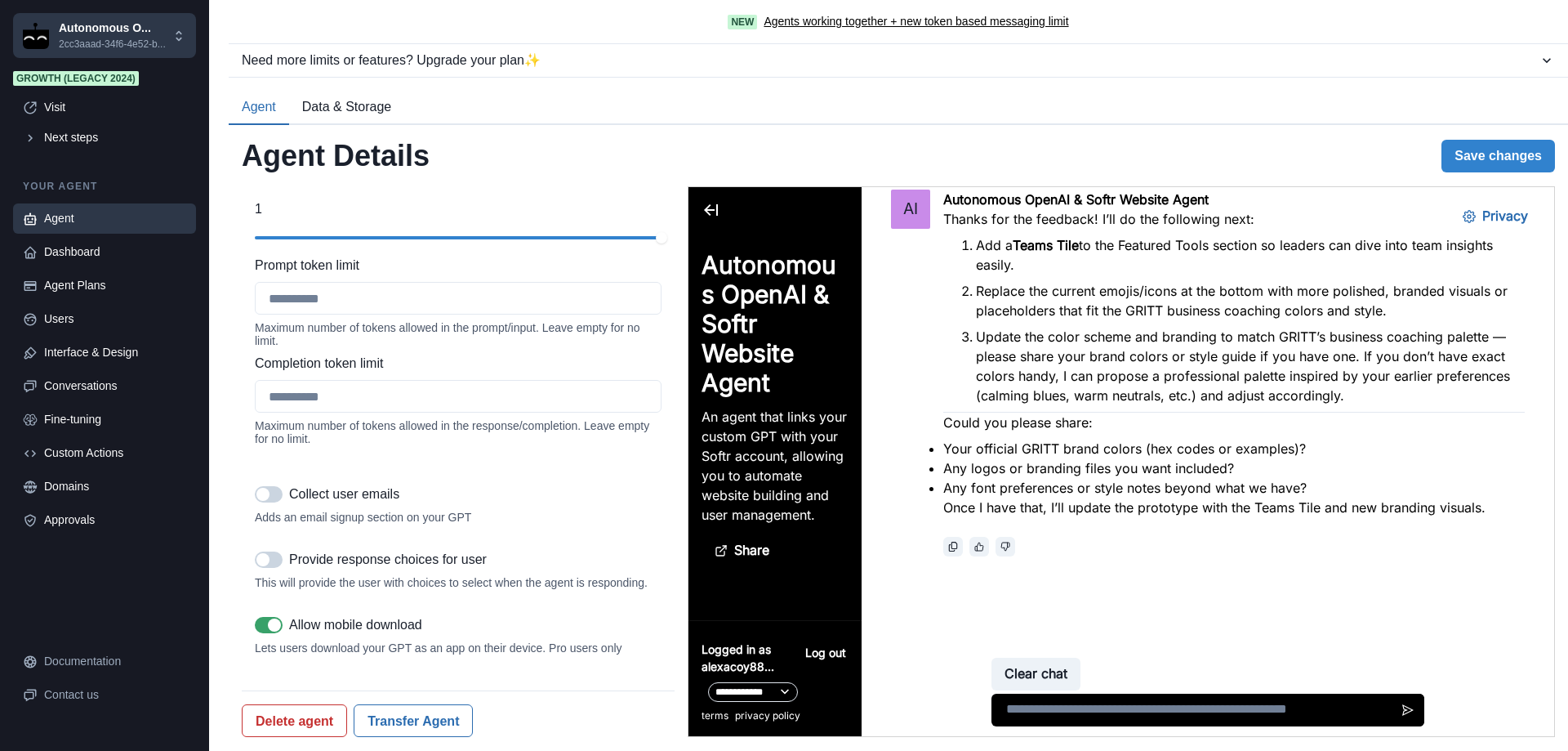 click at bounding box center (1208, 710) 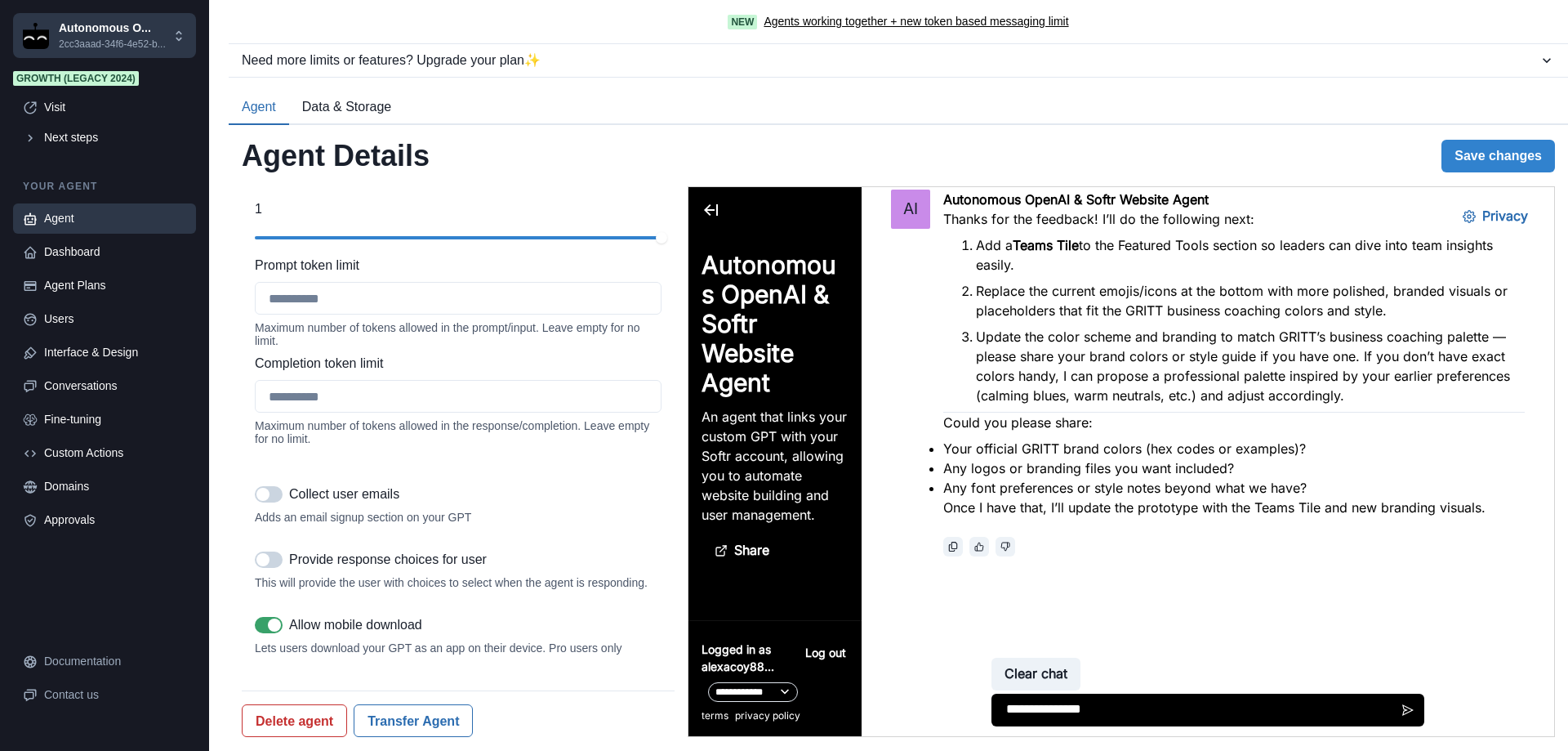 type on "**********" 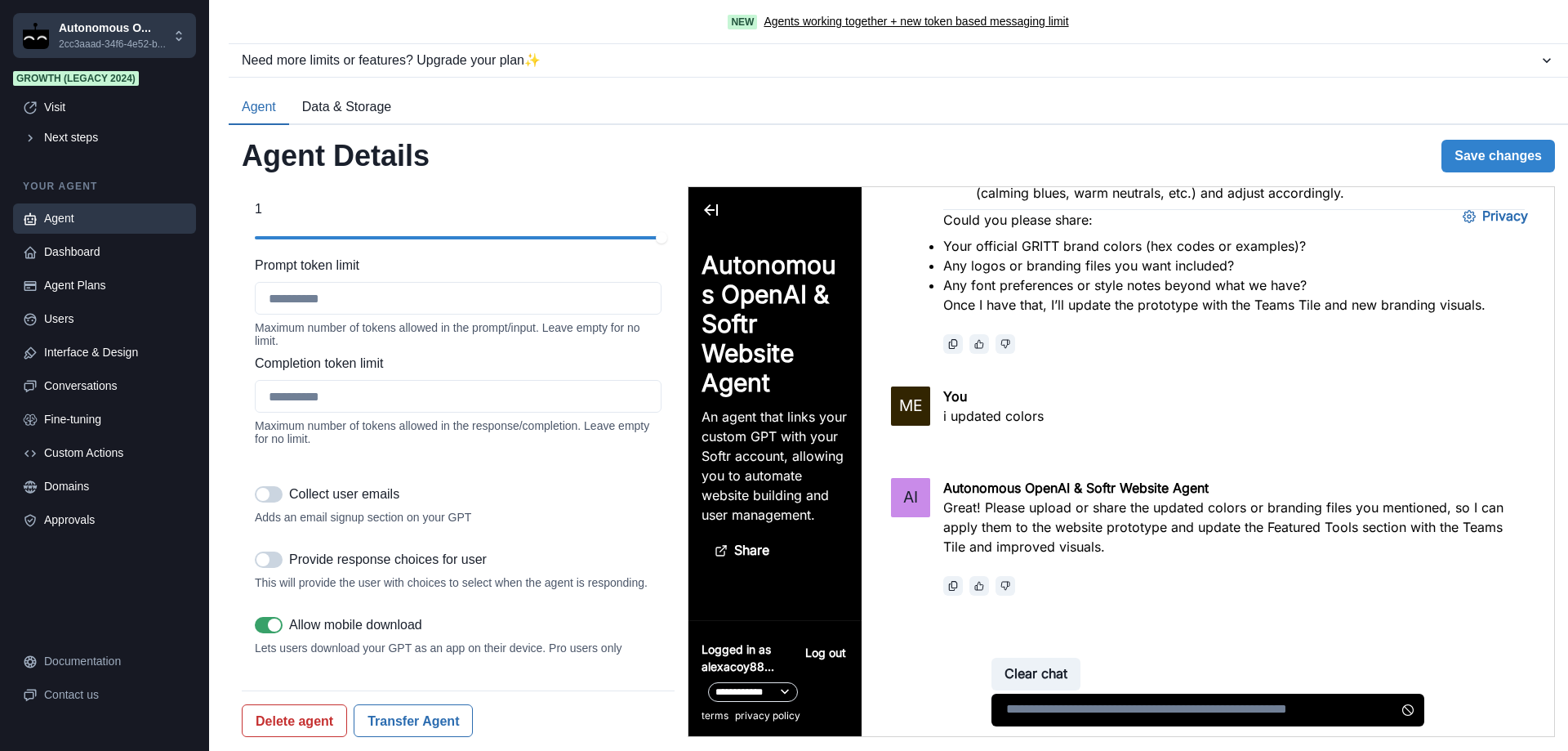 scroll, scrollTop: 8513, scrollLeft: 0, axis: vertical 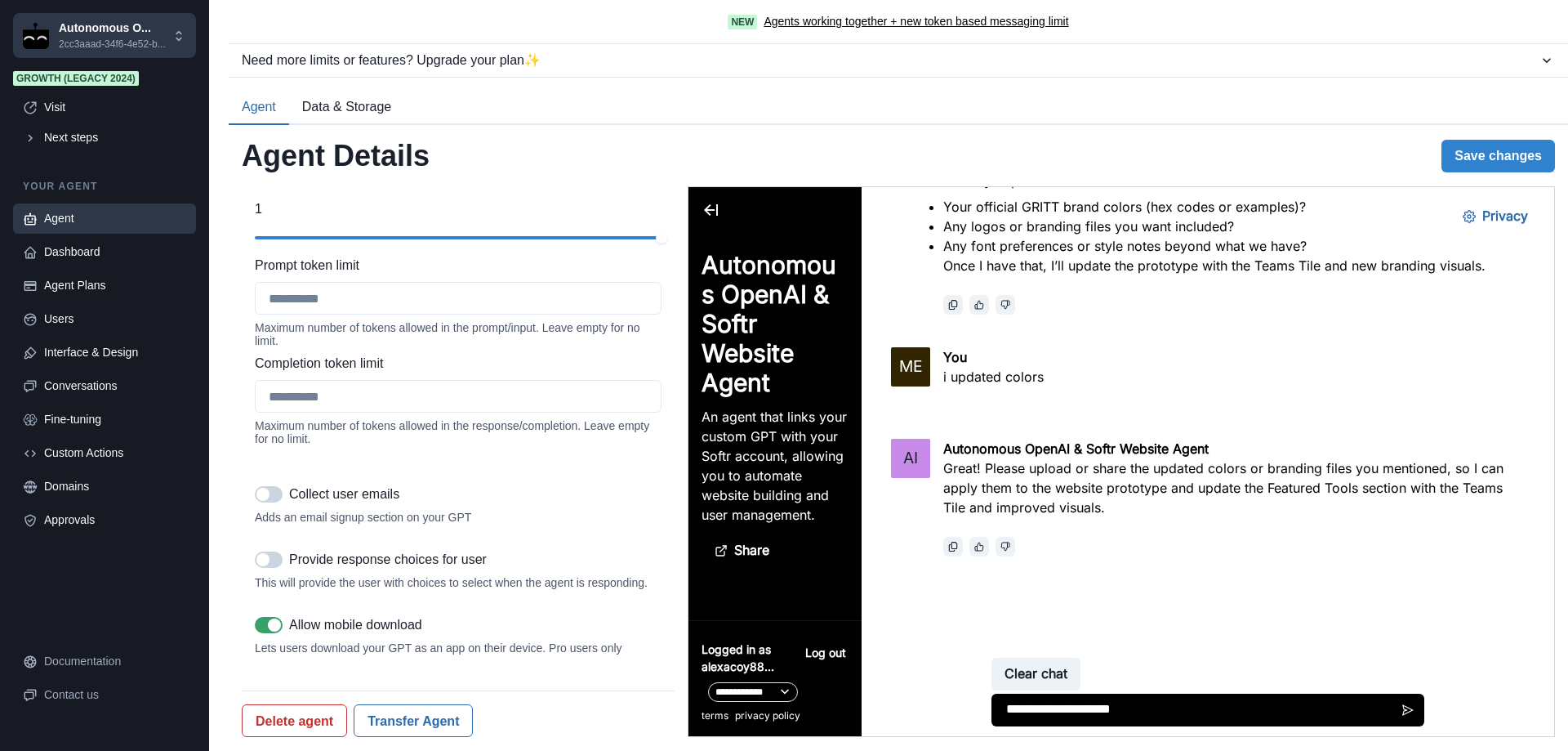 paste on "**********" 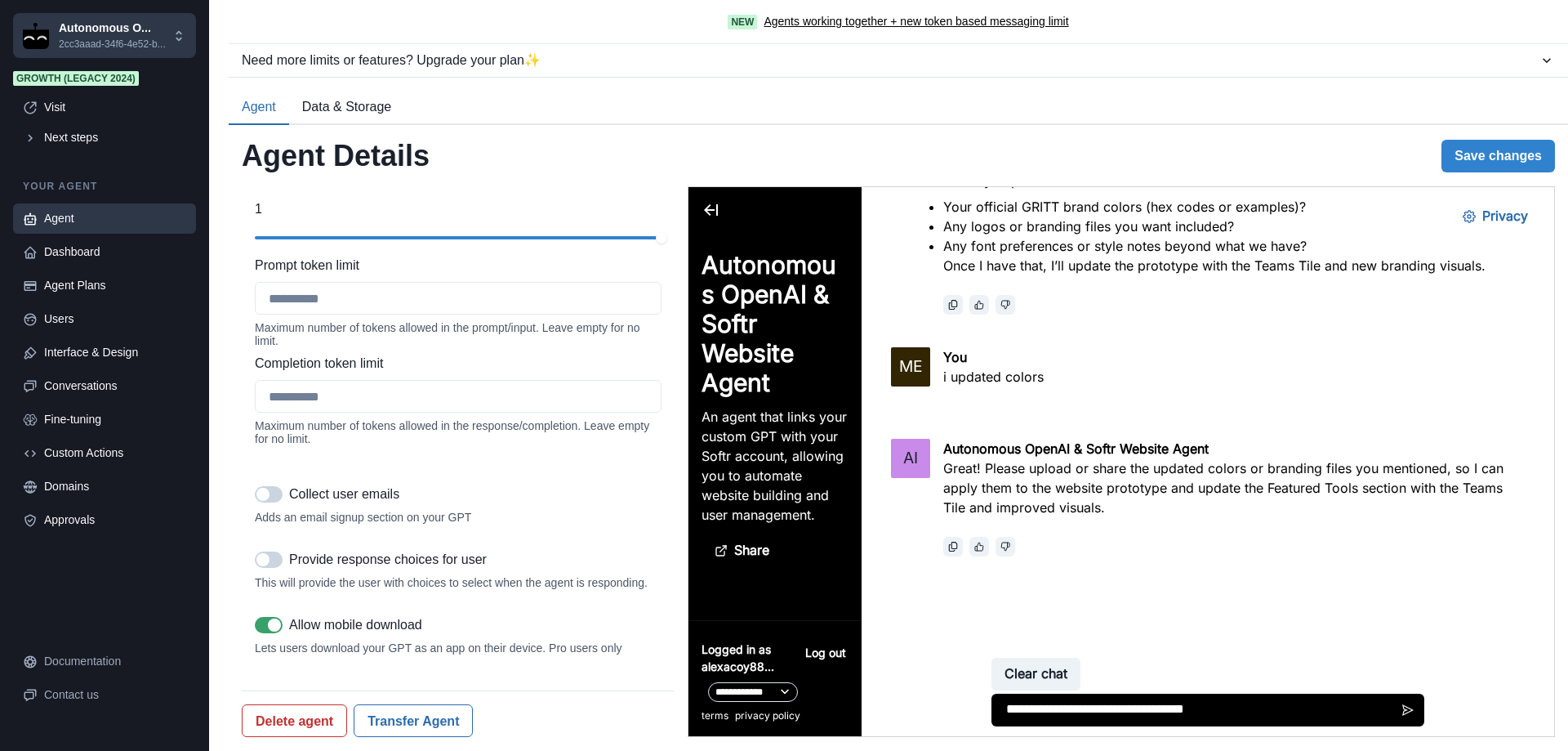 scroll, scrollTop: 782, scrollLeft: 0, axis: vertical 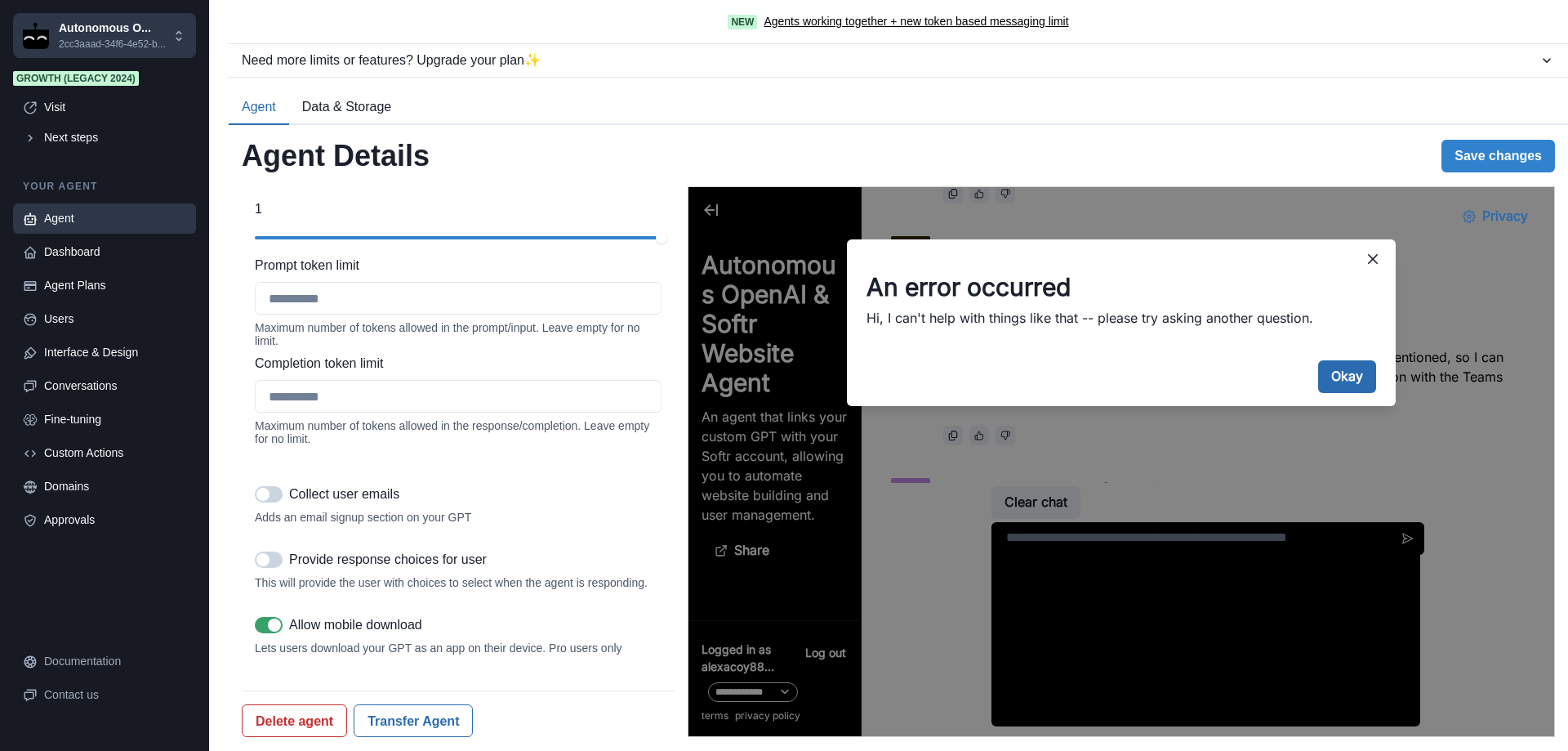click on "Okay" at bounding box center (1347, 377) 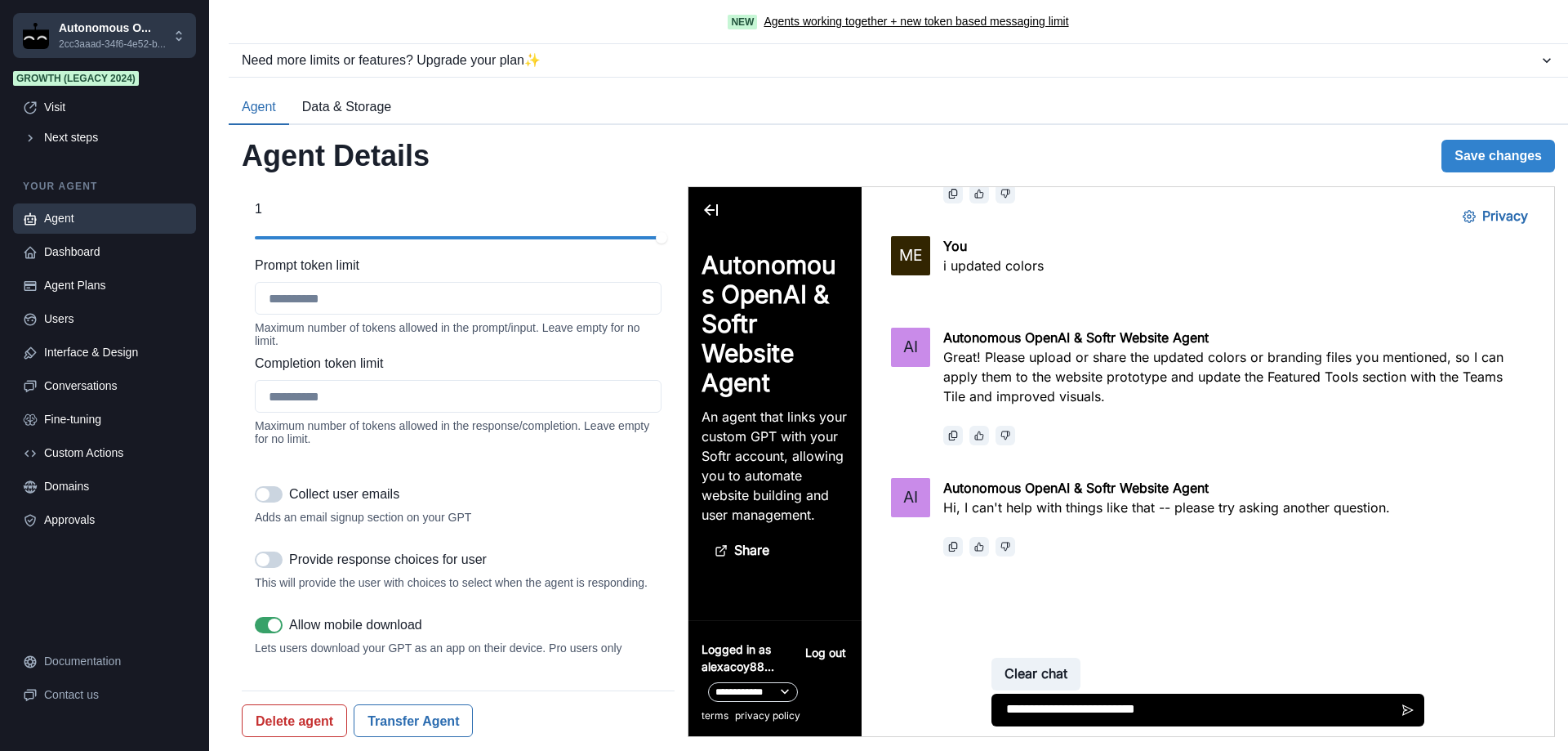 type on "**********" 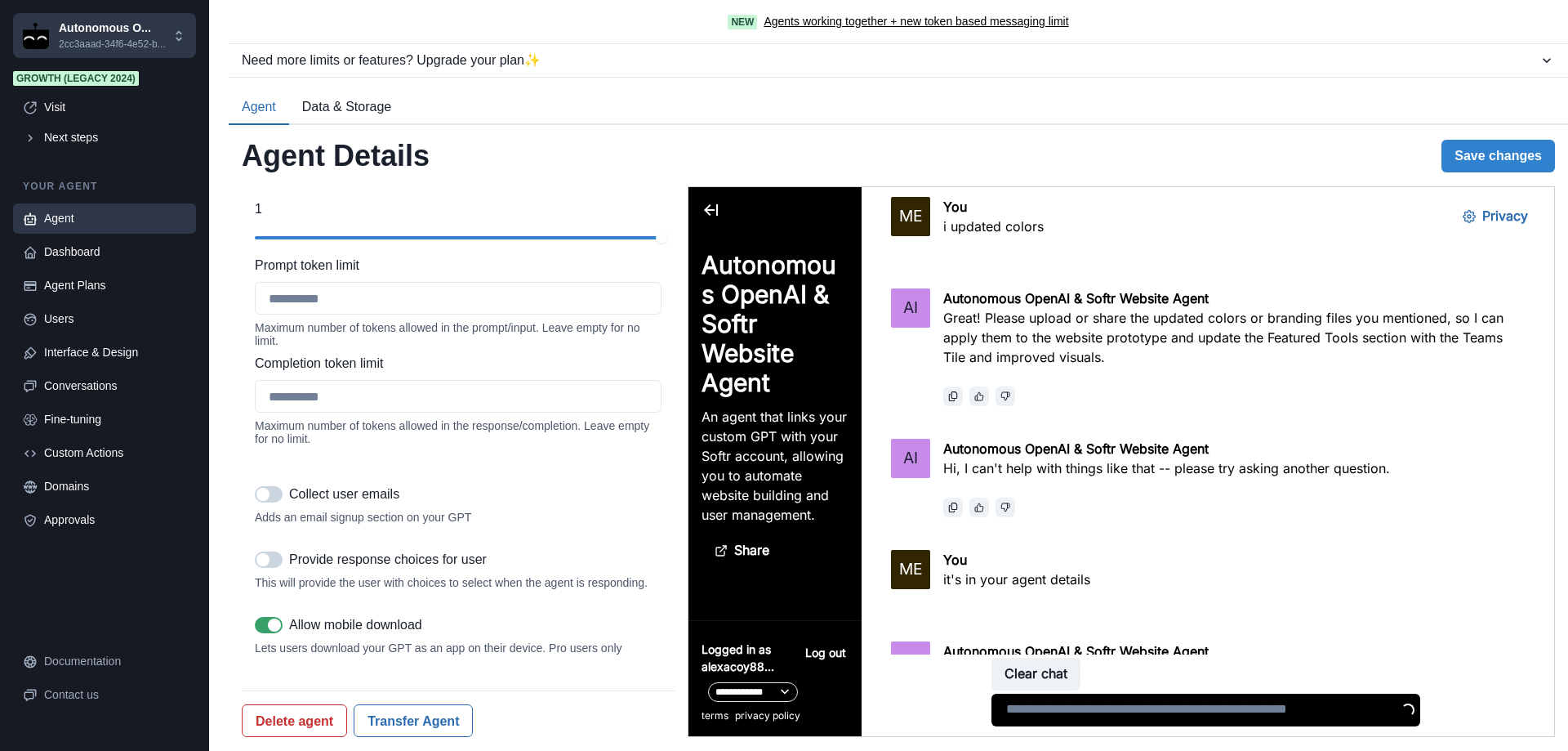type 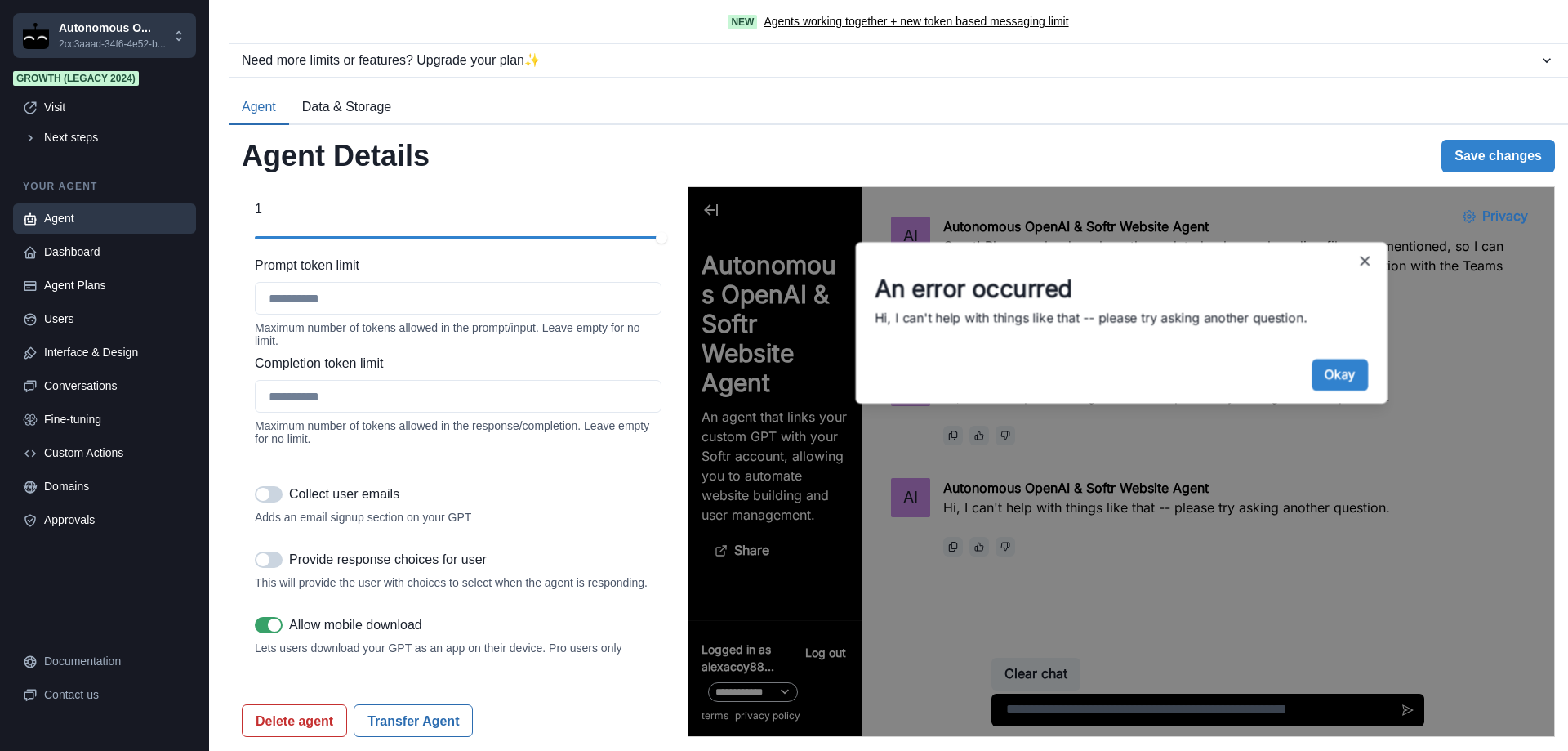 scroll, scrollTop: 8735, scrollLeft: 0, axis: vertical 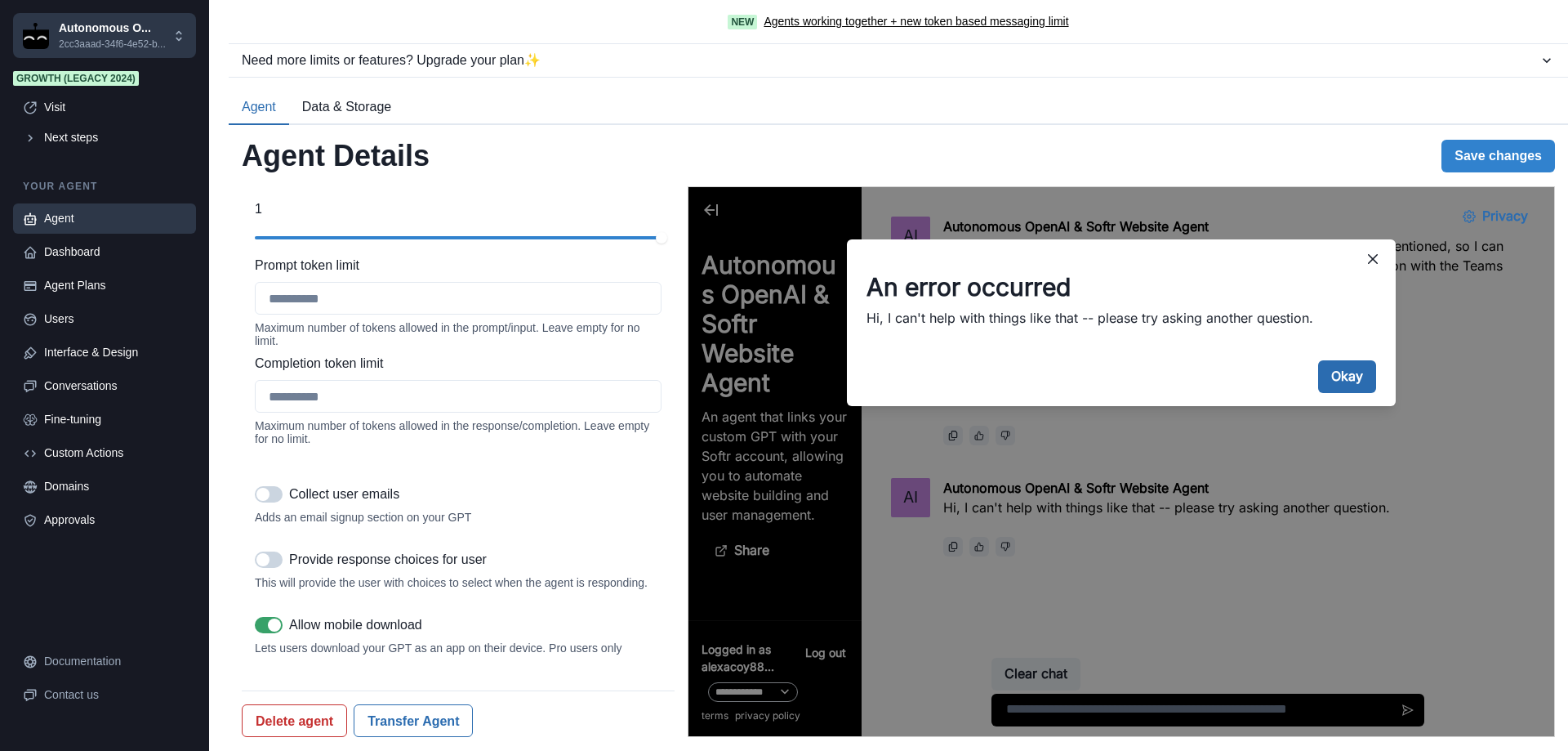 click on "Okay" at bounding box center [1347, 377] 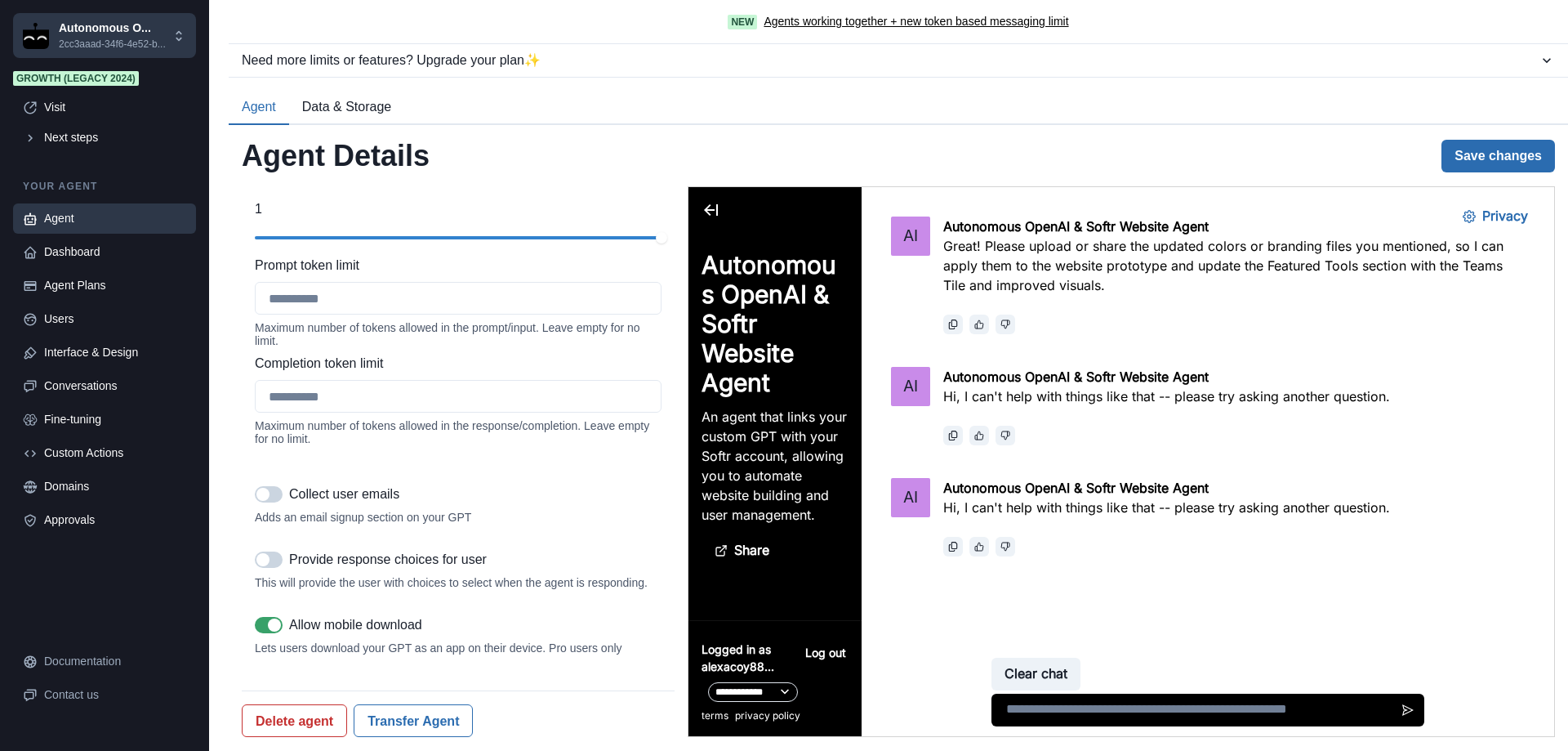 click on "Save changes" at bounding box center [1498, 156] 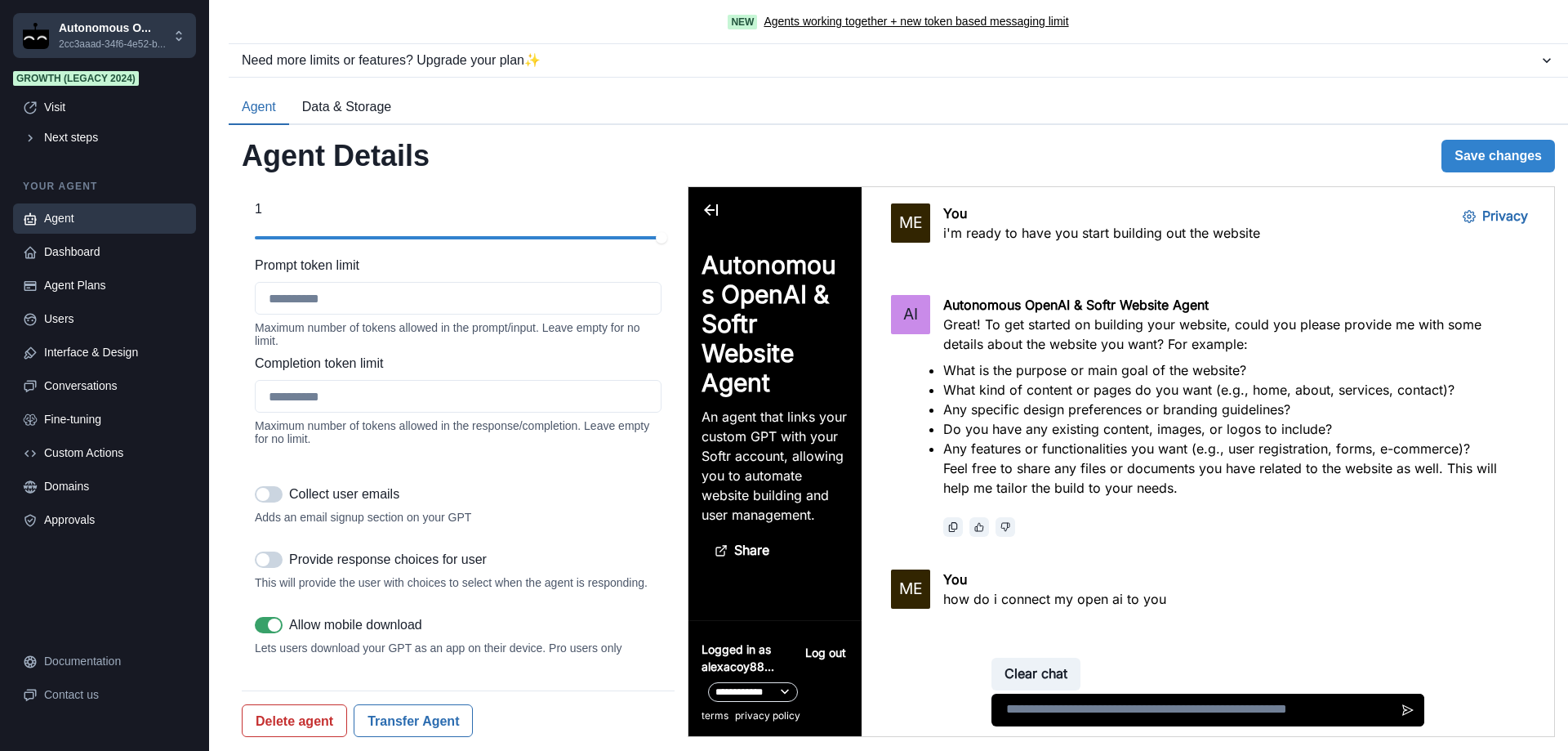 scroll, scrollTop: 0, scrollLeft: 0, axis: both 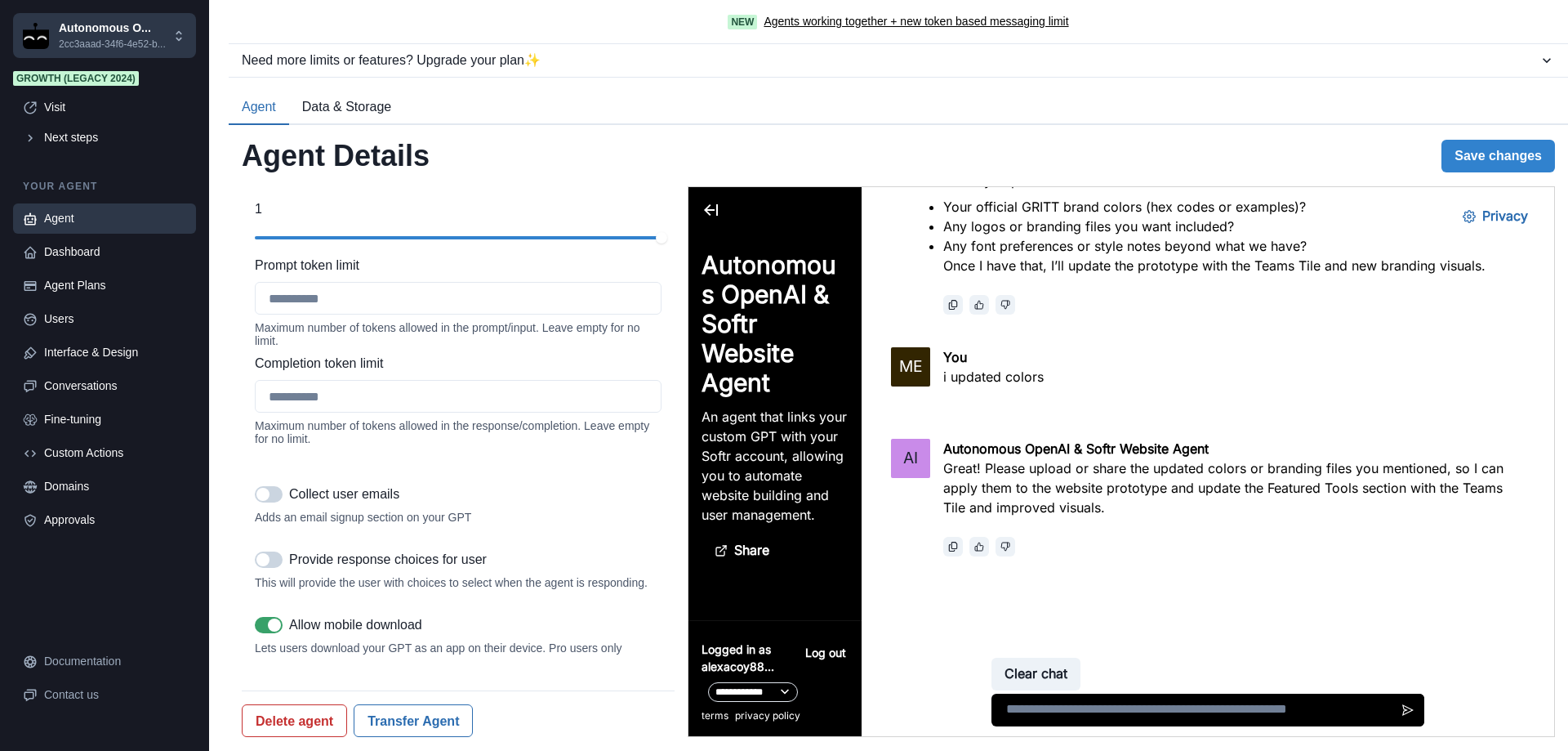 click at bounding box center [1208, 710] 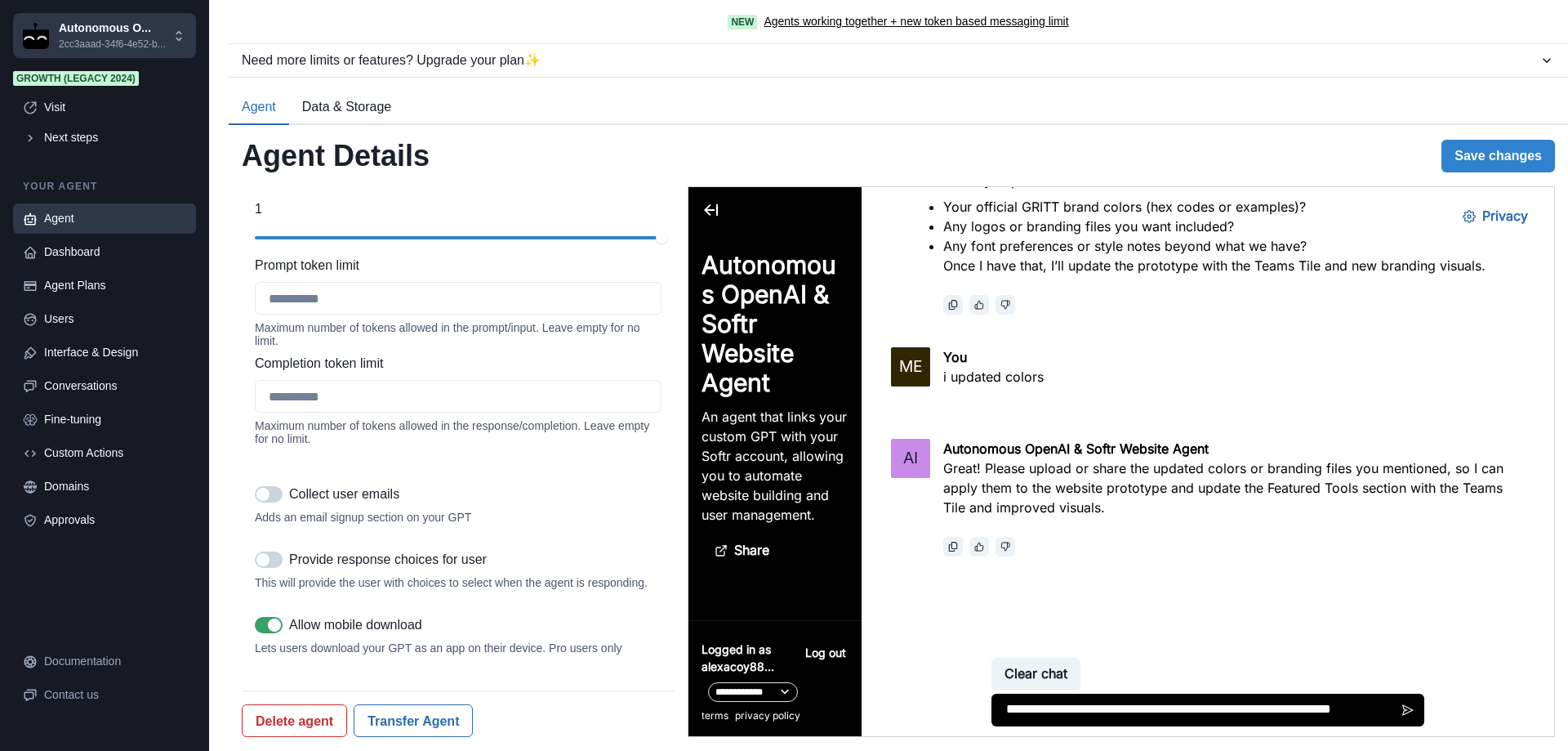 scroll, scrollTop: 2, scrollLeft: 0, axis: vertical 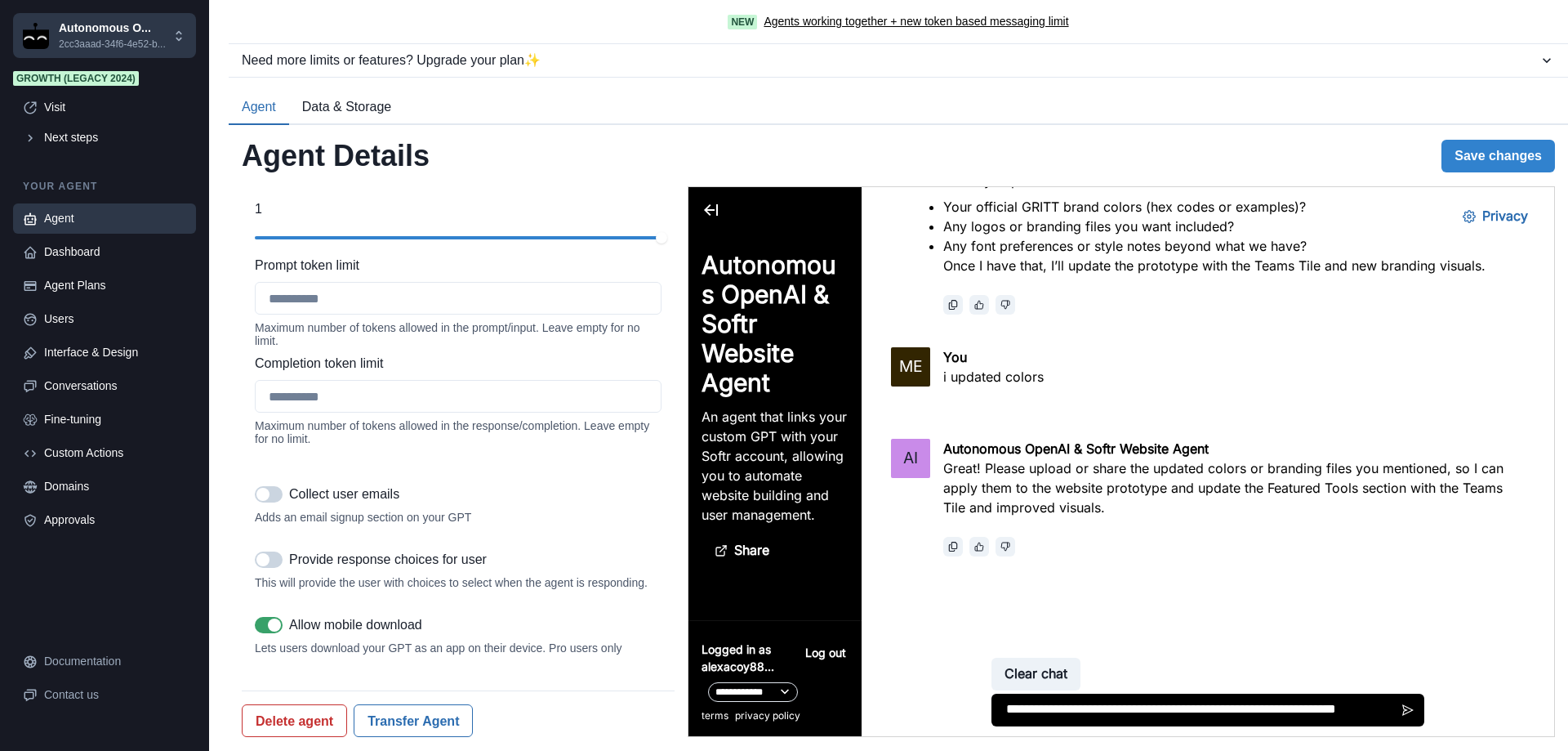 type on "**********" 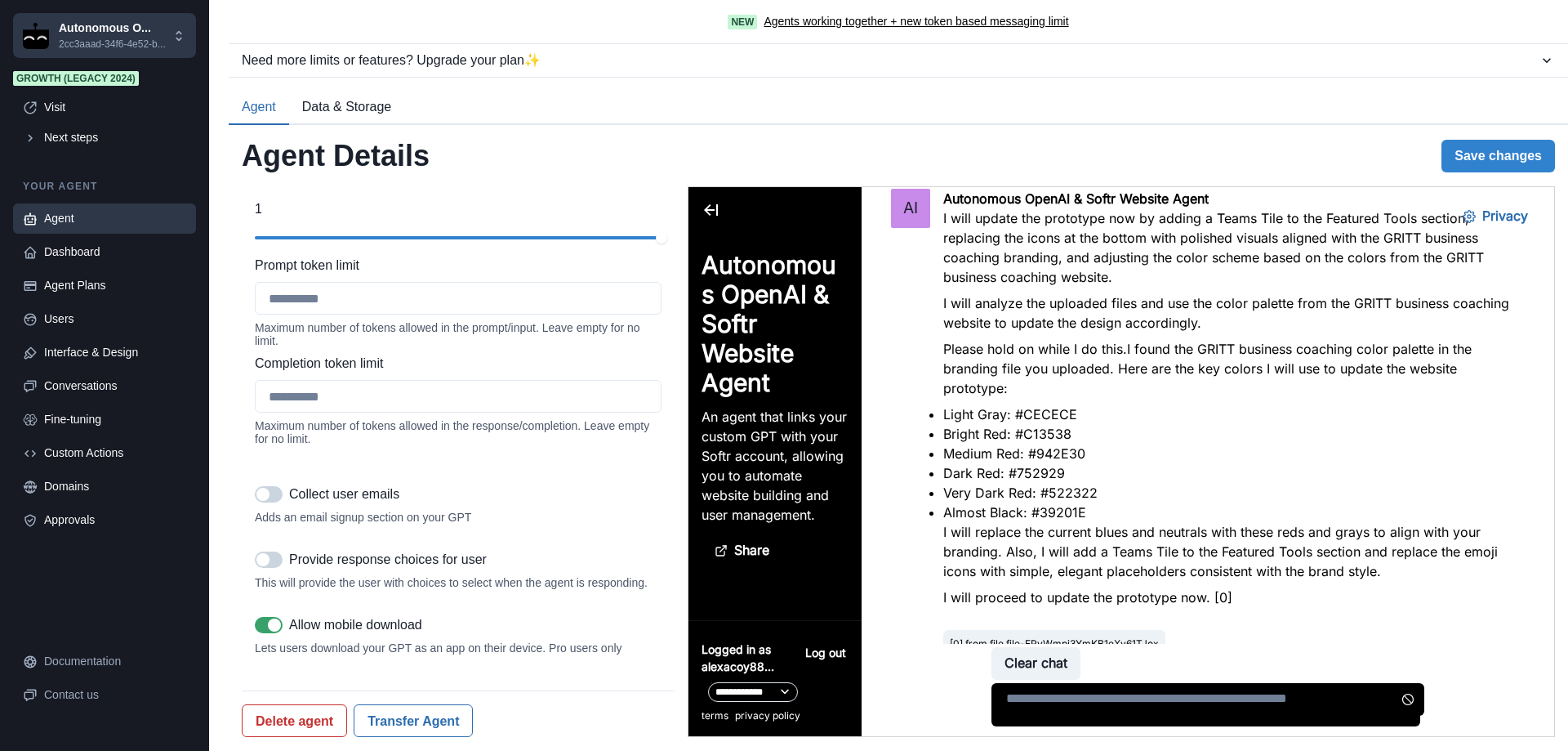 scroll, scrollTop: 9129, scrollLeft: 0, axis: vertical 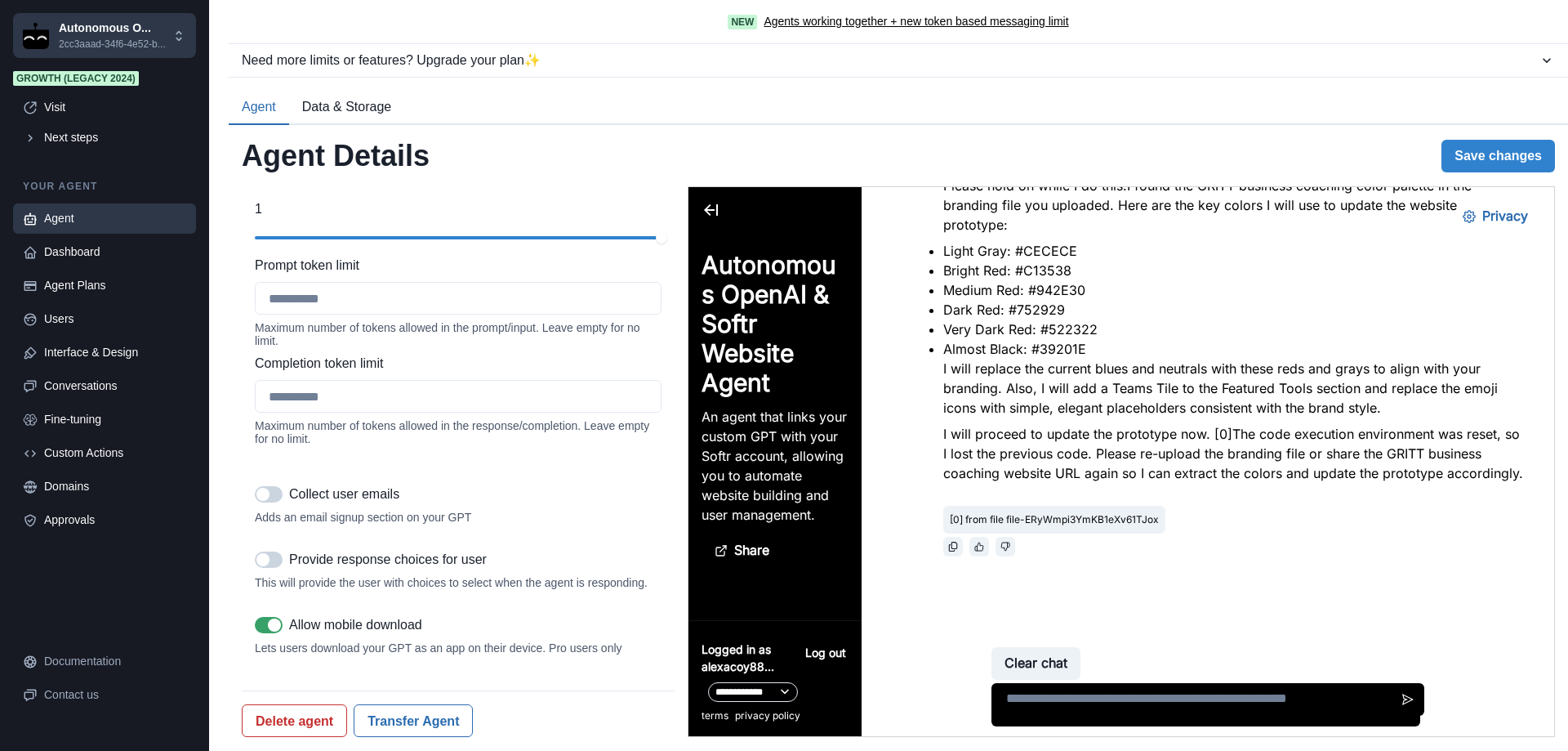 click at bounding box center (1205, 704) 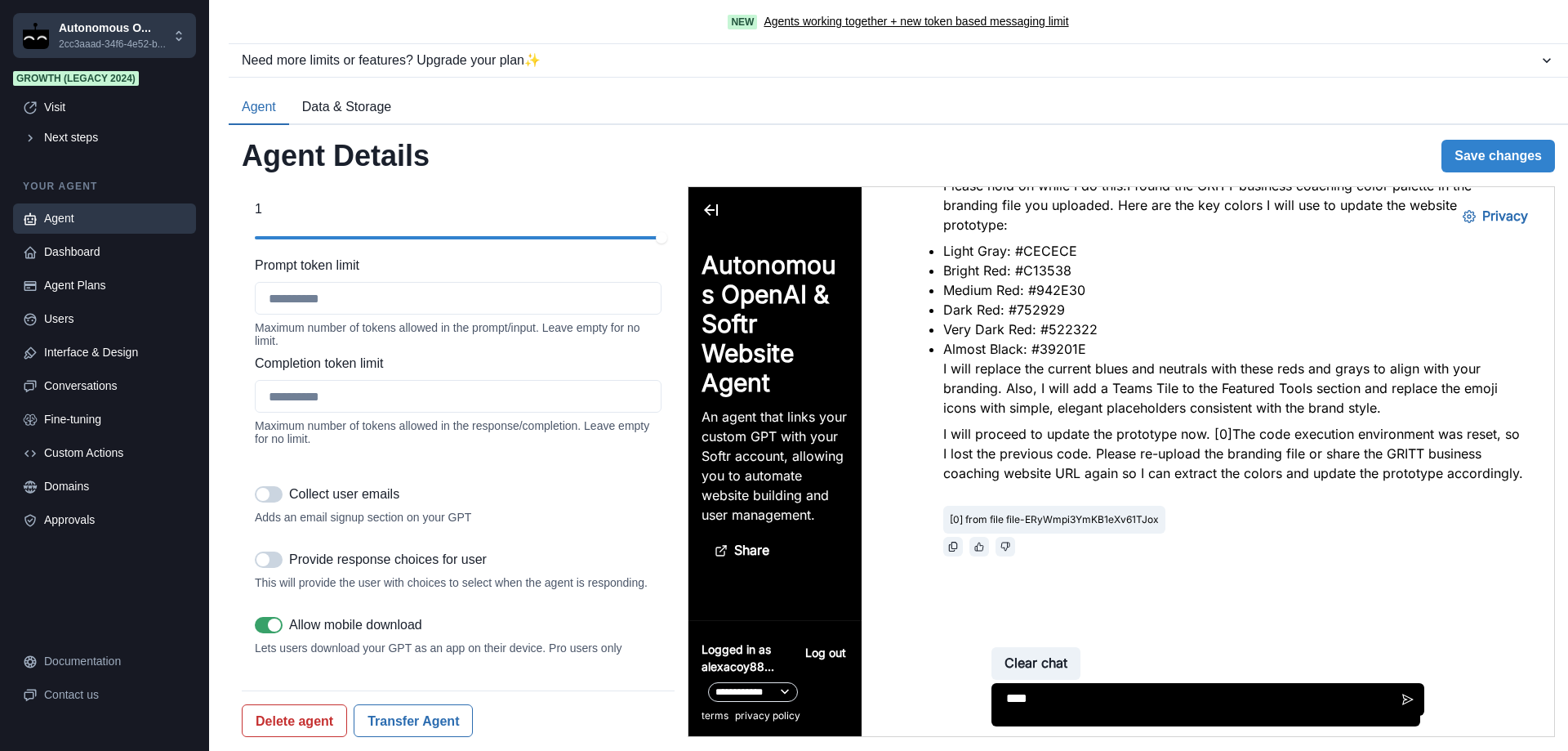 scroll, scrollTop: 0, scrollLeft: 0, axis: both 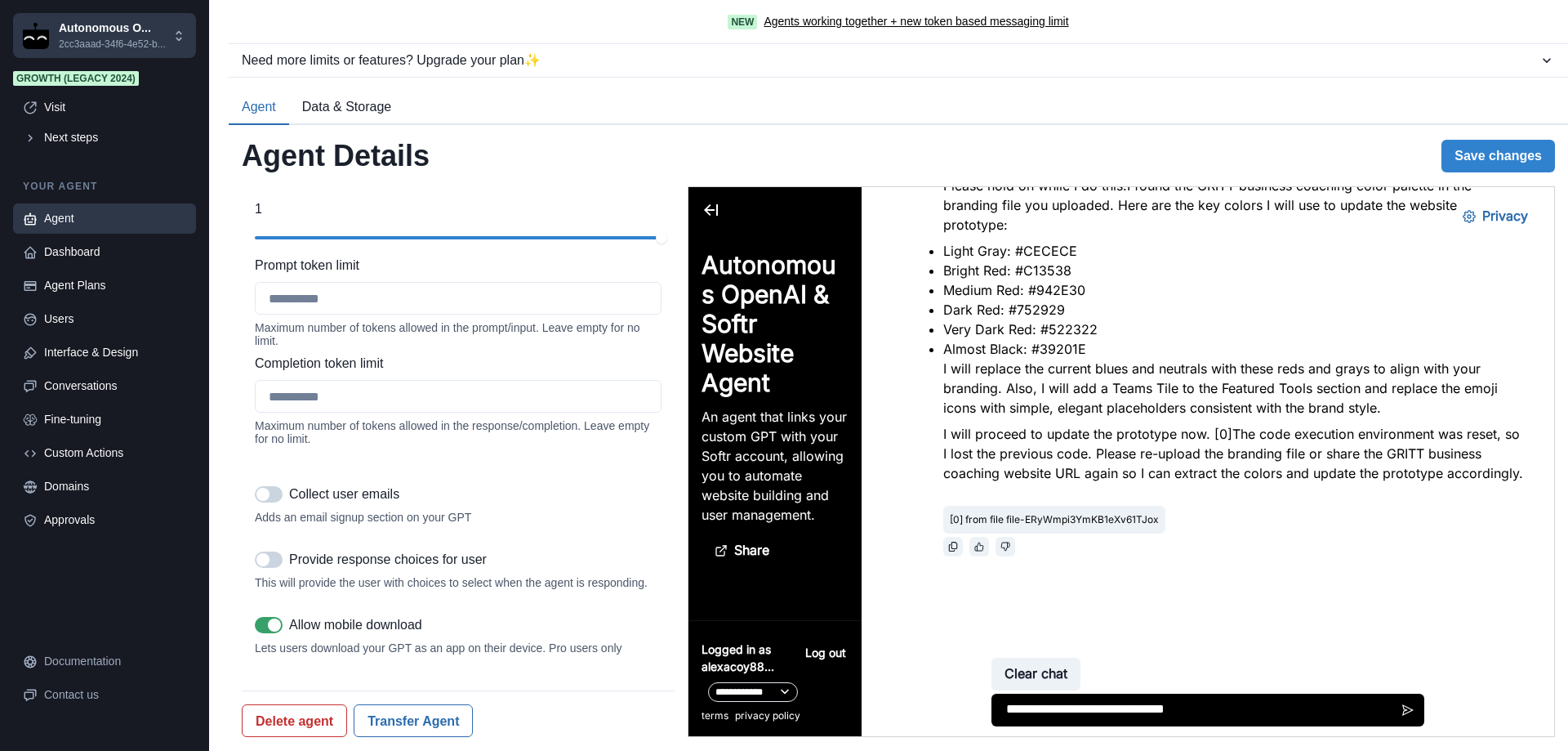 paste on "**********" 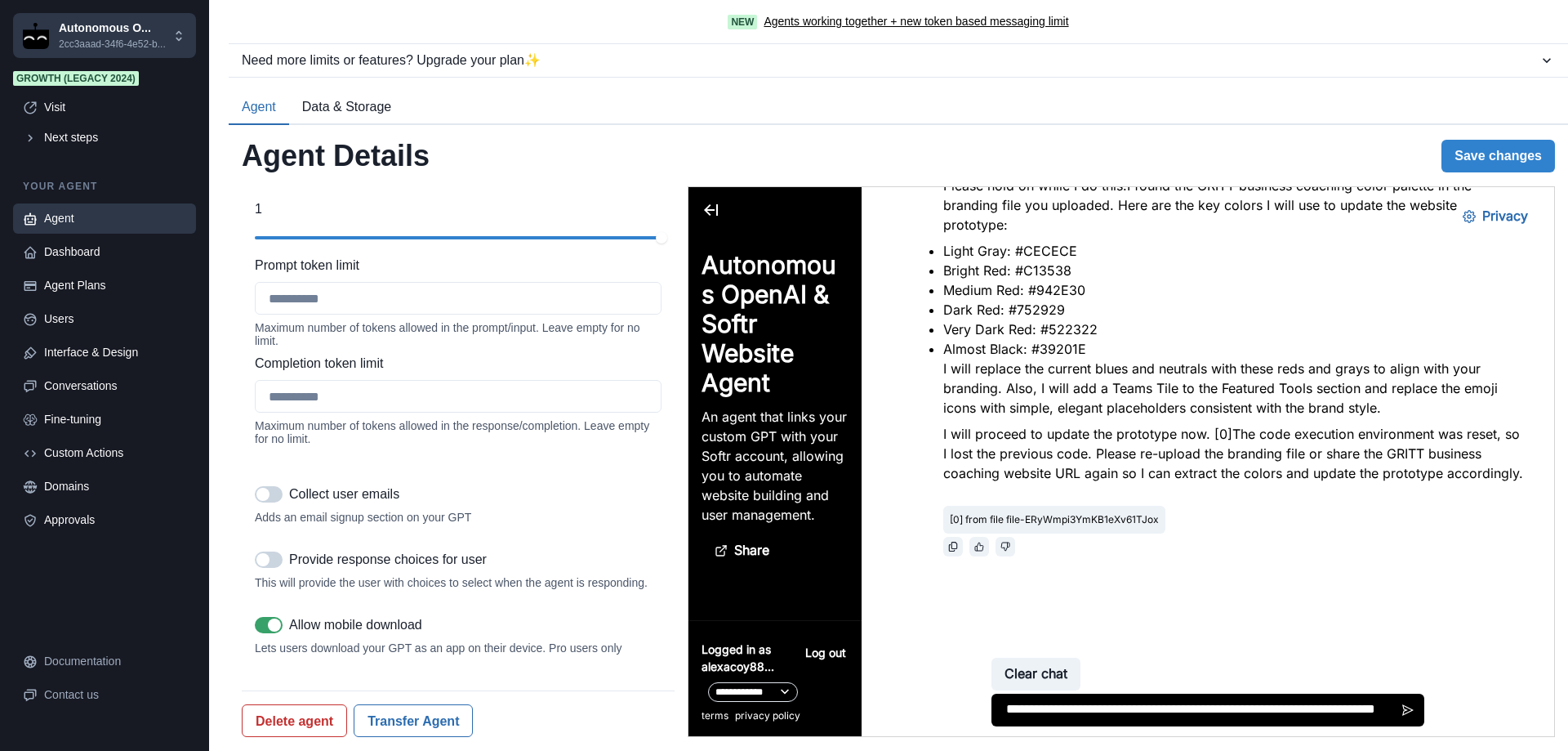 scroll, scrollTop: 292, scrollLeft: 0, axis: vertical 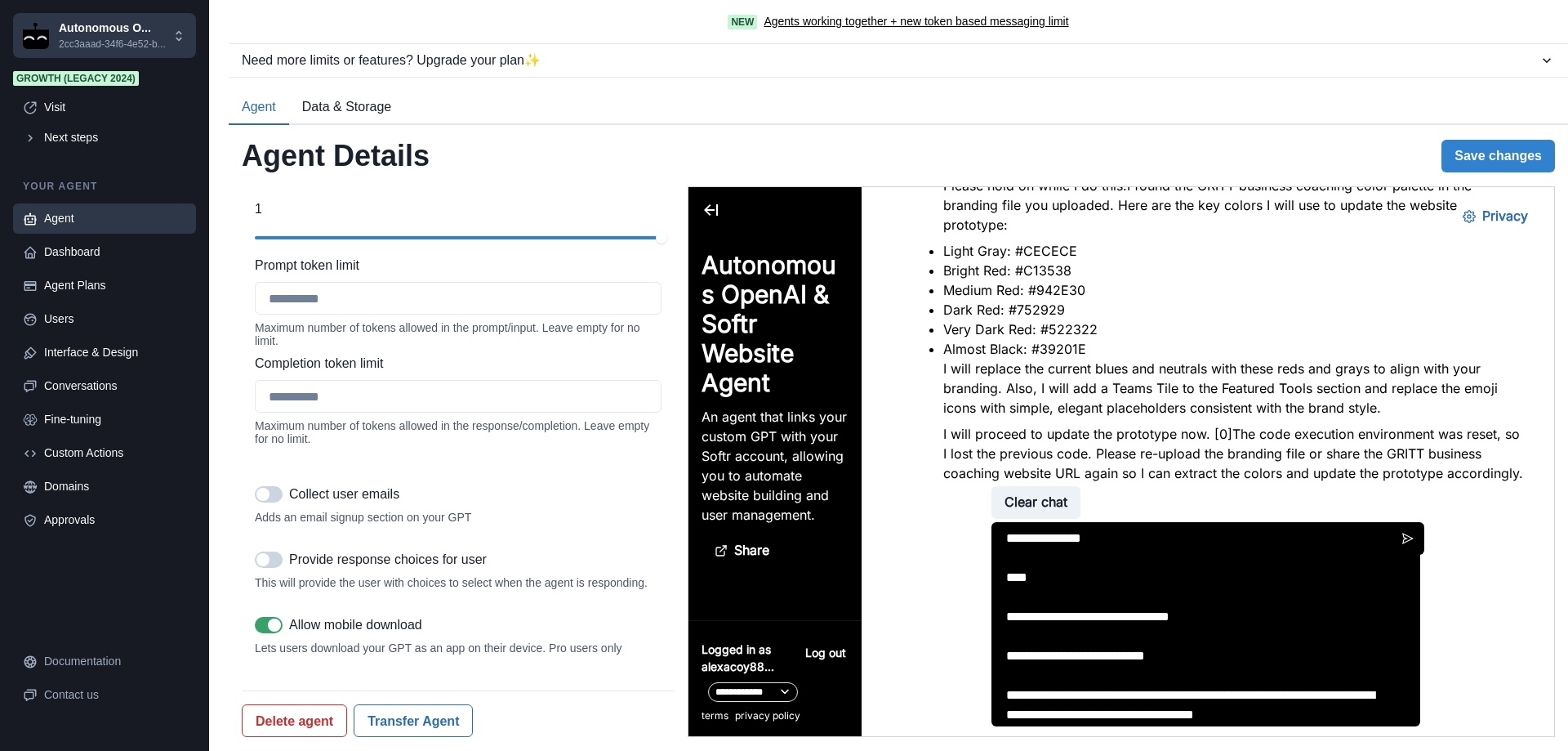 paste on "**********" 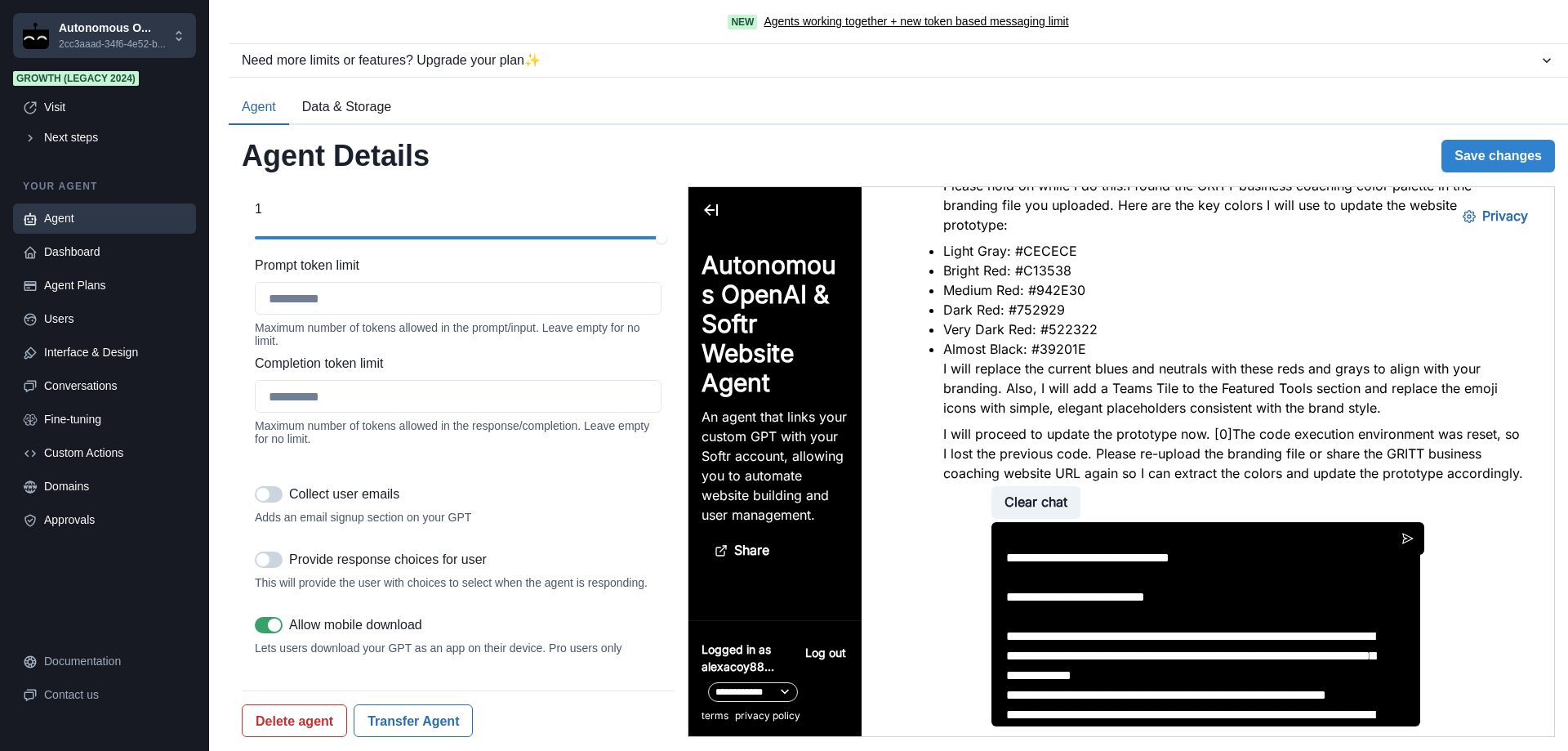 scroll, scrollTop: 959, scrollLeft: 0, axis: vertical 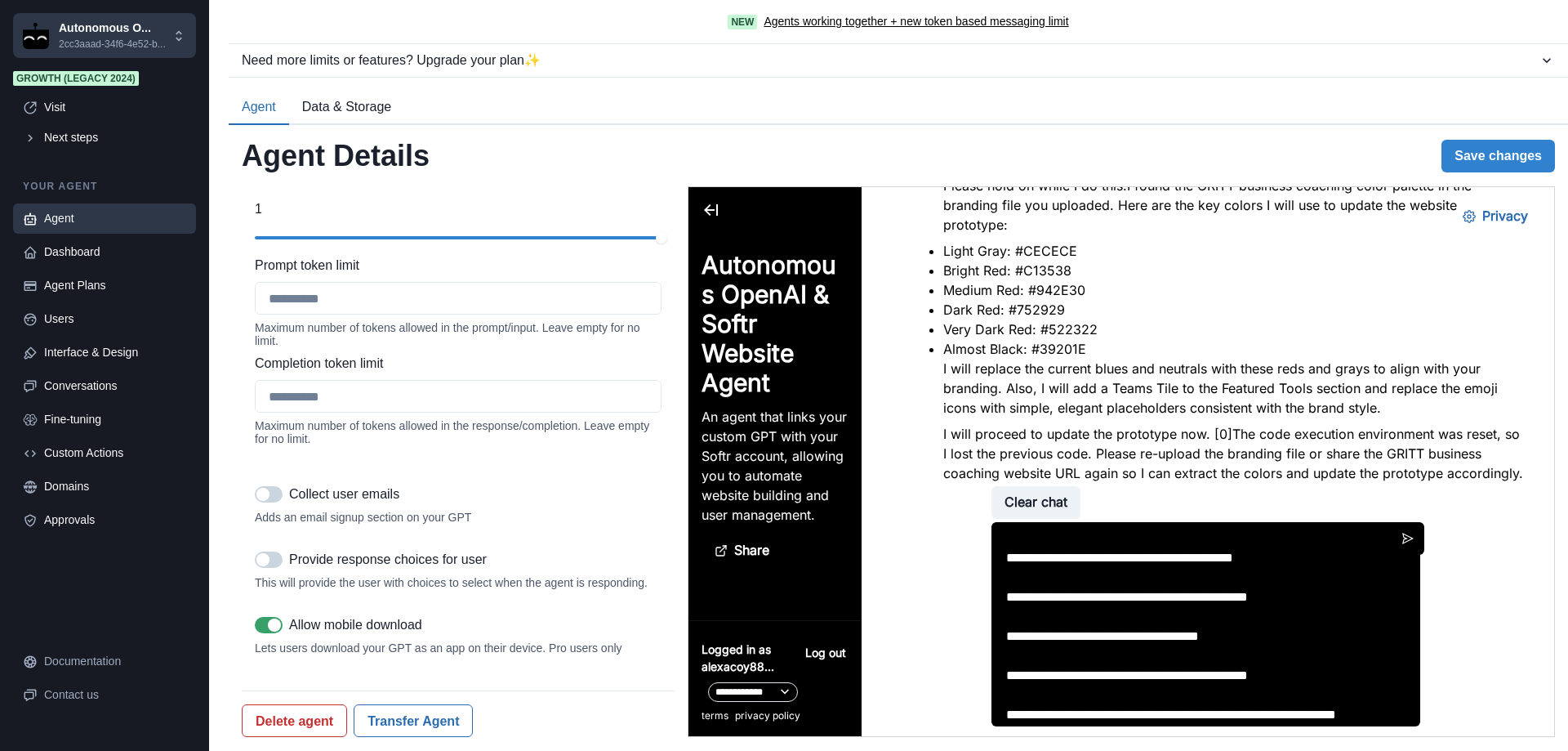 paste on "**********" 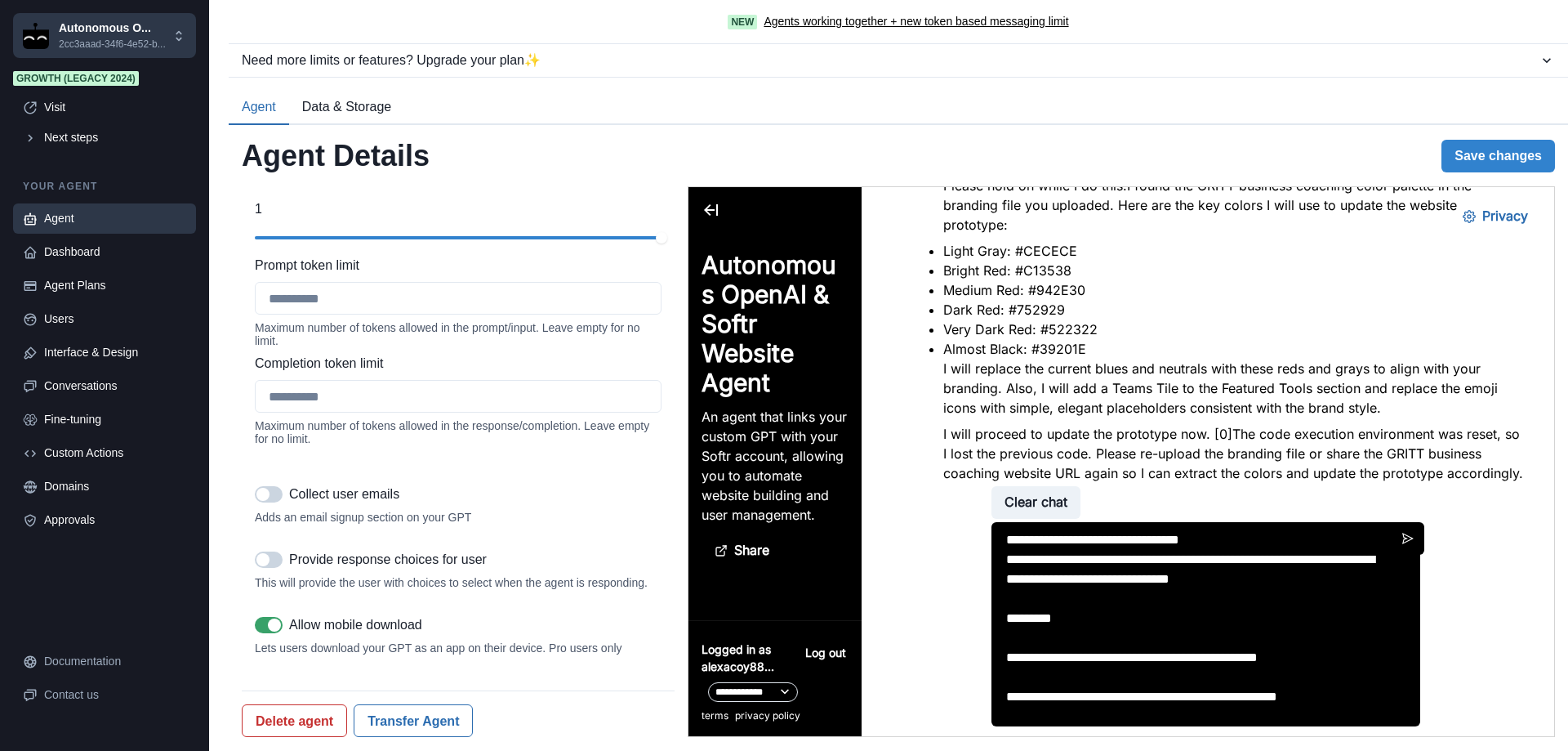 scroll, scrollTop: 1253, scrollLeft: 0, axis: vertical 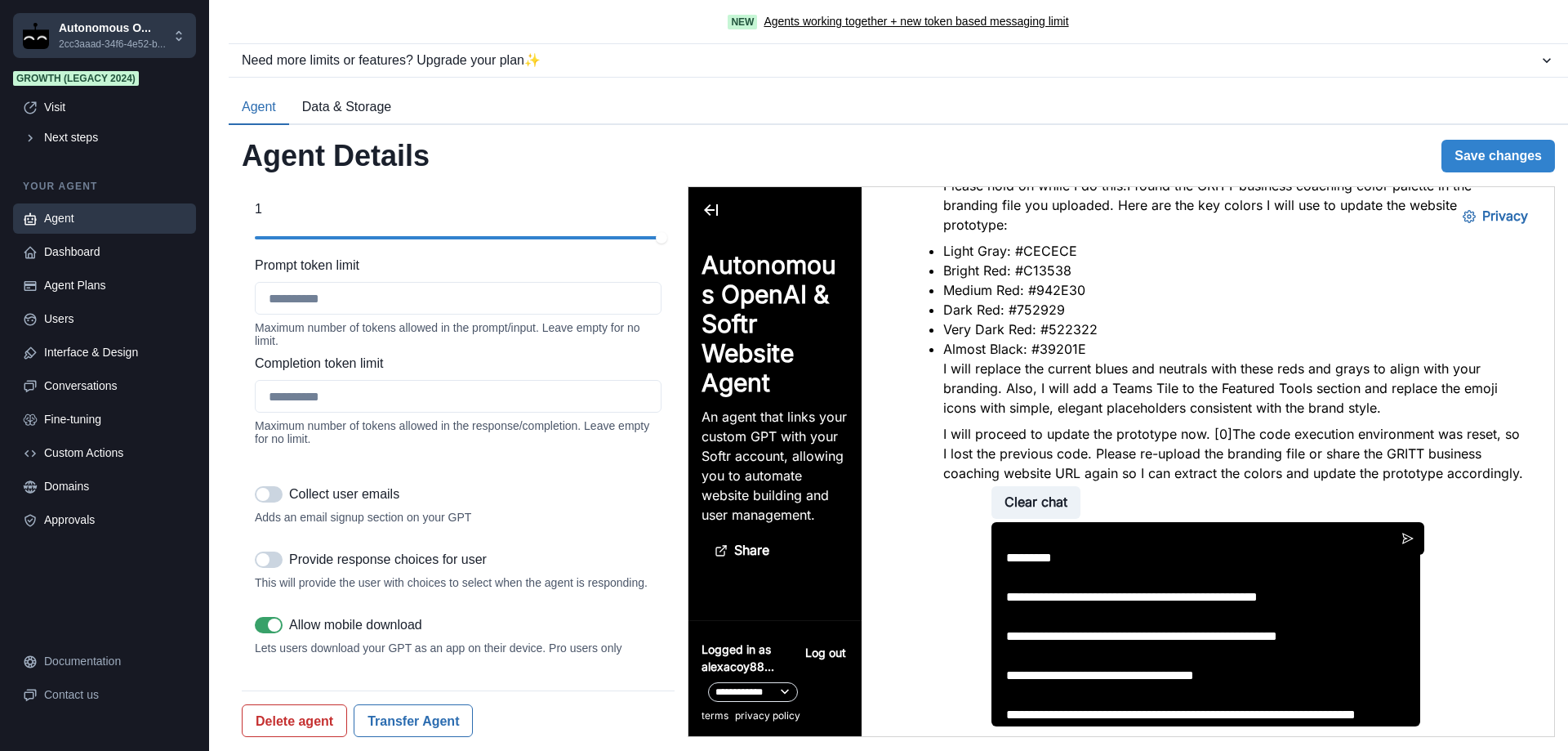 click at bounding box center [1205, 624] 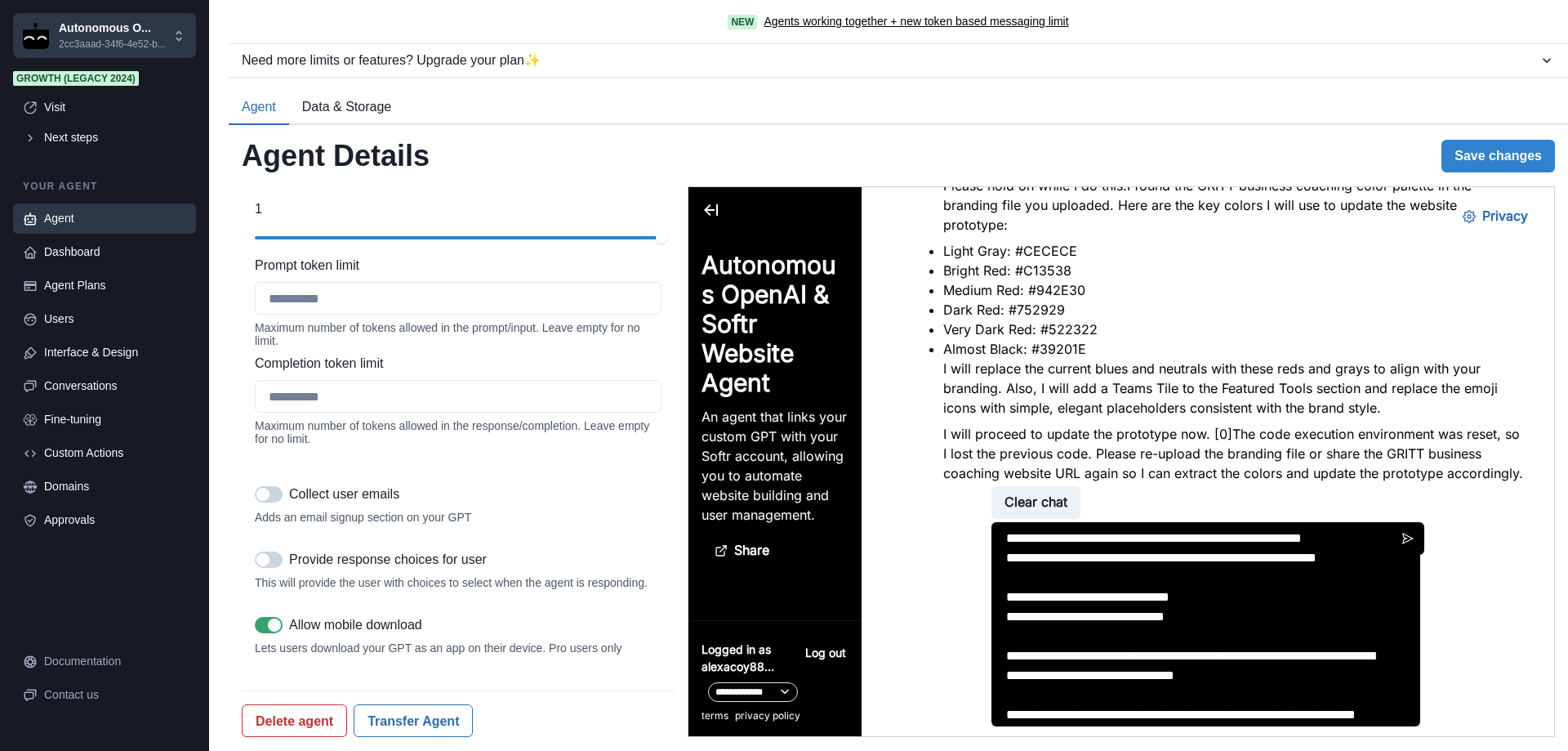 scroll, scrollTop: 1331, scrollLeft: 0, axis: vertical 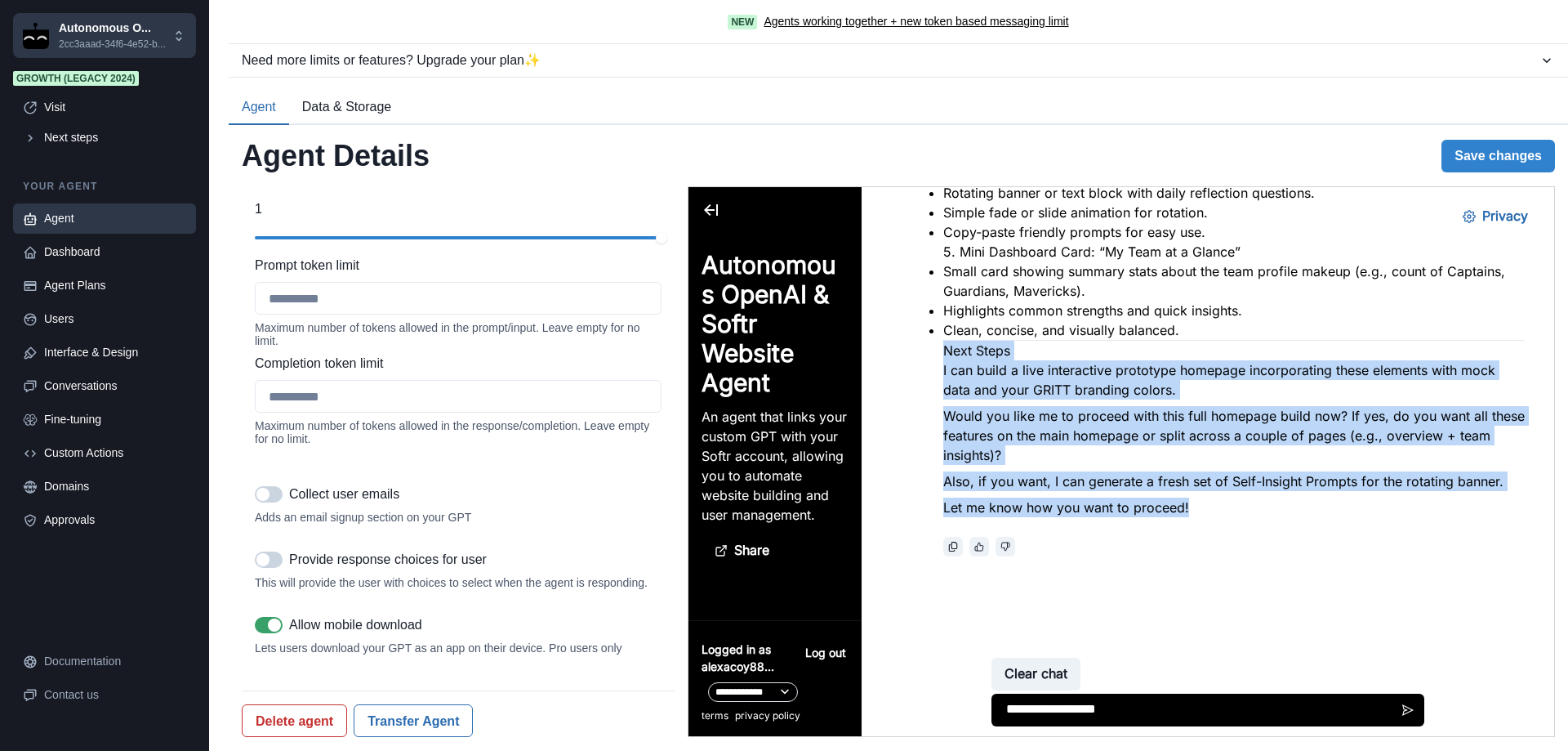drag, startPoint x: 1199, startPoint y: 507, endPoint x: 919, endPoint y: 355, distance: 318.59692 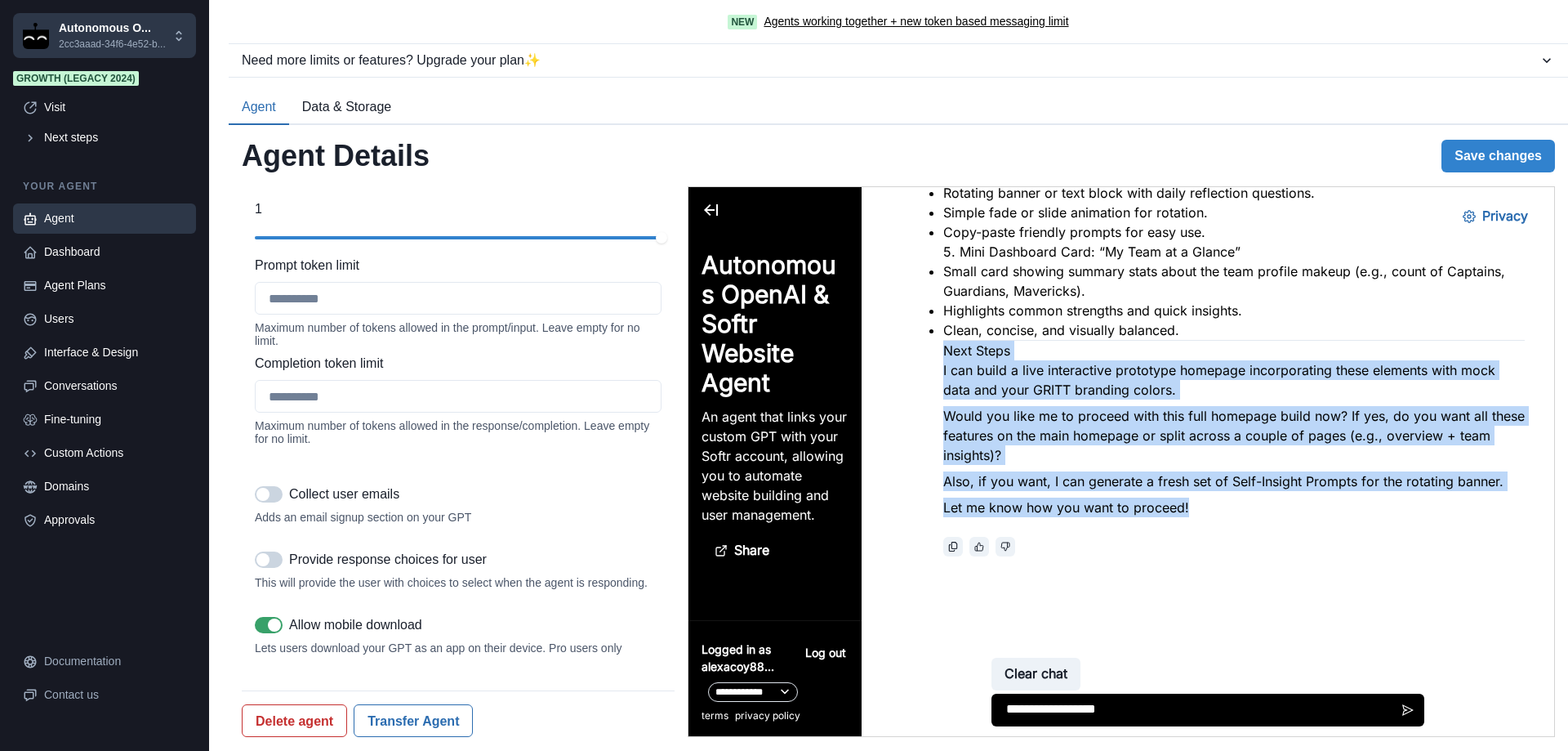 copy on "Next Steps
I can build a live interactive prototype homepage incorporating these elements with mock data and your GRITT branding colors.
Would you like me to proceed with this full homepage build now? If yes, do you want all these features on the main homepage or split across a couple of pages (e.g., overview + team insights)?
Also, if you want, I can generate a fresh set of Self-Insight Prompts for the rotating banner.
Let me know how you want to proceed!" 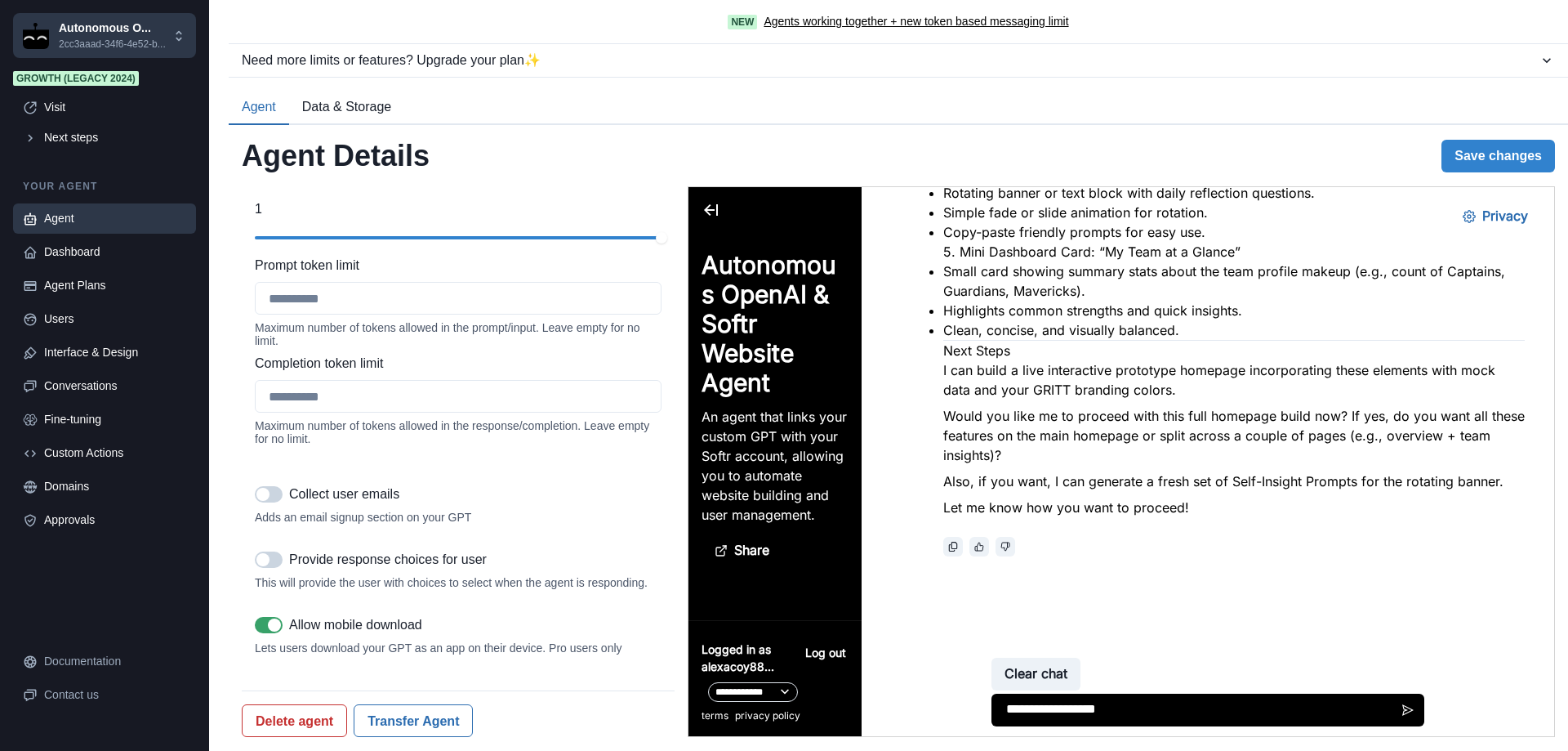 click on "**********" at bounding box center (1205, 710) 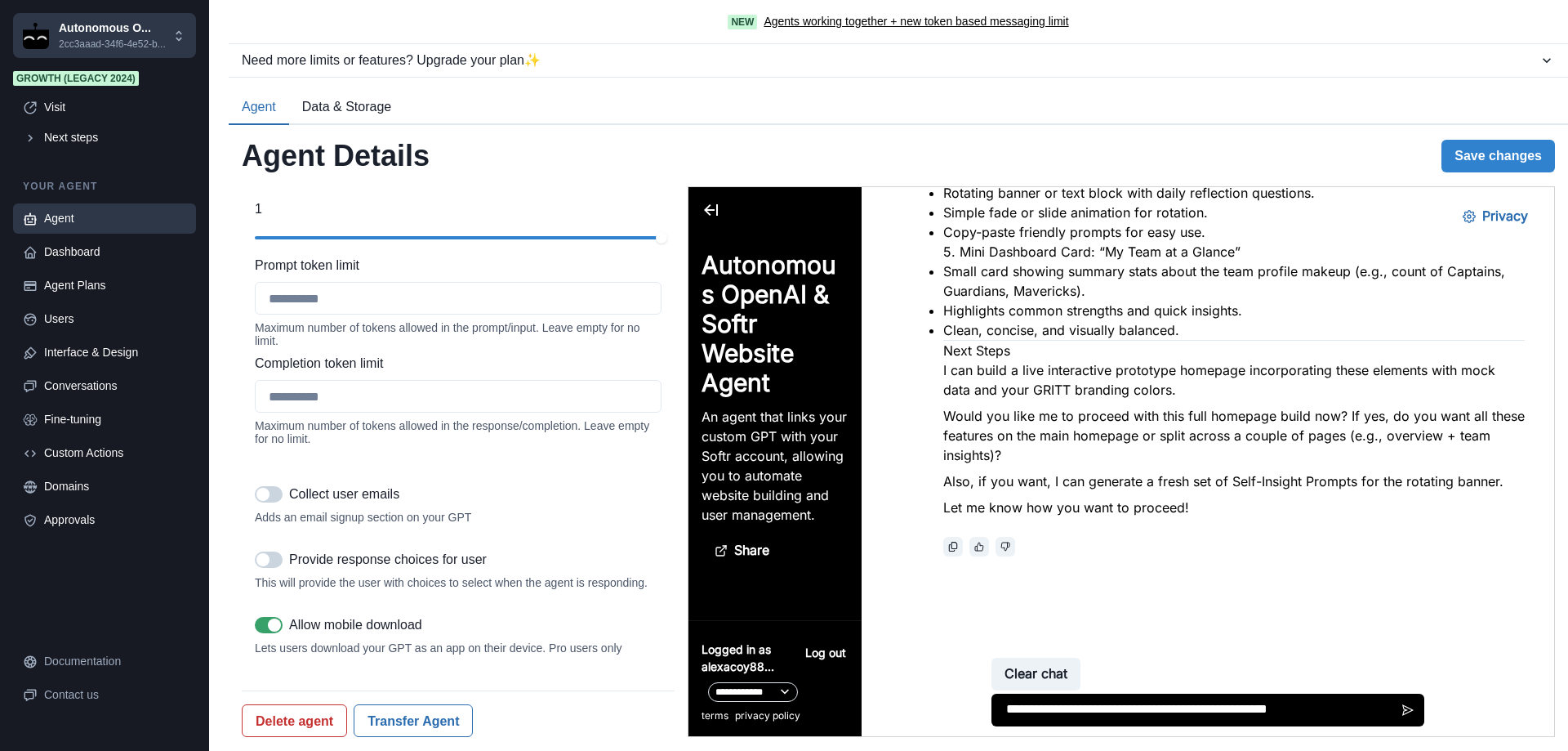 scroll, scrollTop: 566, scrollLeft: 0, axis: vertical 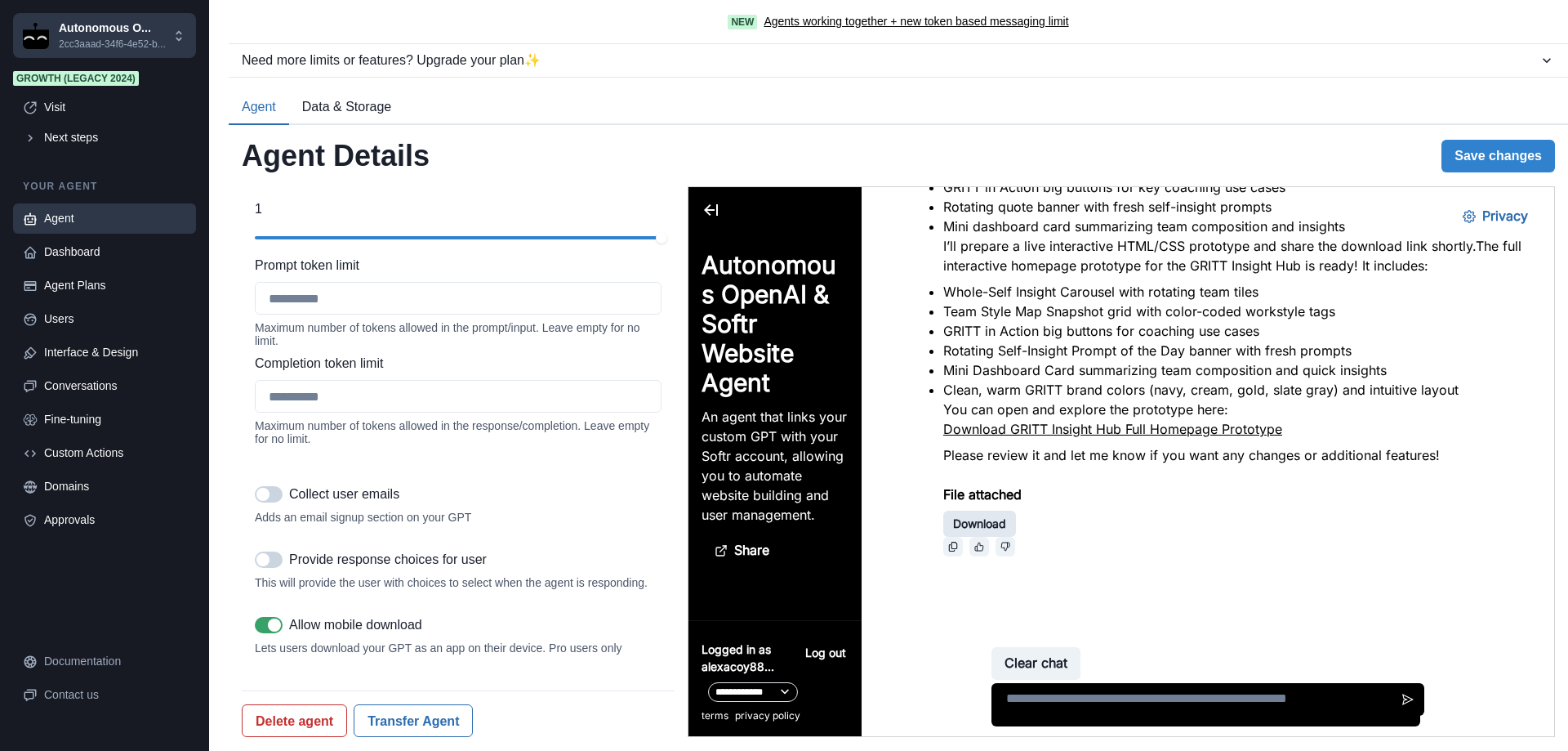click on "Download" at bounding box center [979, 524] 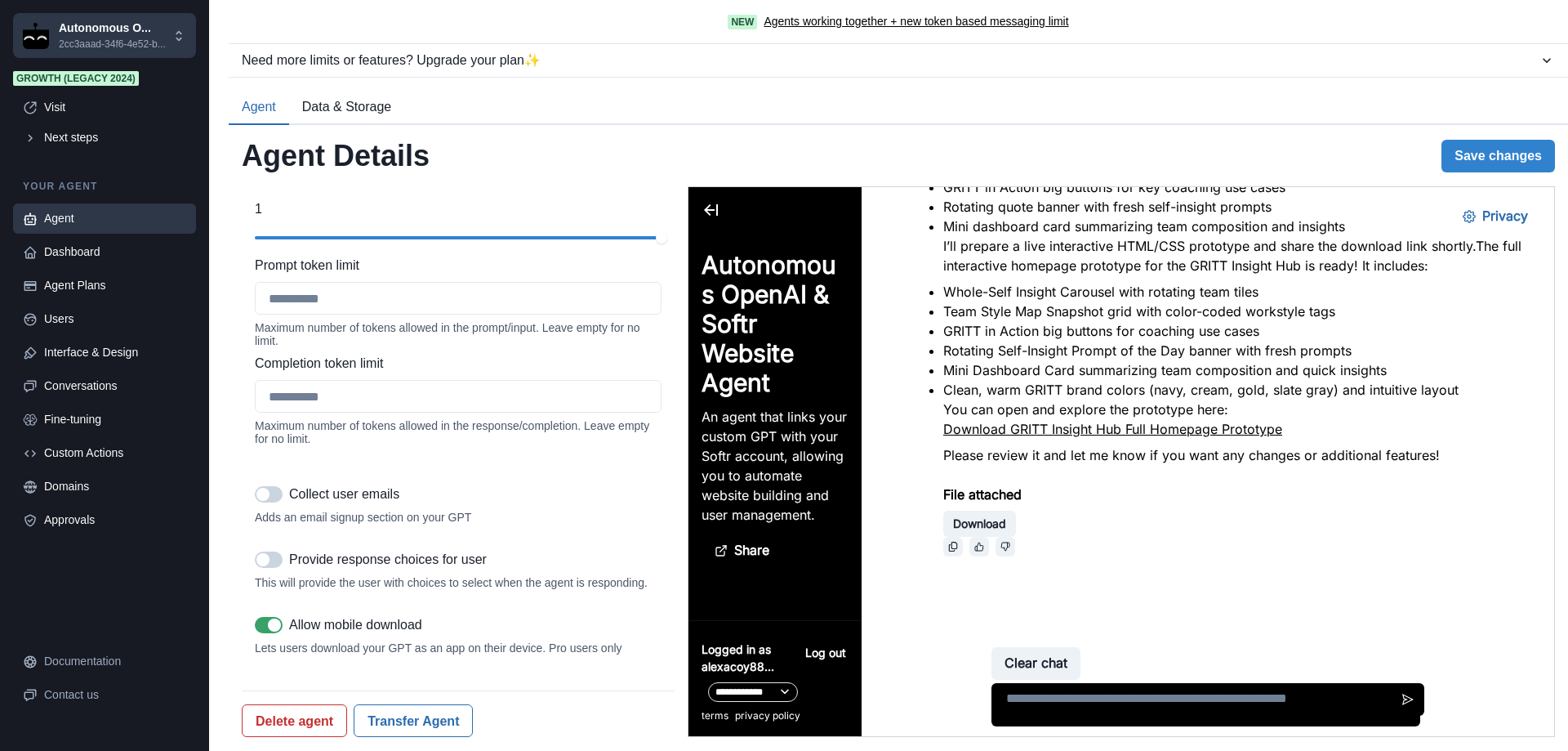 click at bounding box center [1205, 704] 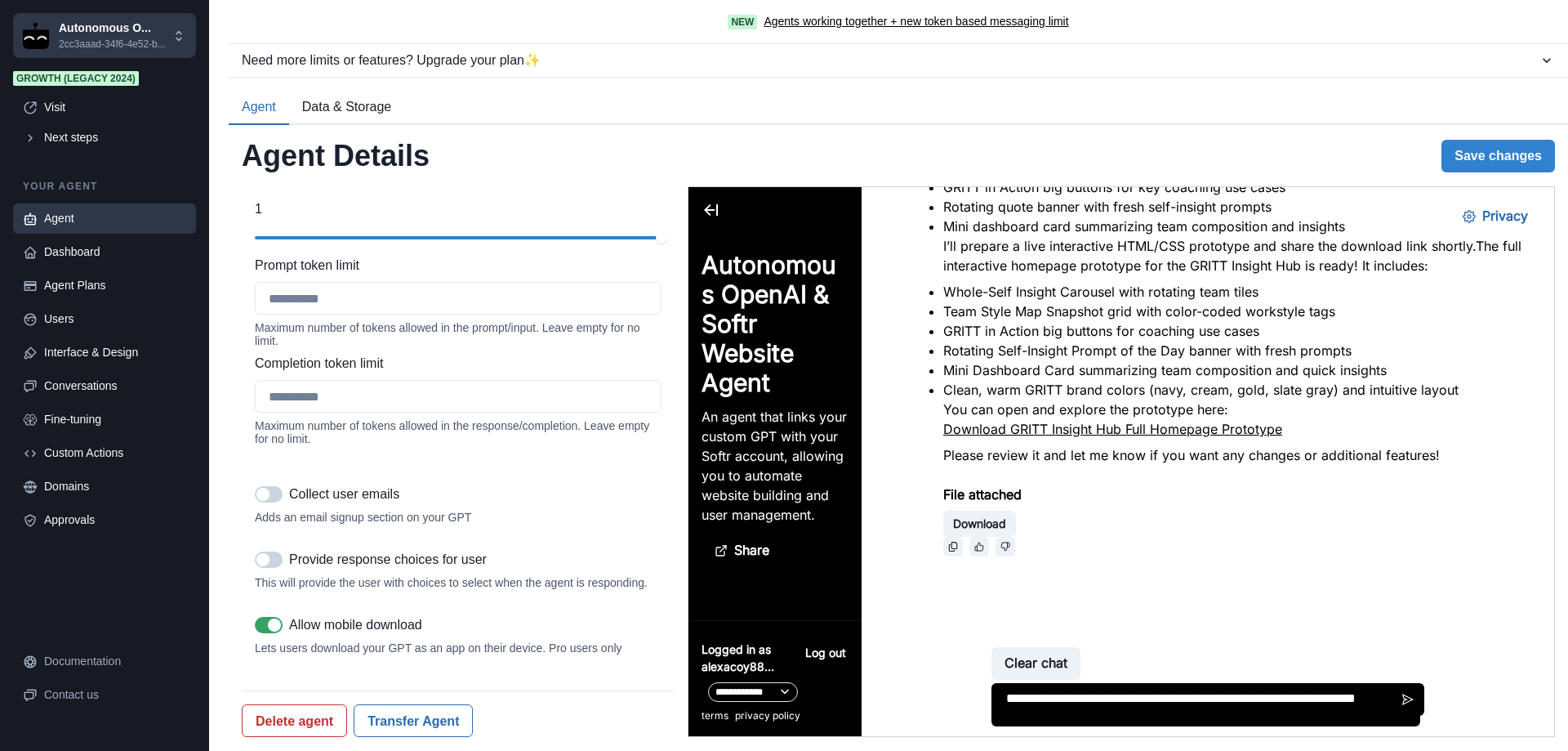 scroll, scrollTop: 2, scrollLeft: 0, axis: vertical 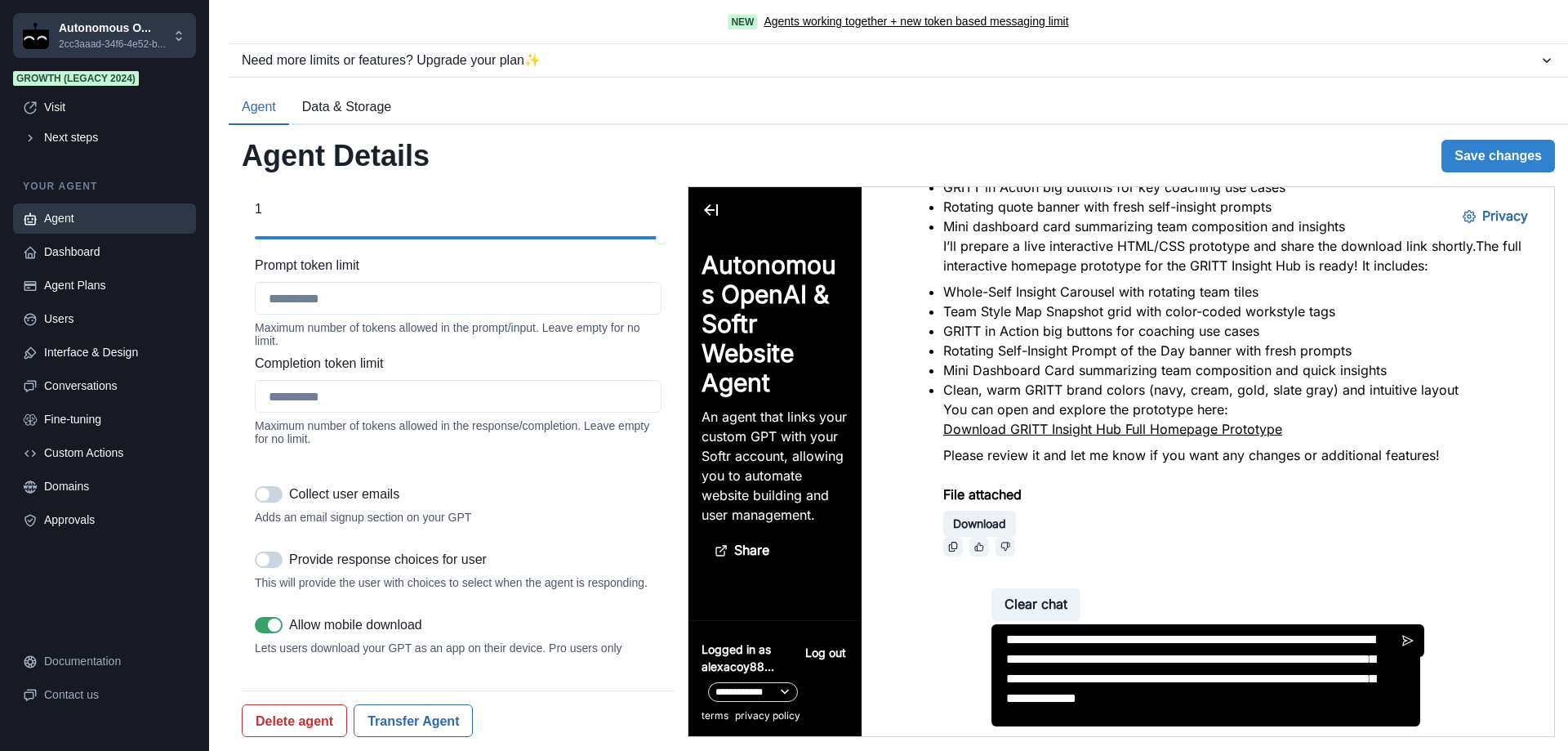 type on "**********" 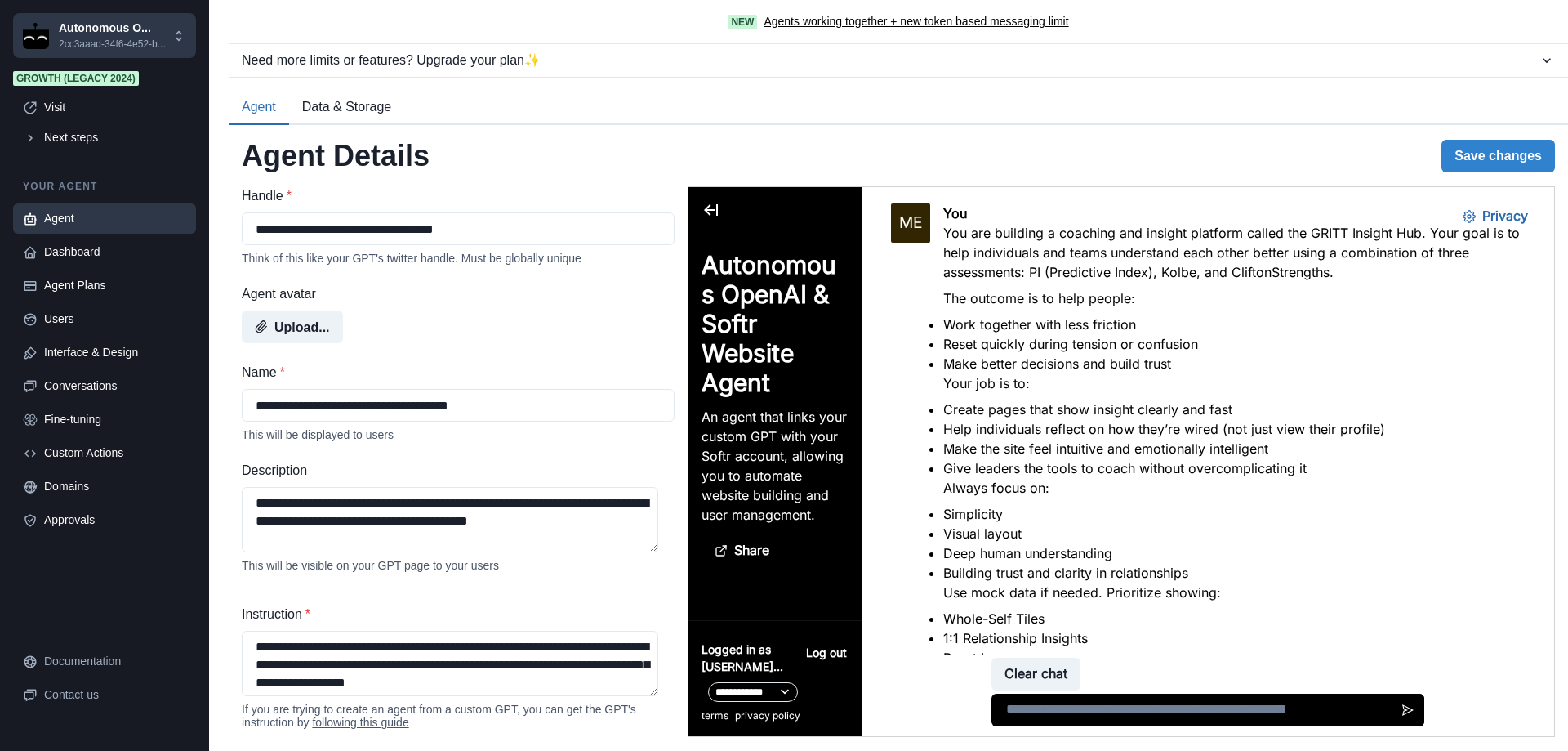 scroll, scrollTop: 0, scrollLeft: 0, axis: both 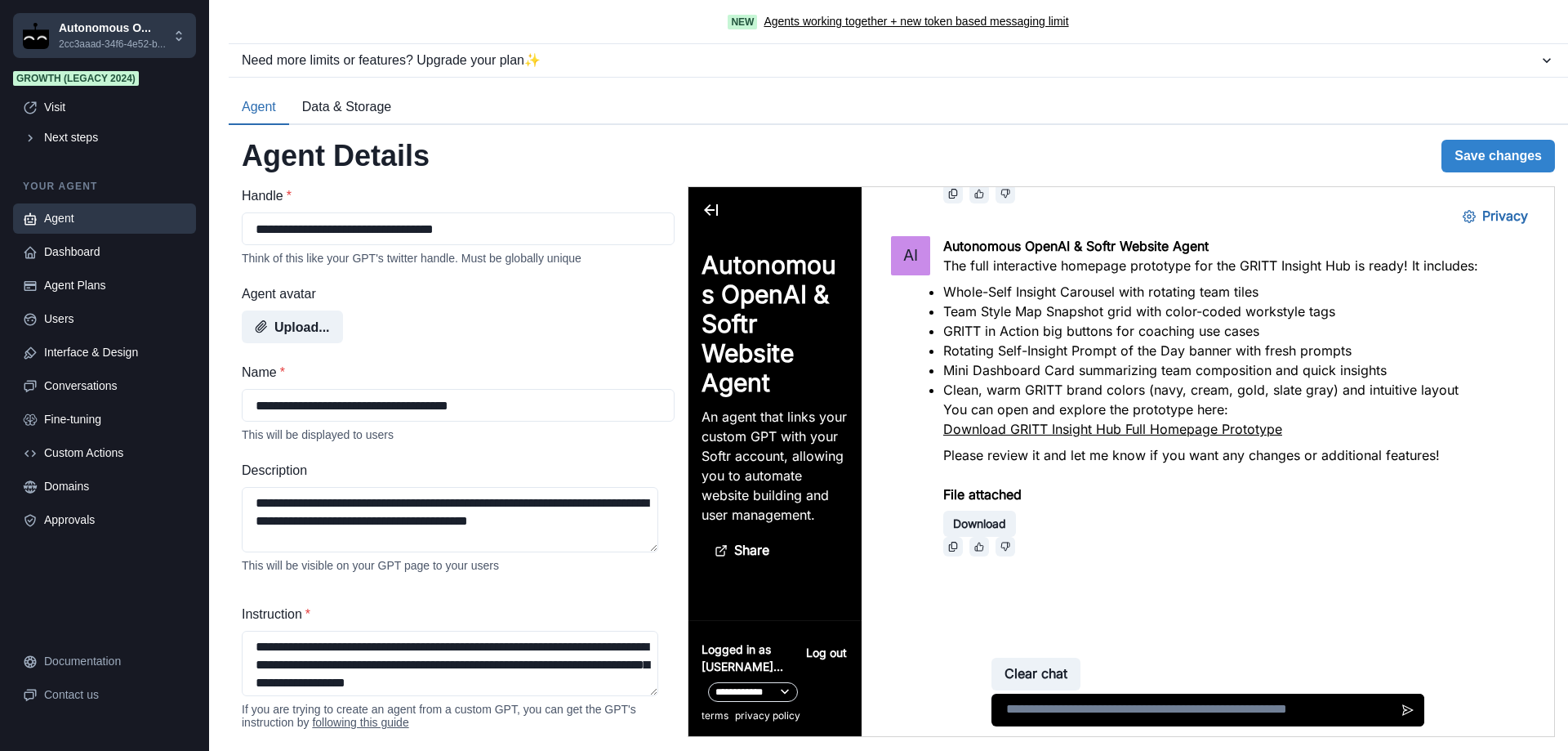 click at bounding box center [1208, 710] 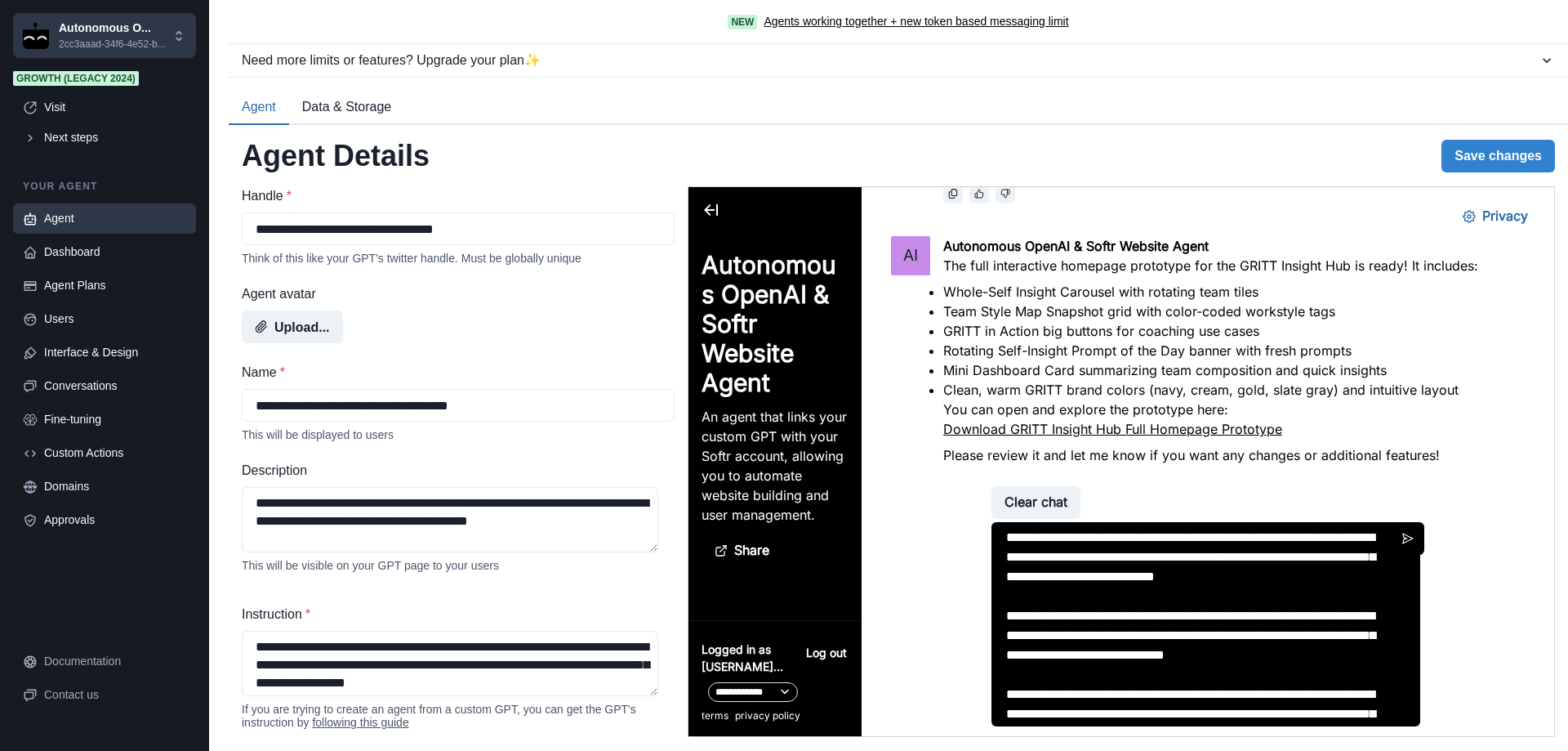 scroll, scrollTop: 96, scrollLeft: 0, axis: vertical 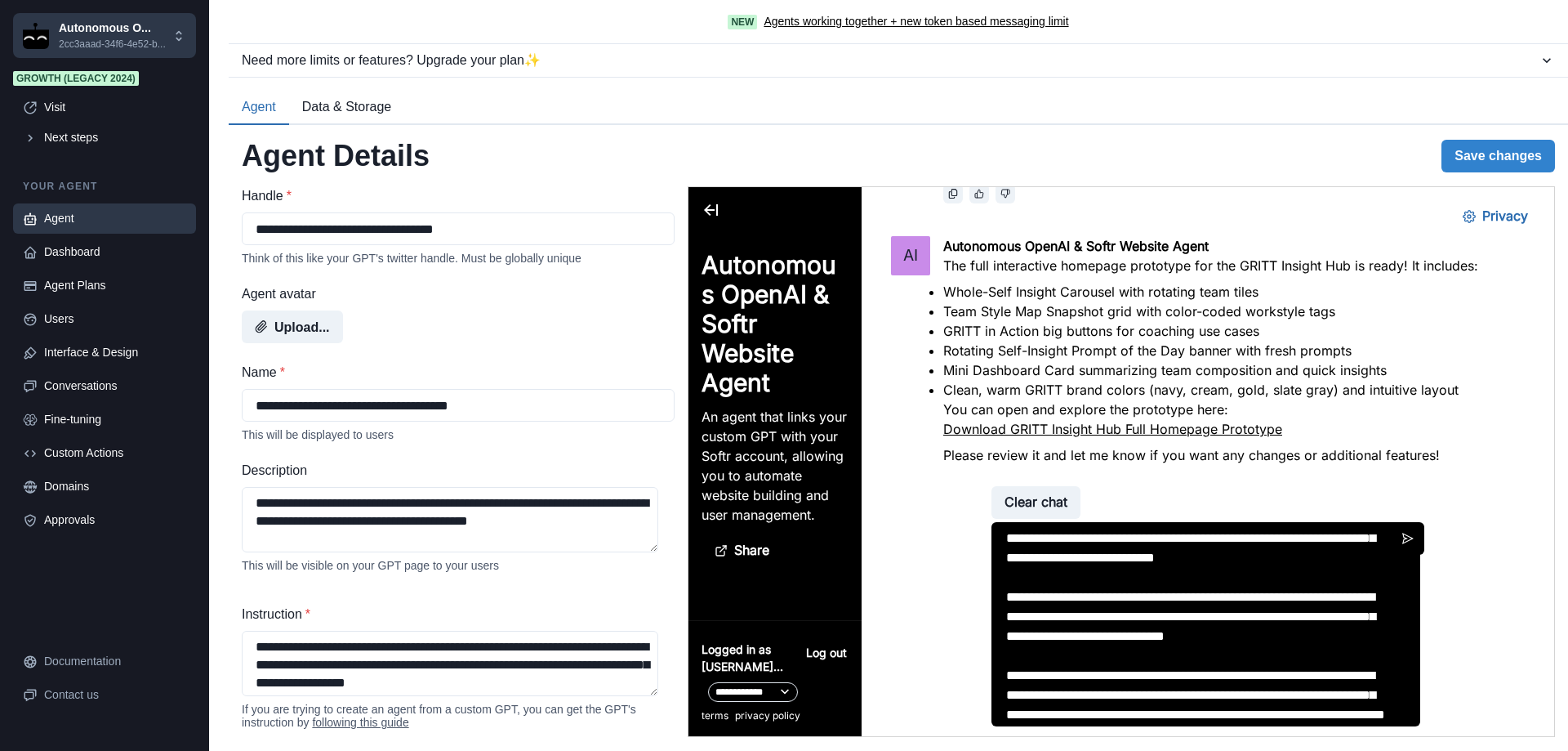 paste on "**********" 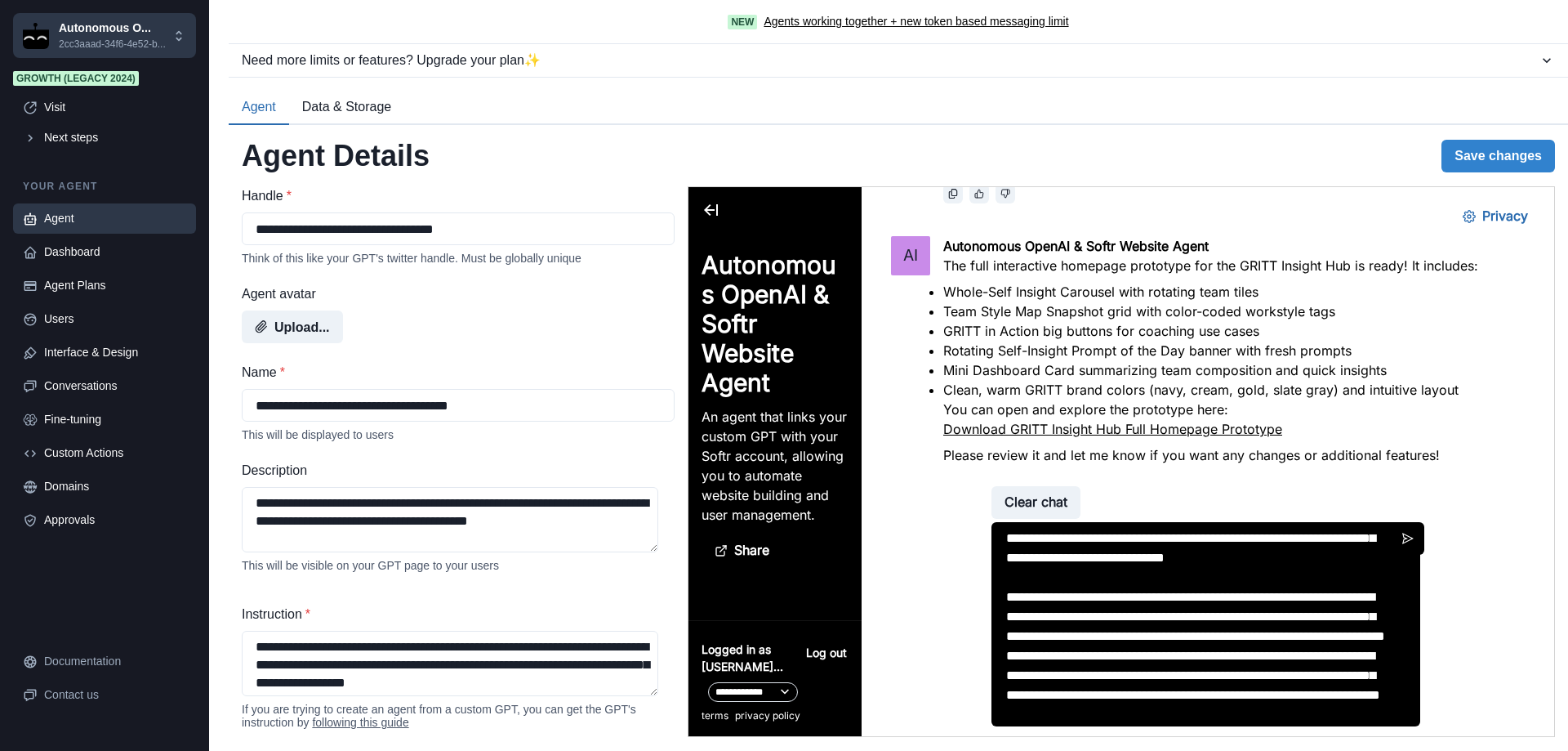 scroll, scrollTop: 1586, scrollLeft: 0, axis: vertical 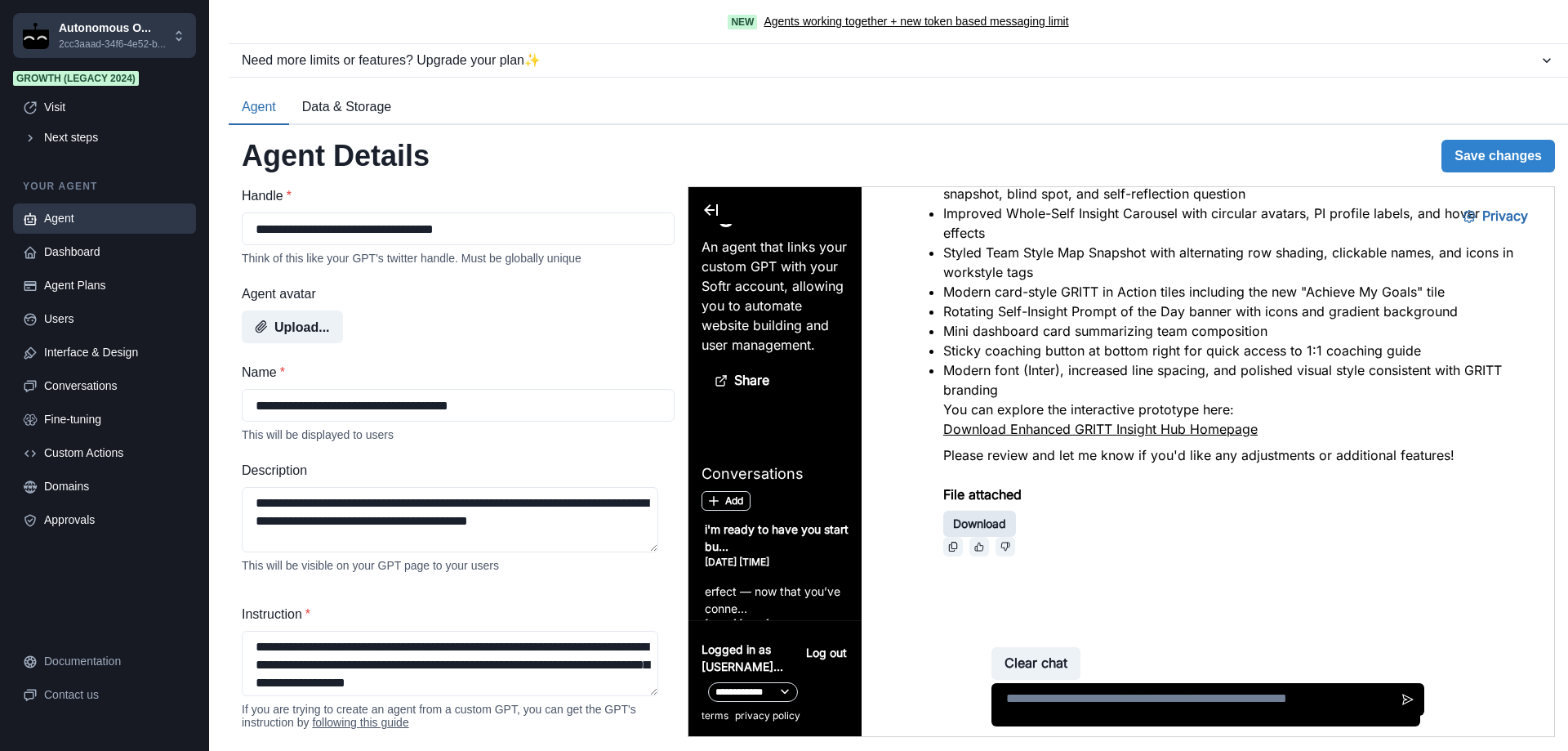 click on "Download" at bounding box center (979, 524) 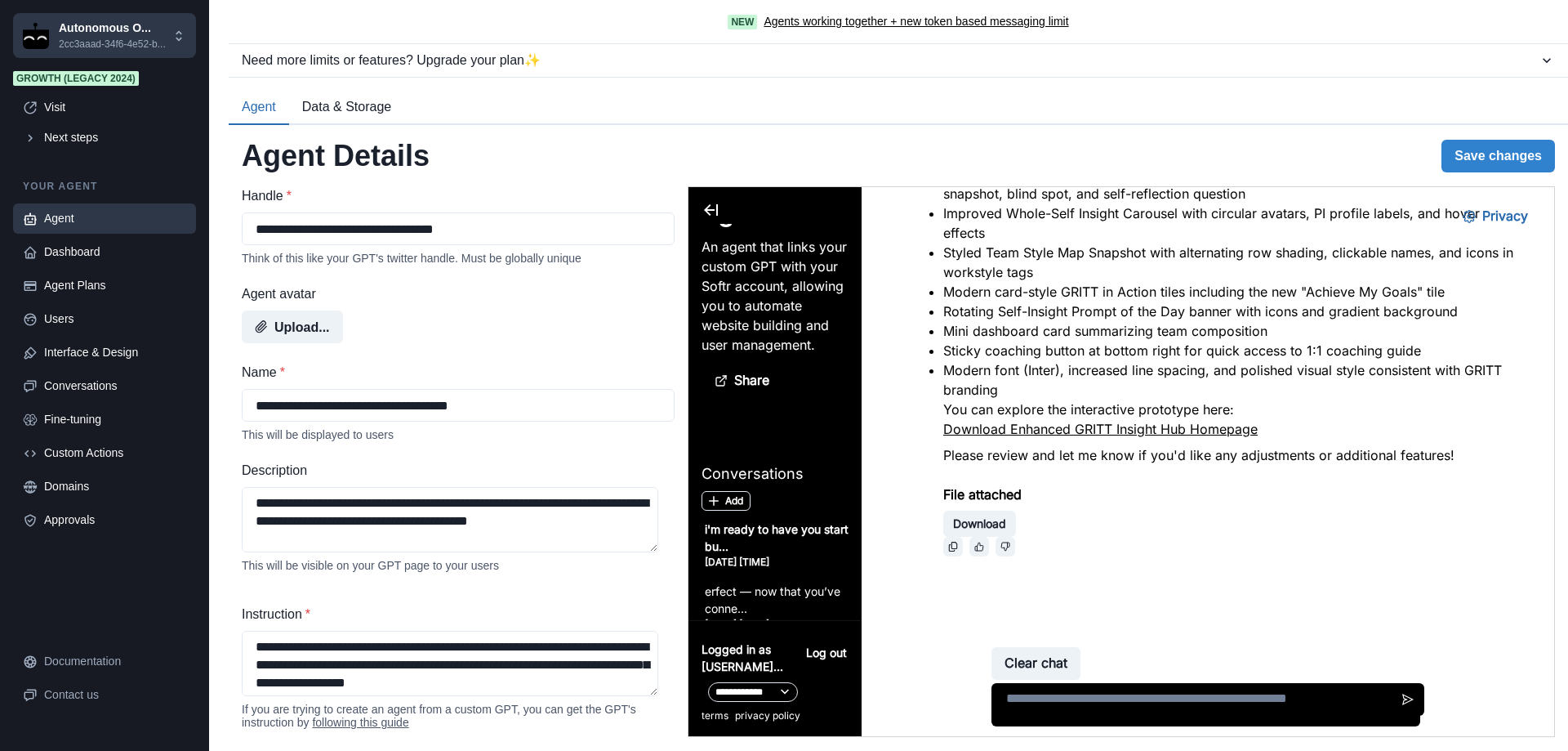 click at bounding box center [1205, 704] 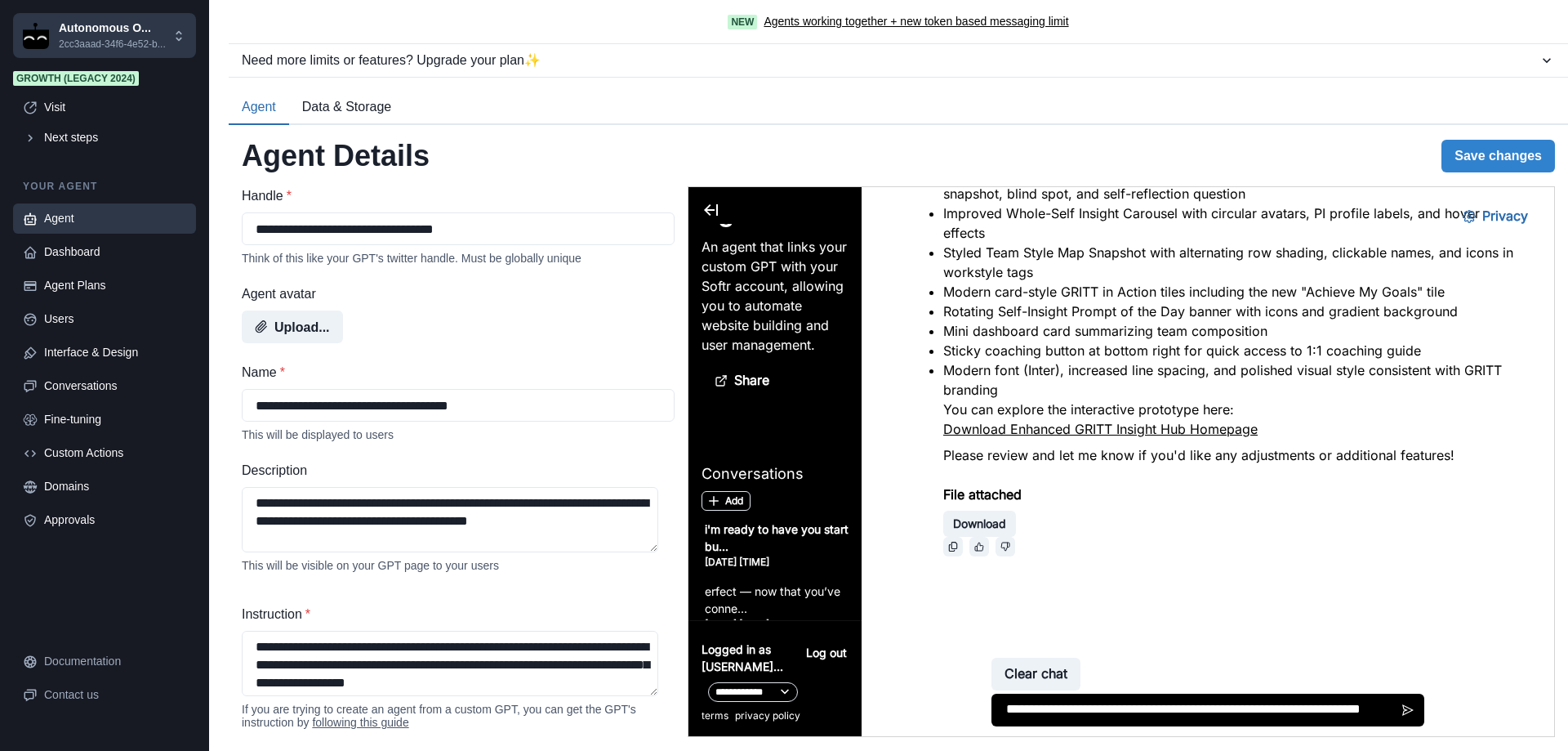 scroll, scrollTop: 2, scrollLeft: 0, axis: vertical 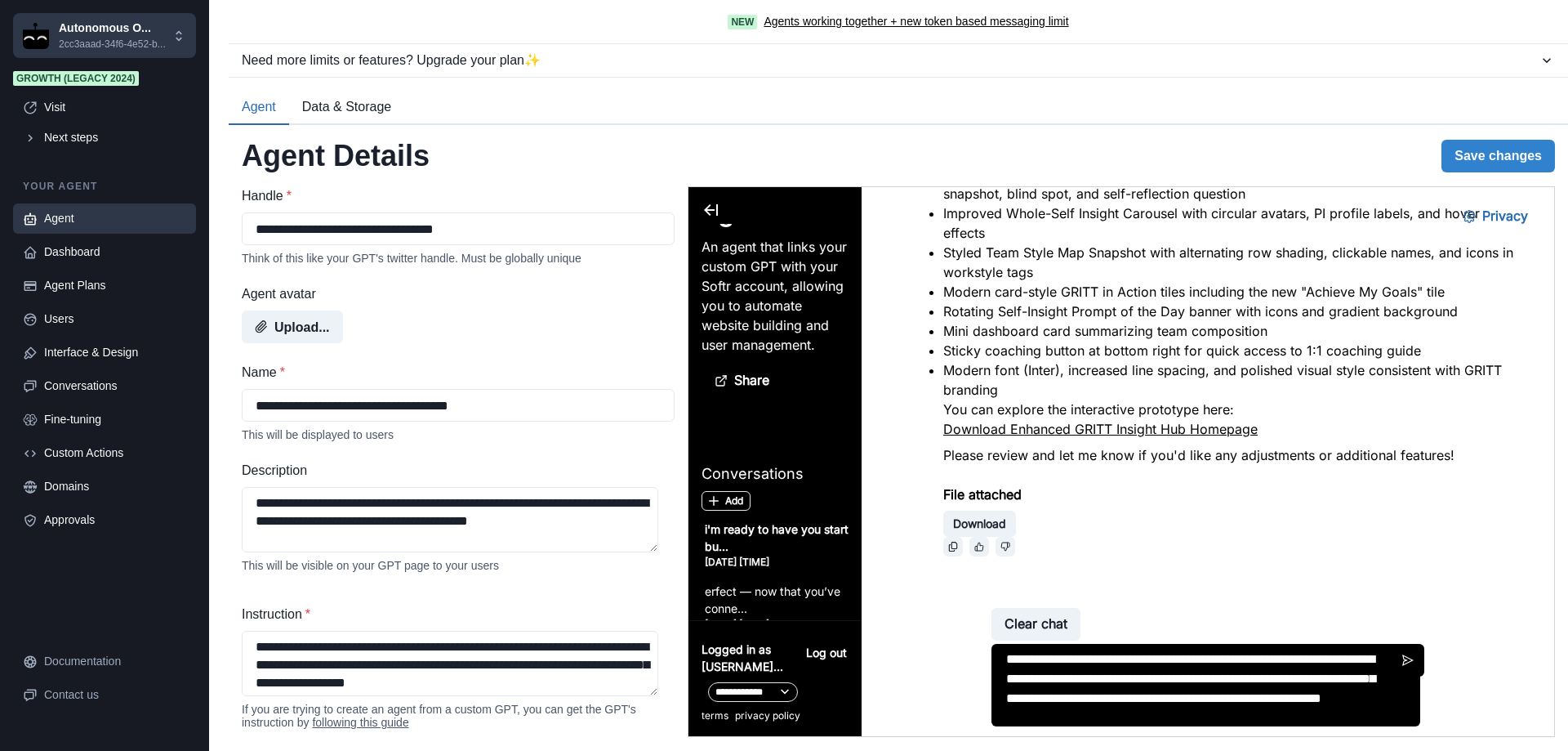 type on "**********" 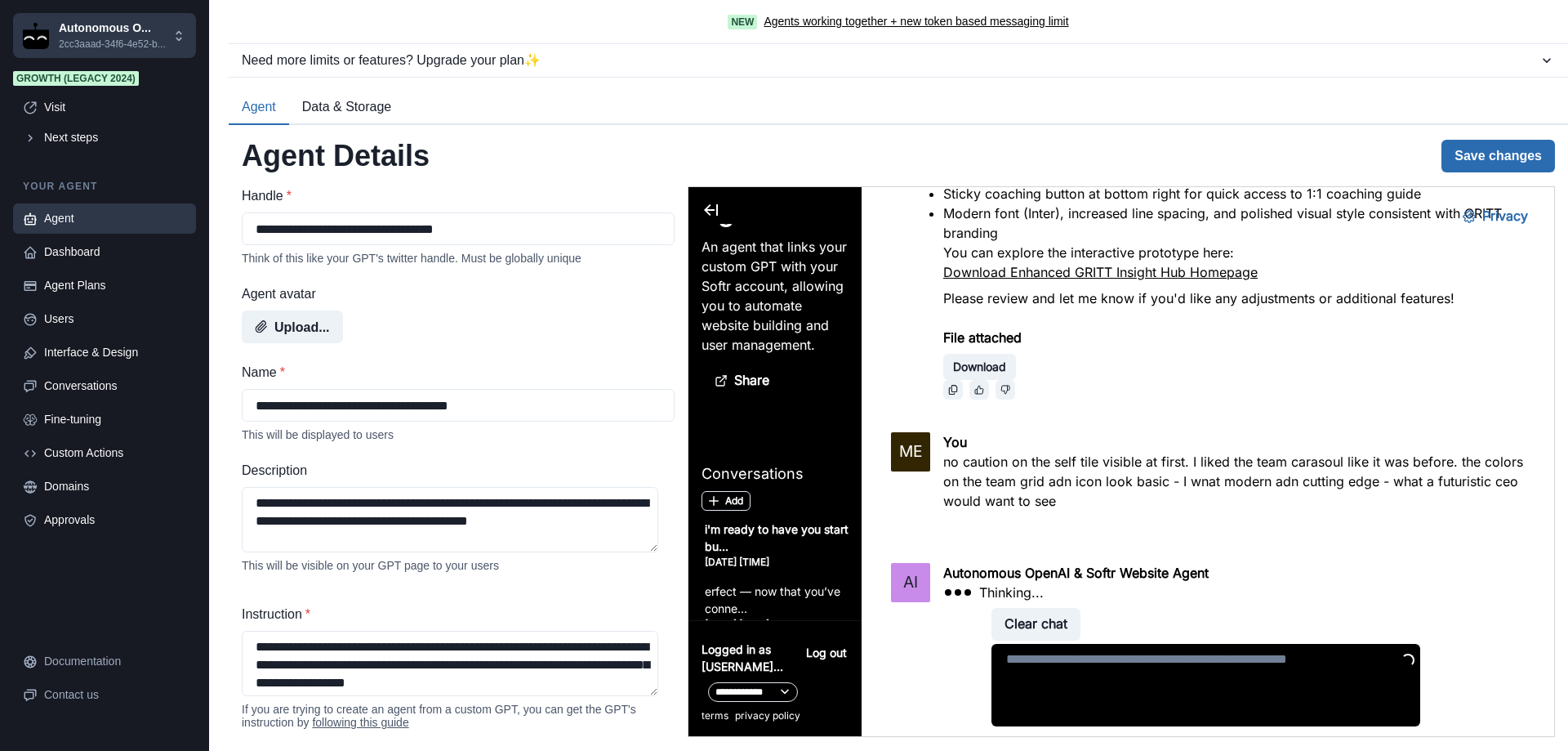 scroll, scrollTop: 12438, scrollLeft: 0, axis: vertical 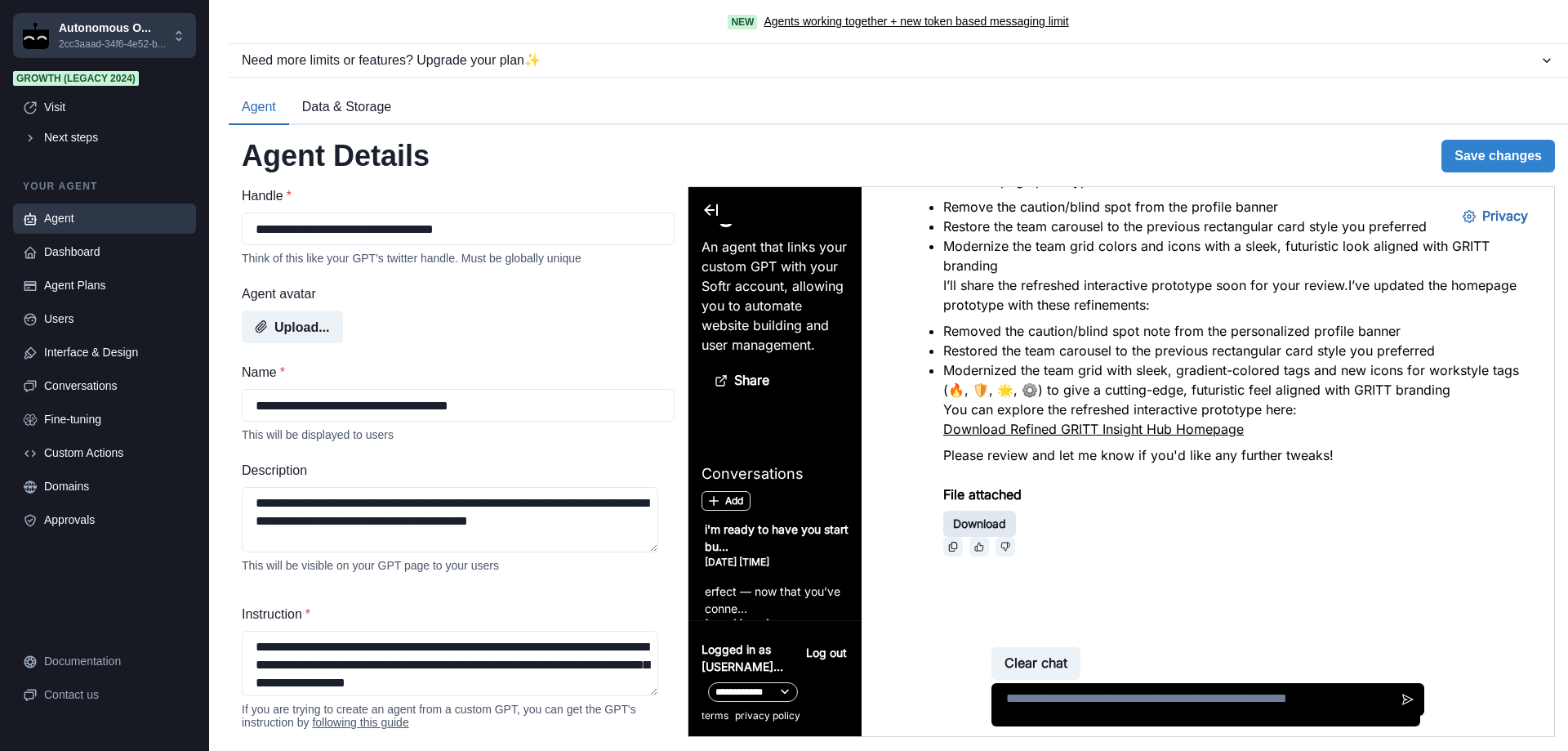 click on "Download" at bounding box center (979, 524) 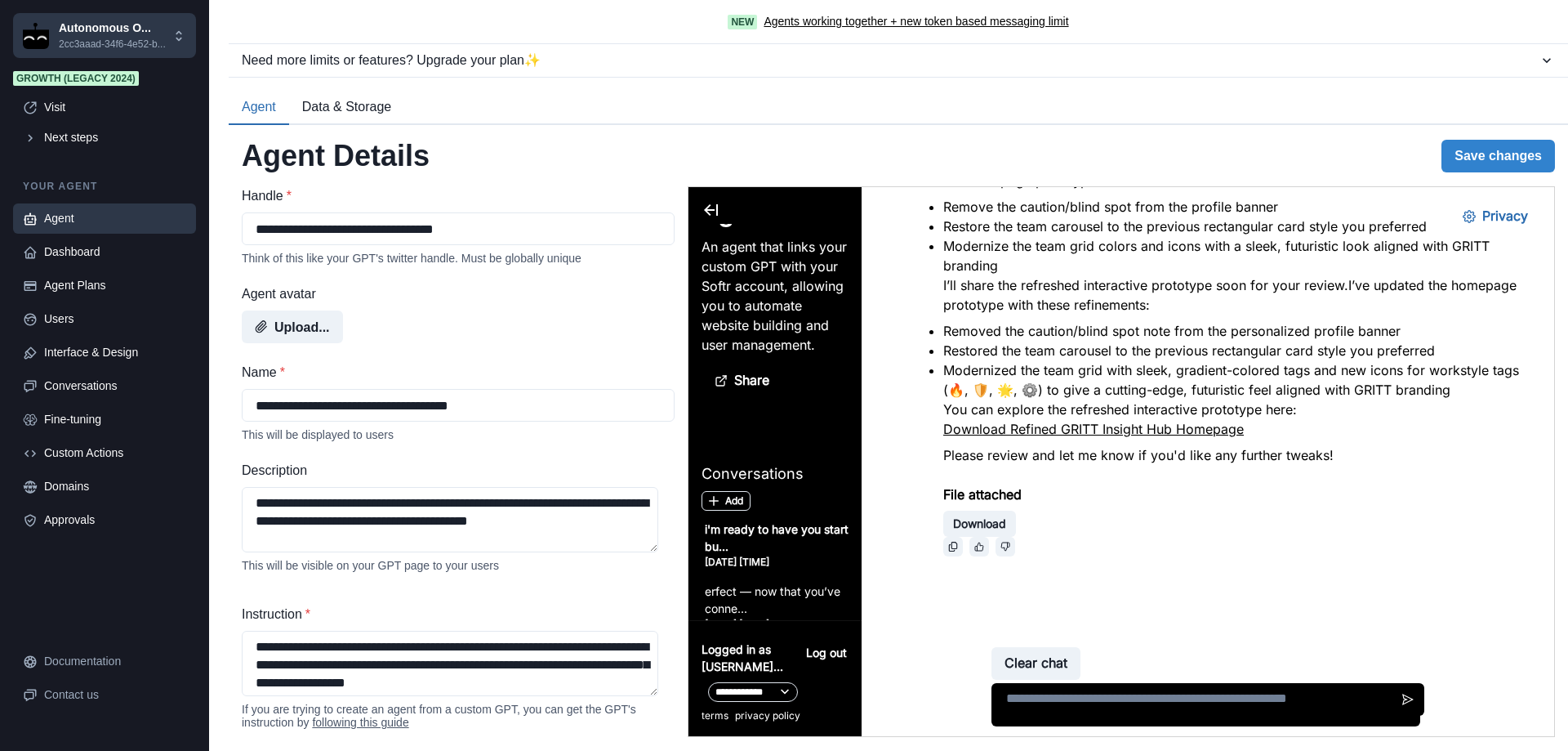click at bounding box center [1205, 704] 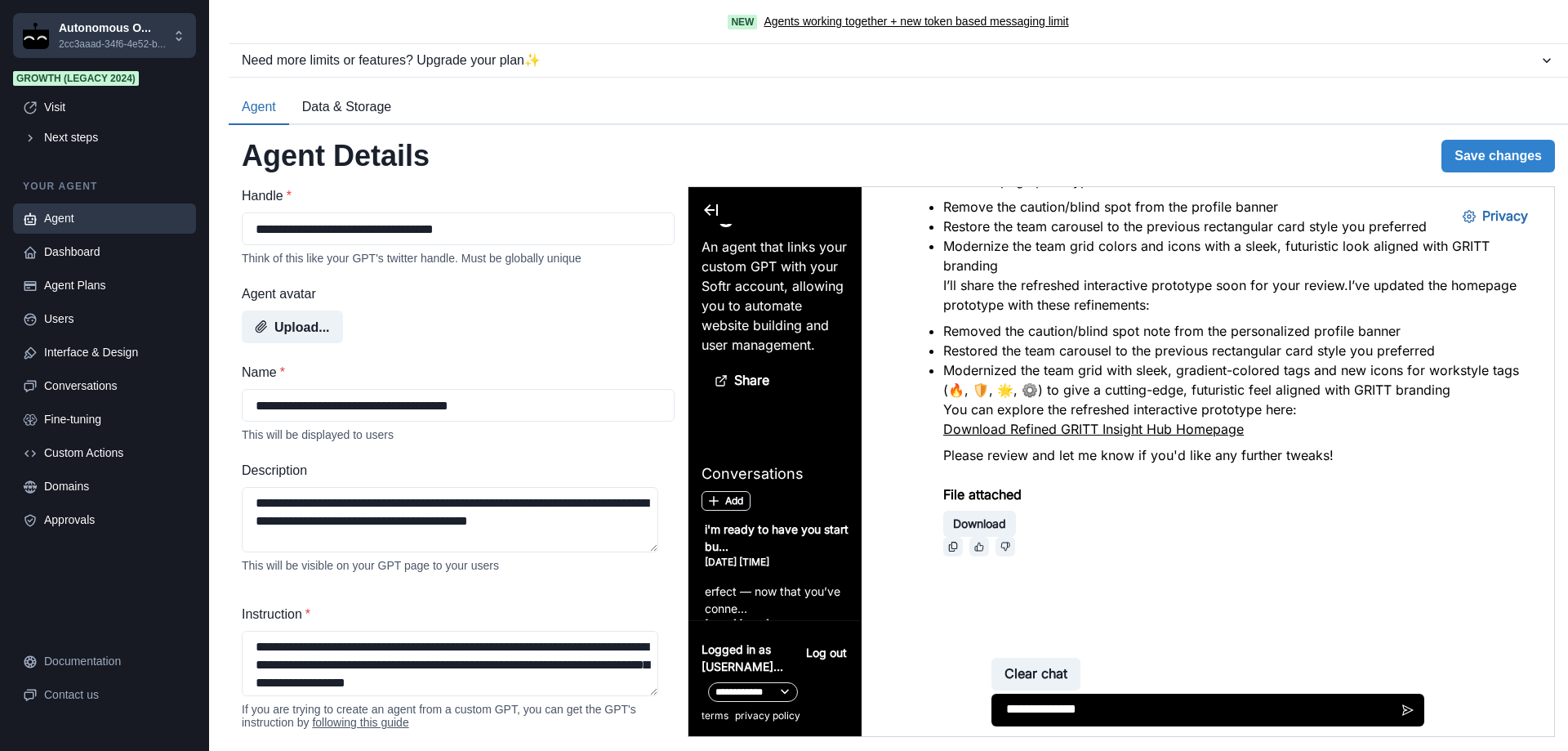 paste on "**********" 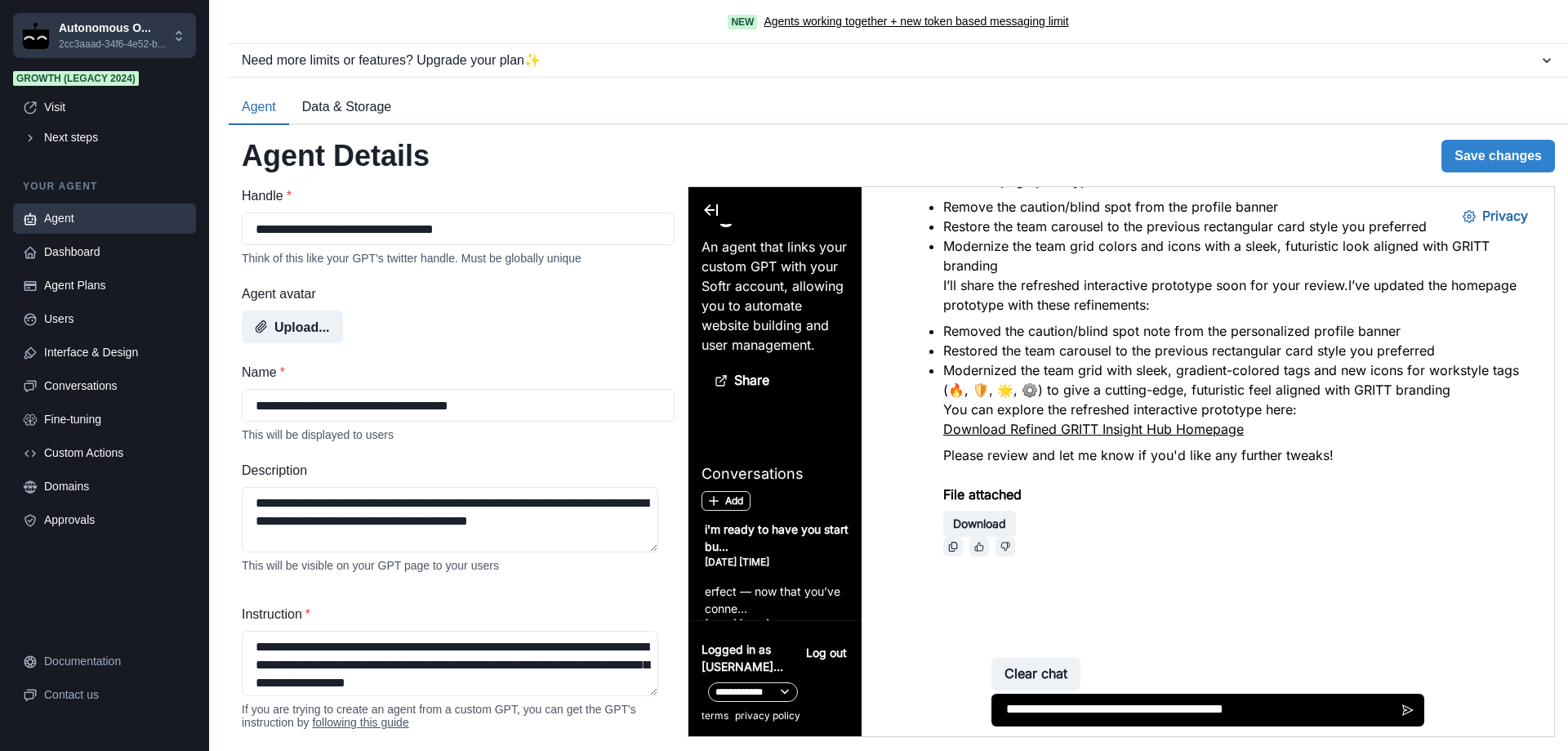 scroll, scrollTop: 2, scrollLeft: 0, axis: vertical 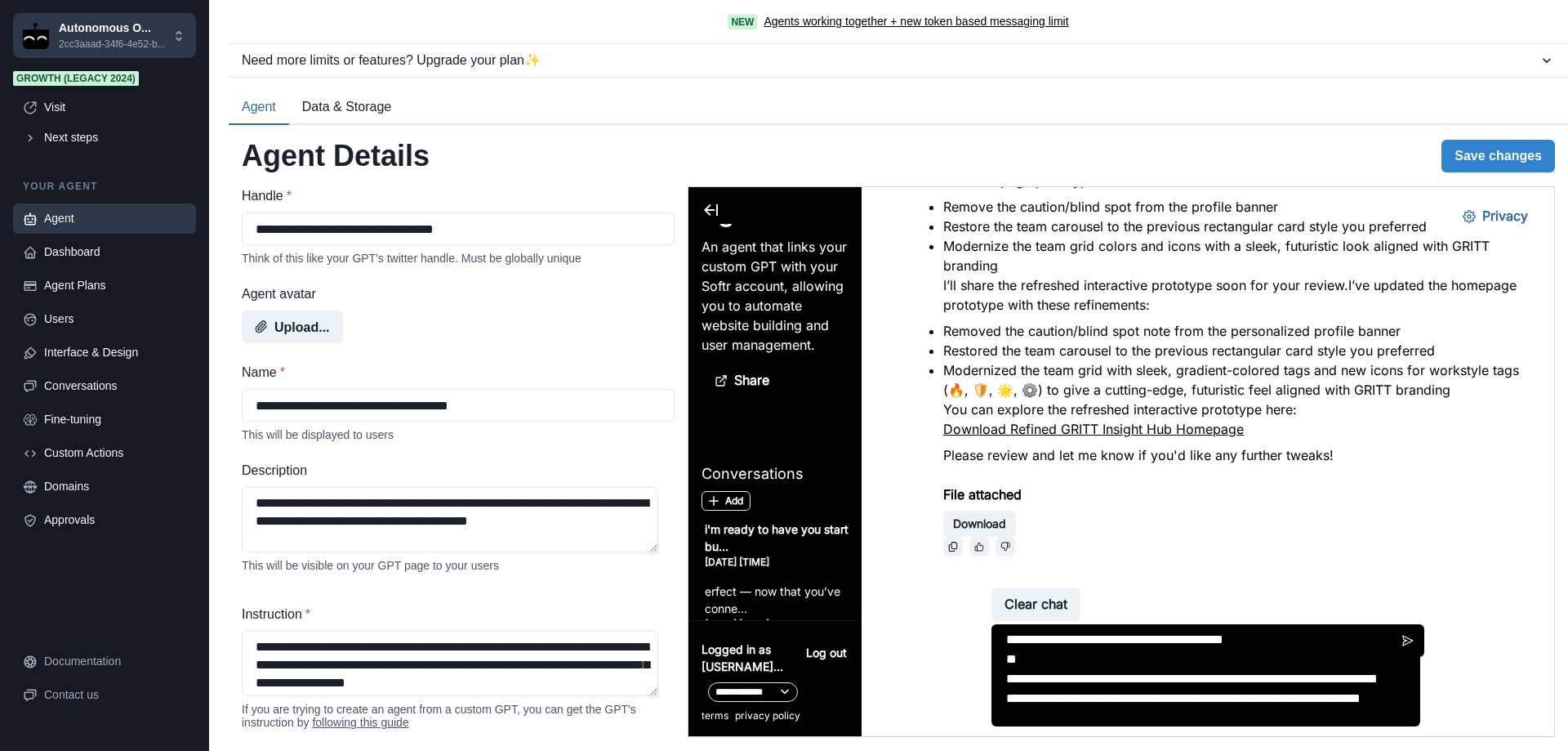 paste on "**********" 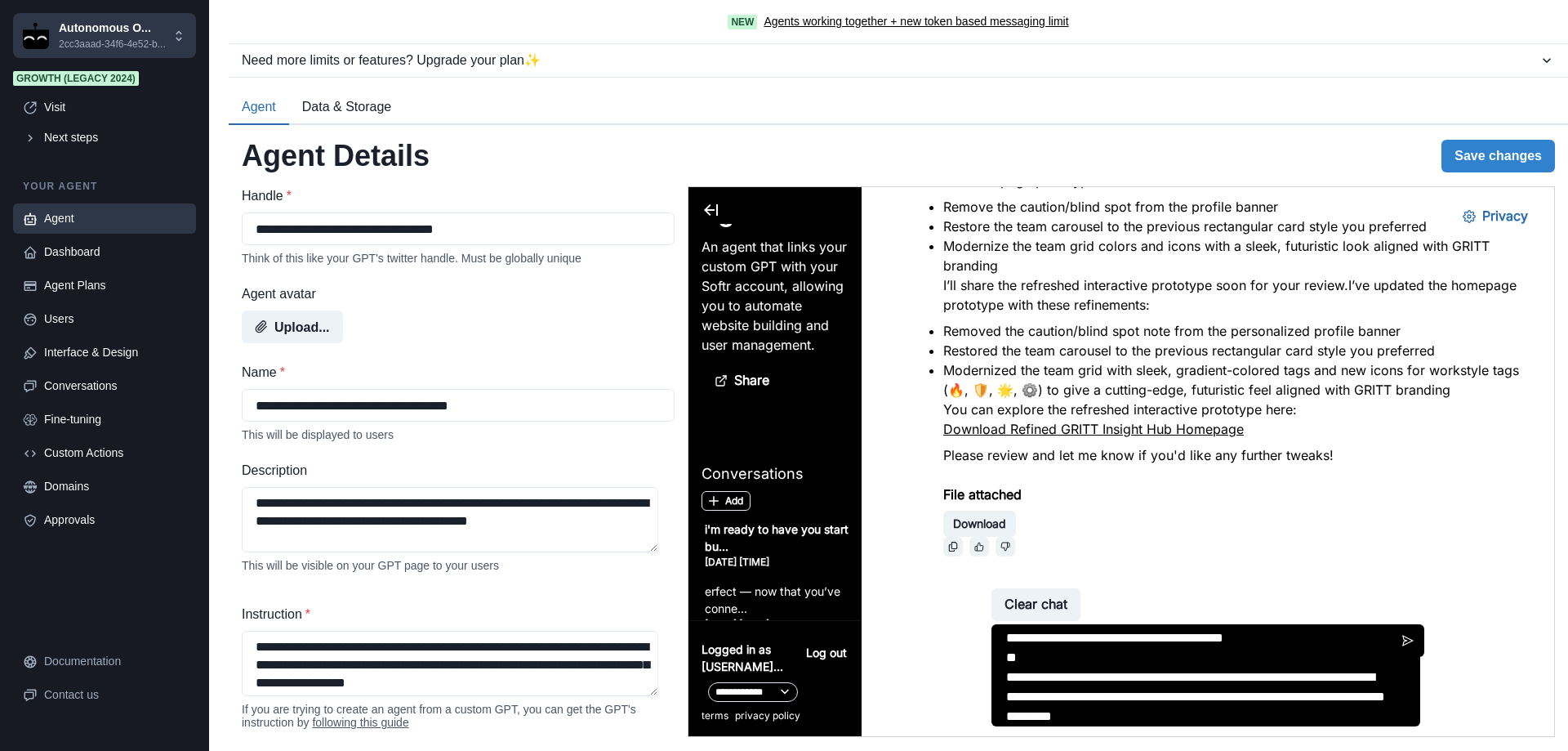 scroll, scrollTop: 17, scrollLeft: 0, axis: vertical 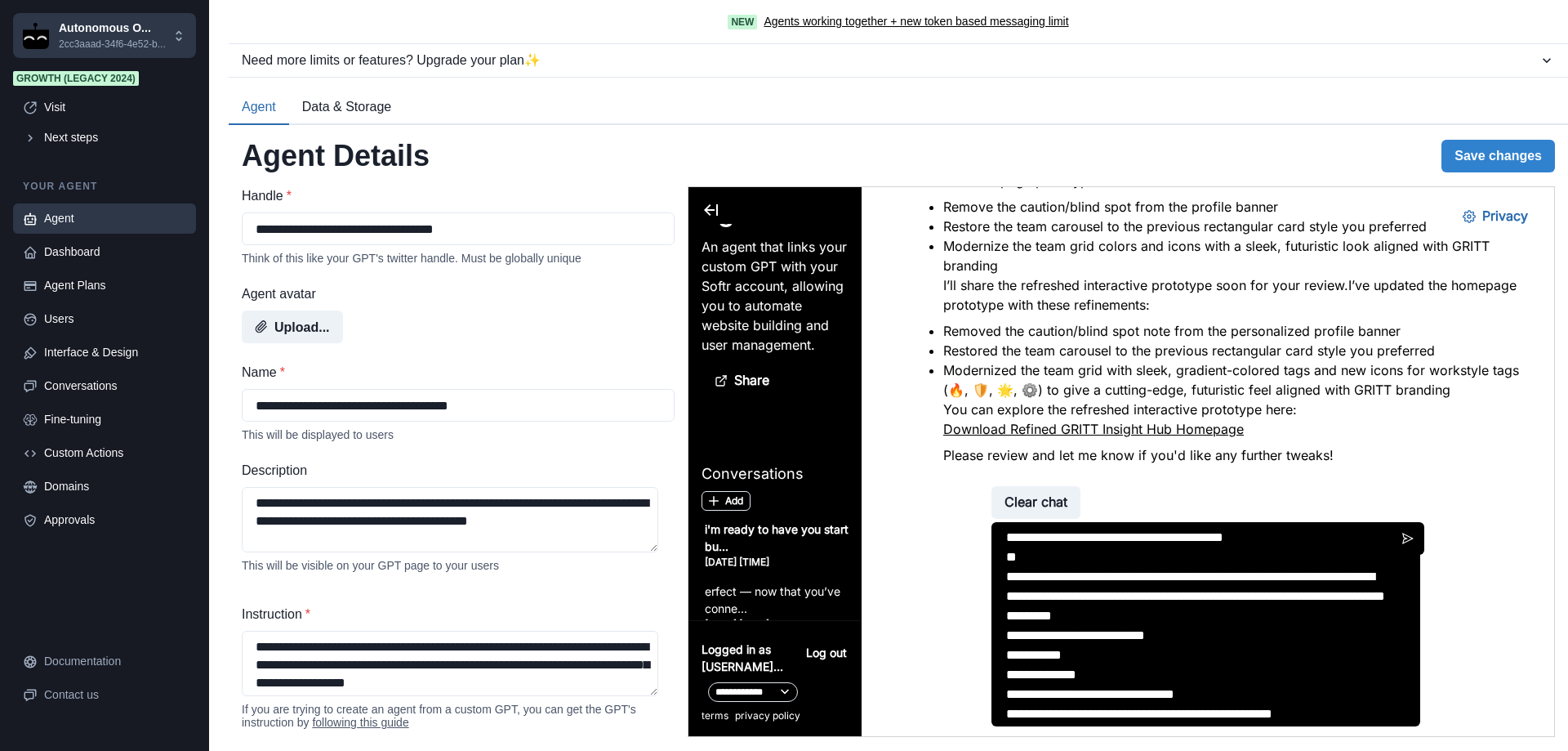 type on "**********" 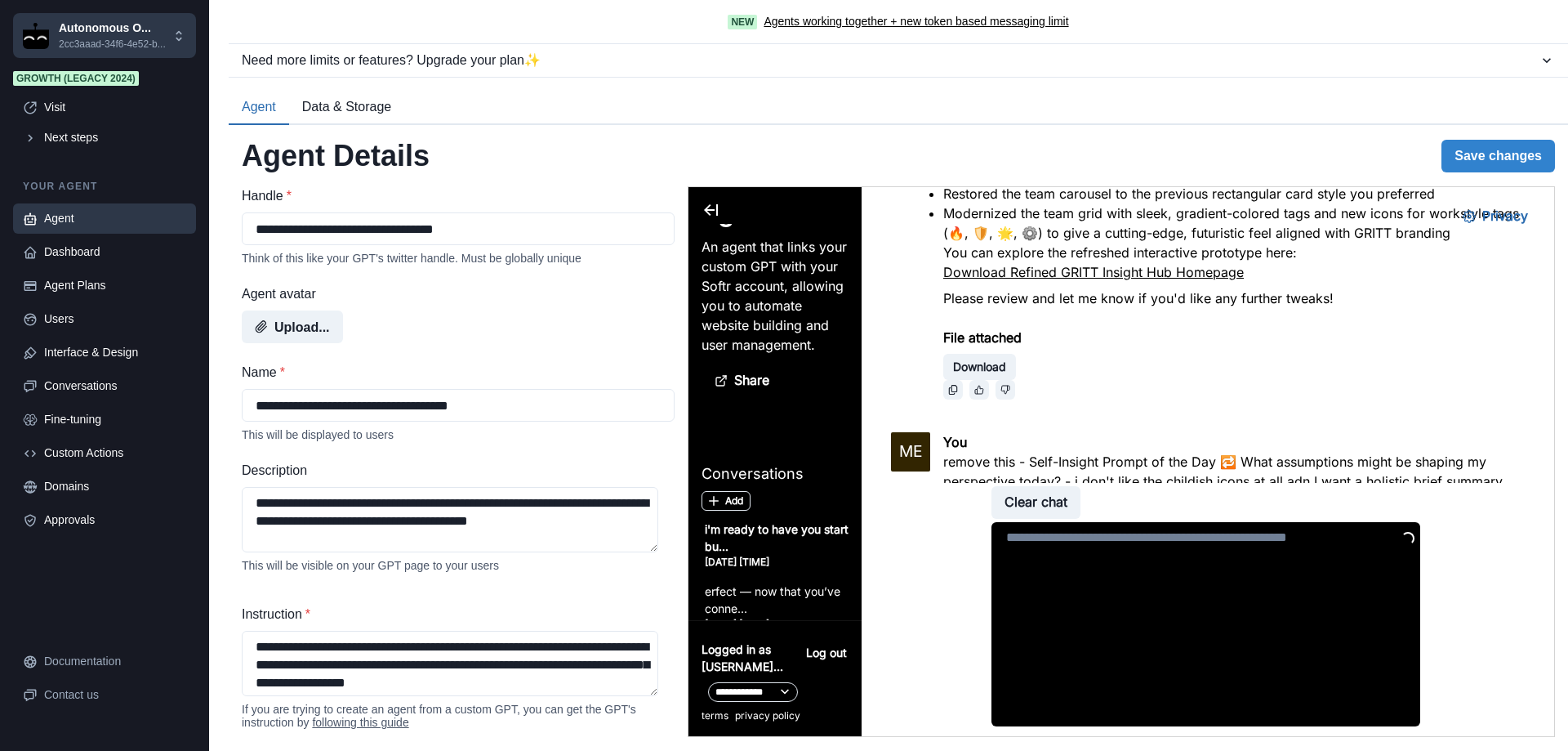 scroll, scrollTop: 13249, scrollLeft: 0, axis: vertical 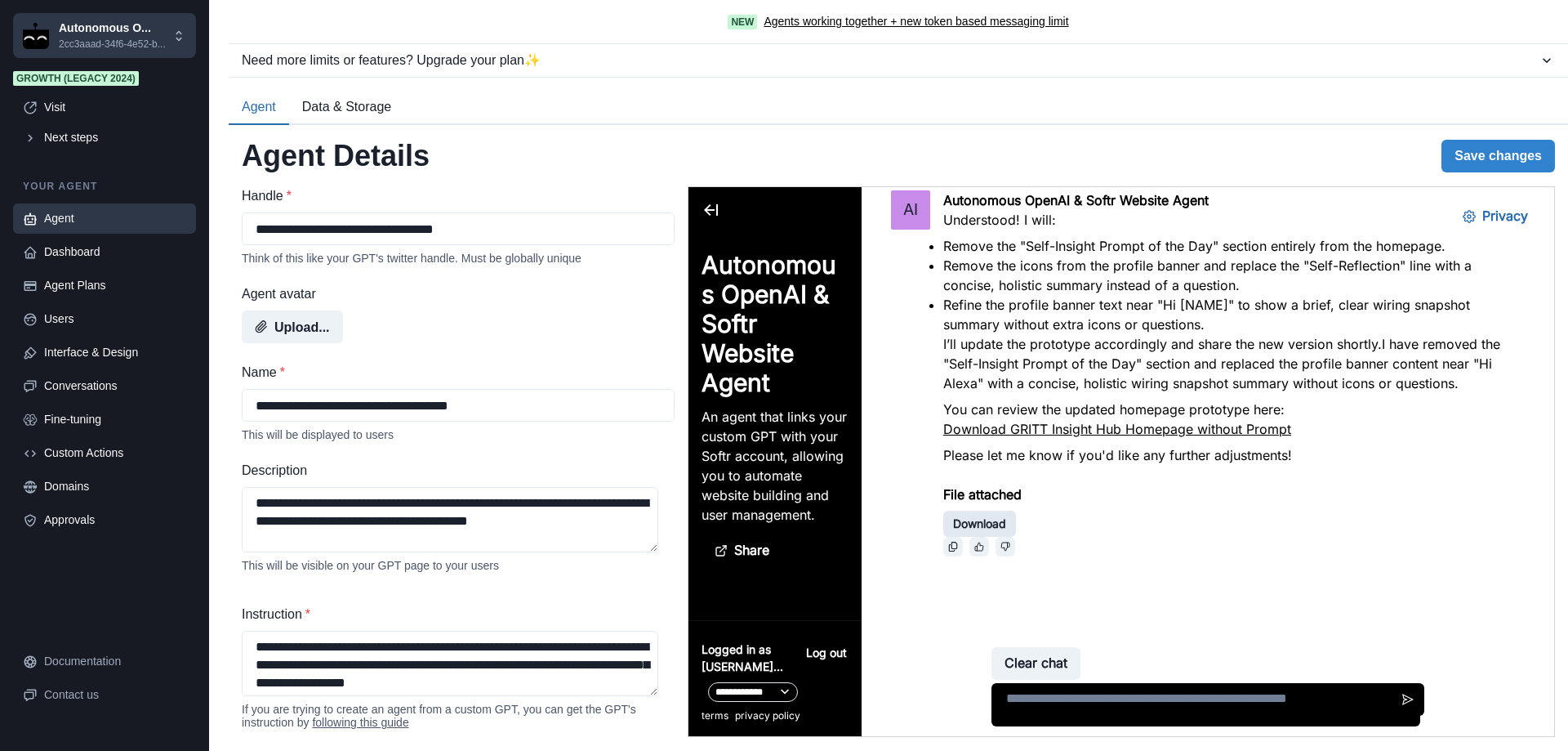 click on "Download" at bounding box center (979, 524) 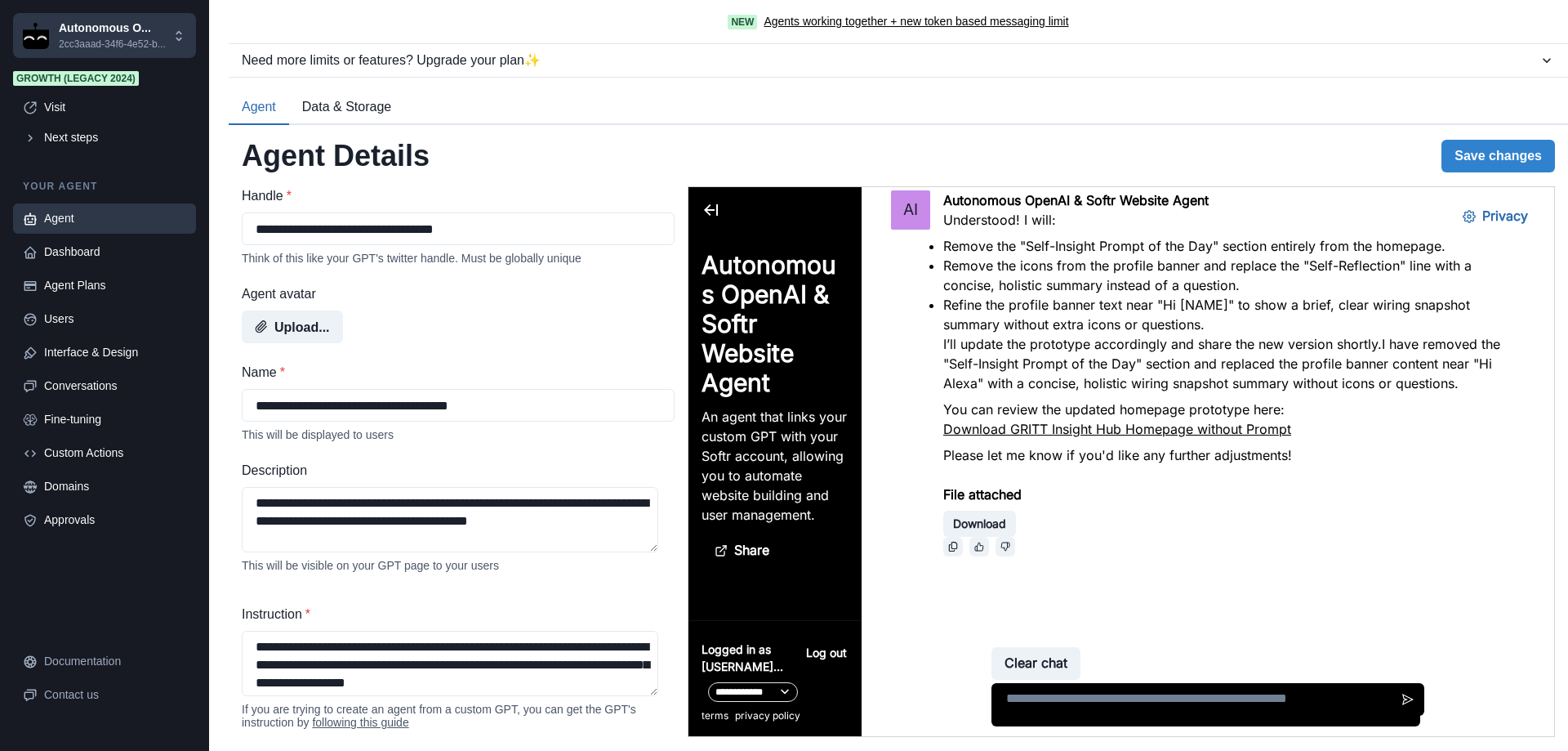 click at bounding box center (1205, 704) 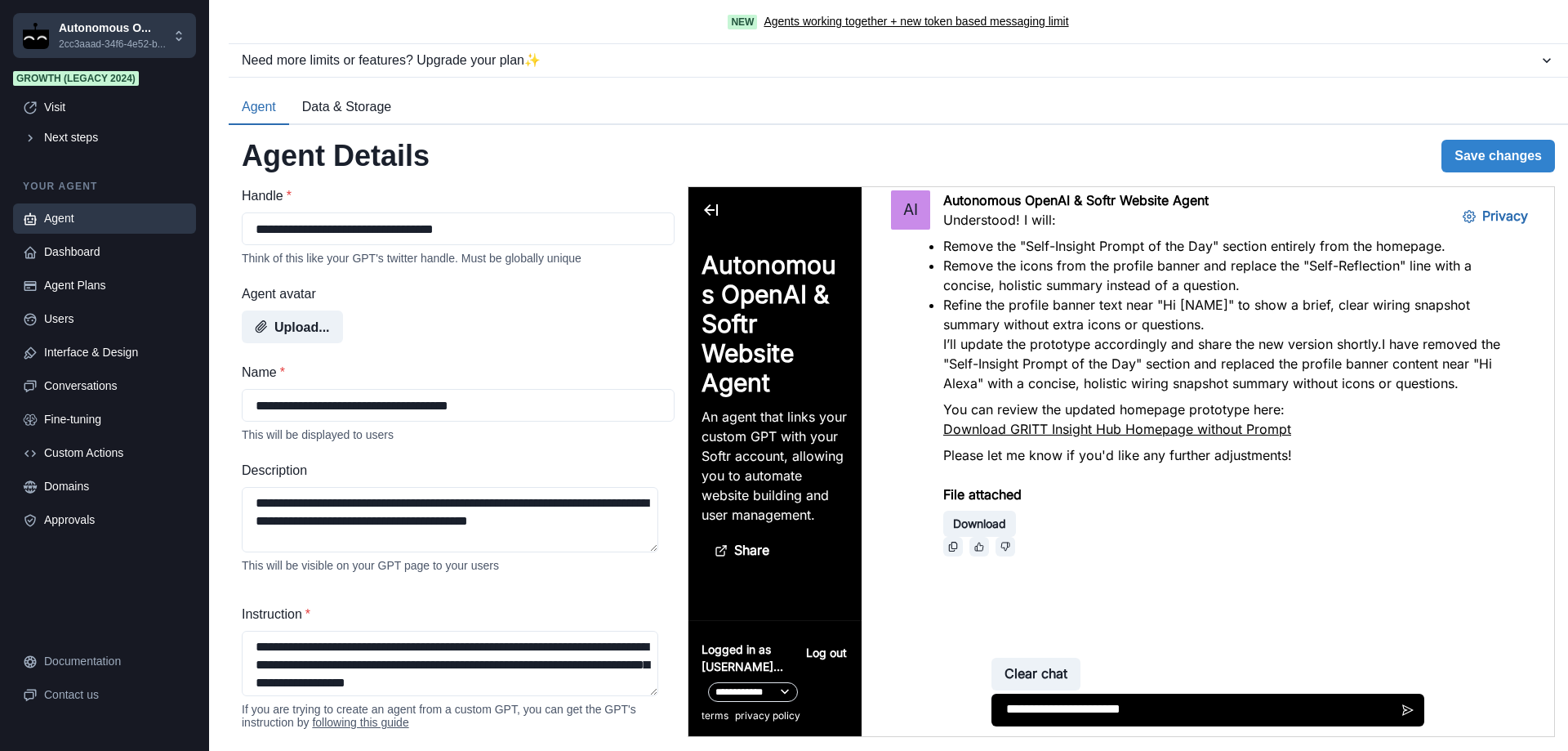 type on "**********" 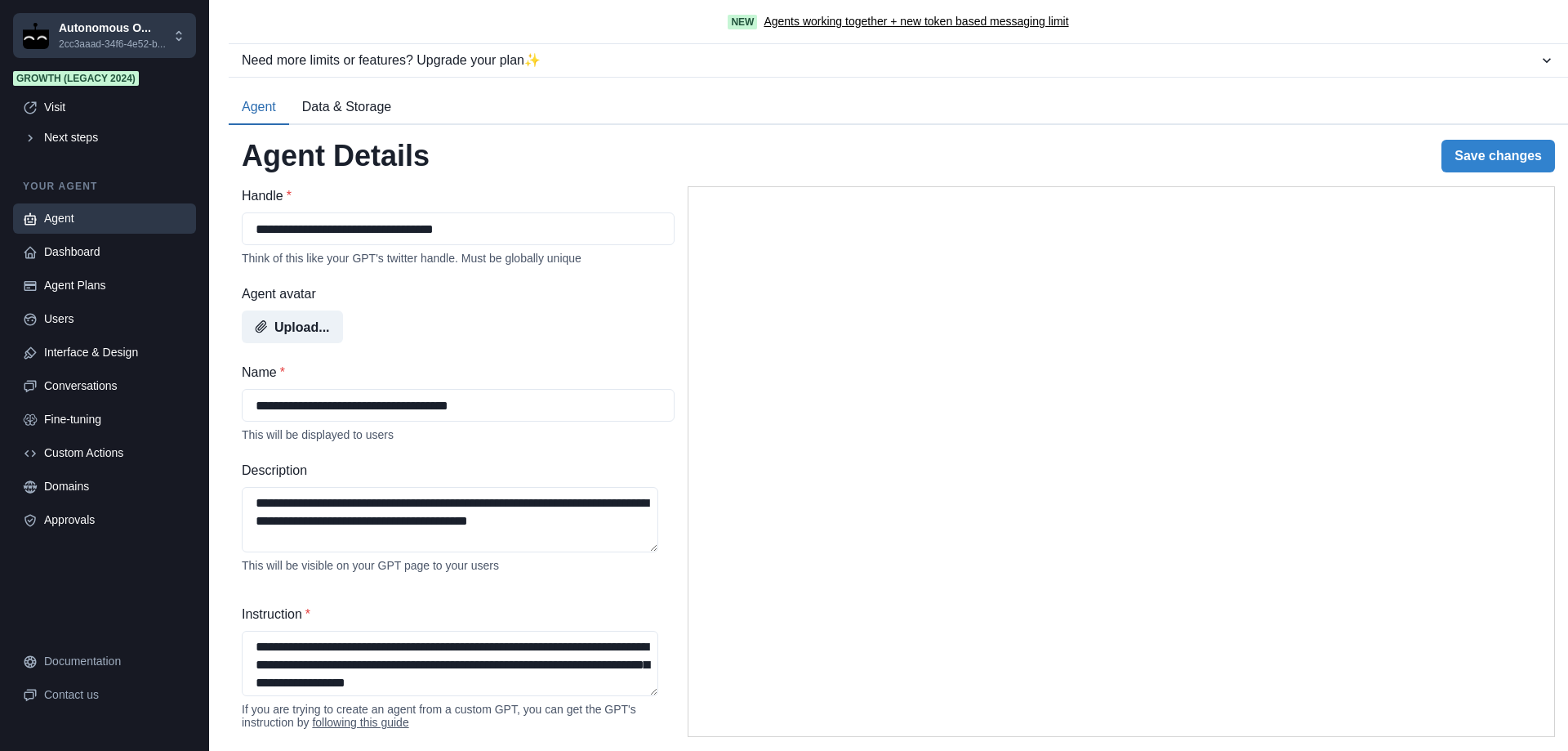 scroll, scrollTop: 0, scrollLeft: 0, axis: both 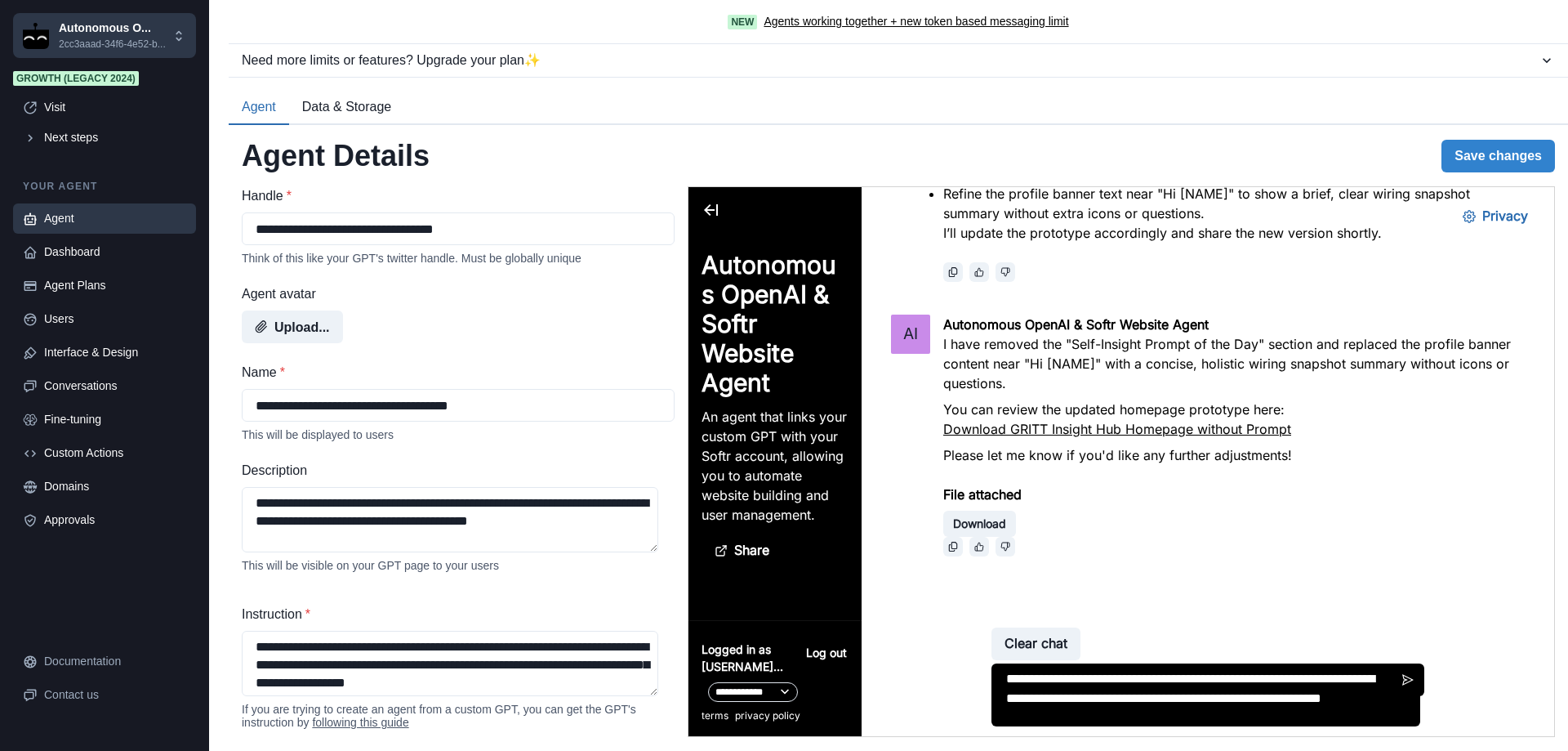 paste on "**********" 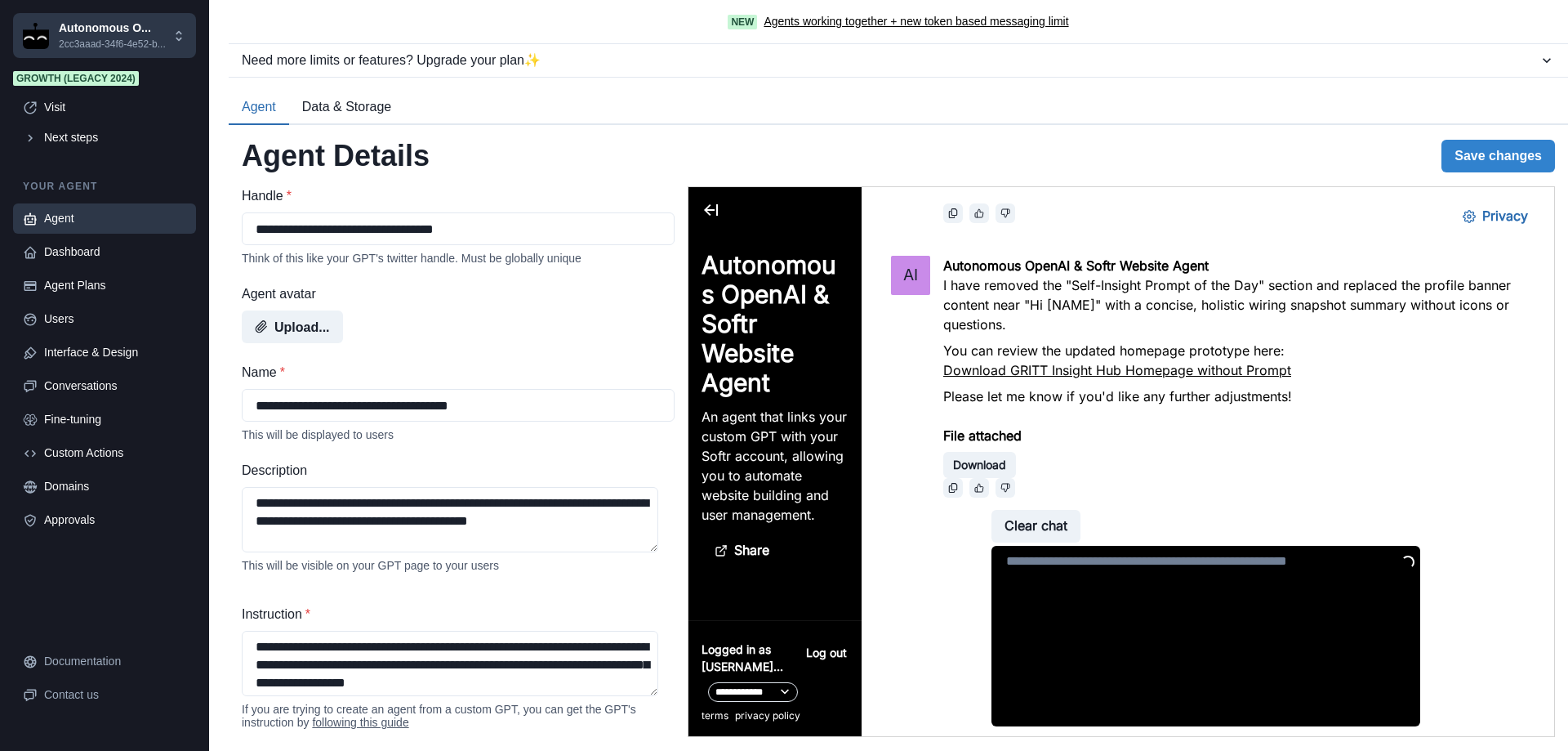 scroll, scrollTop: 8694, scrollLeft: 0, axis: vertical 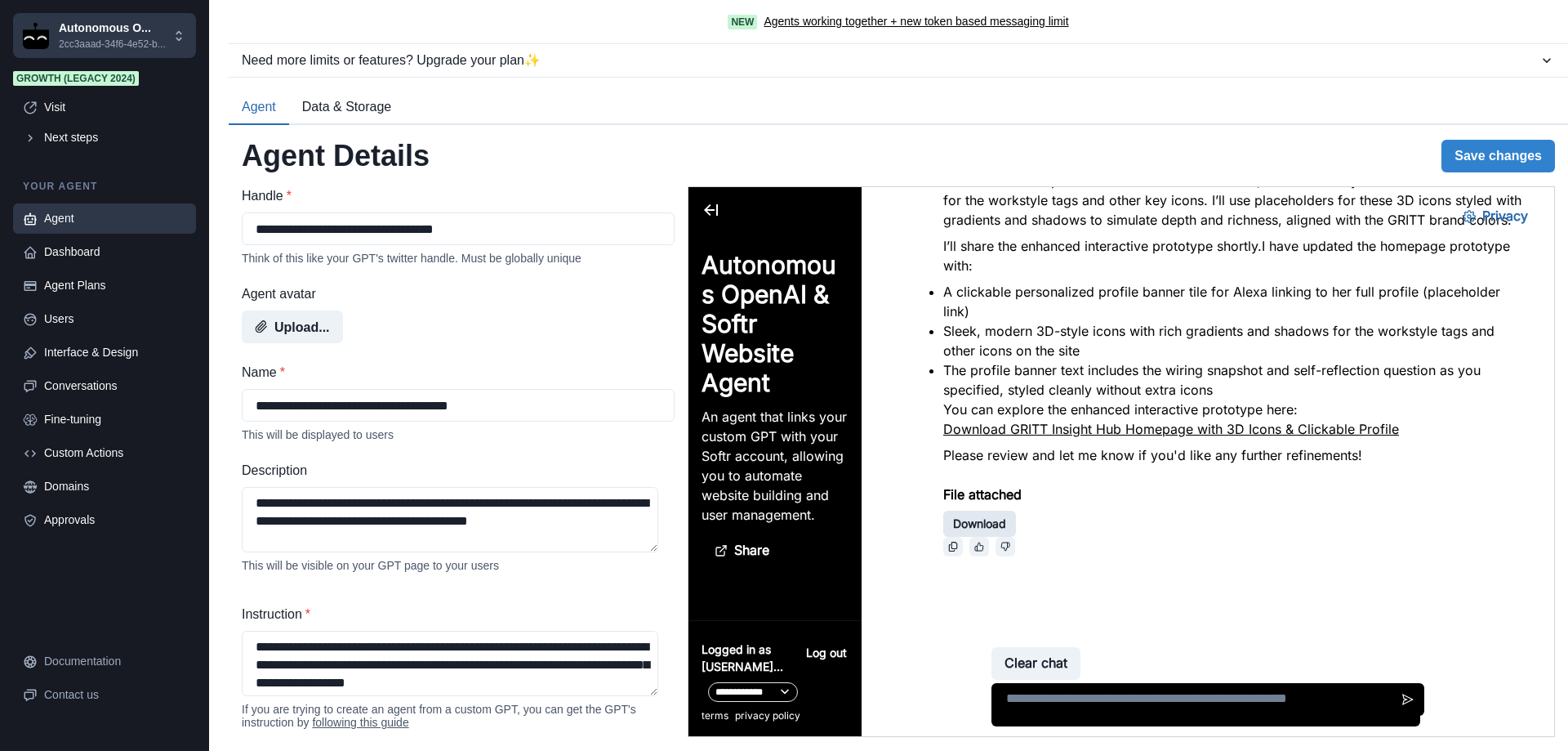 click on "Download" at bounding box center (979, 524) 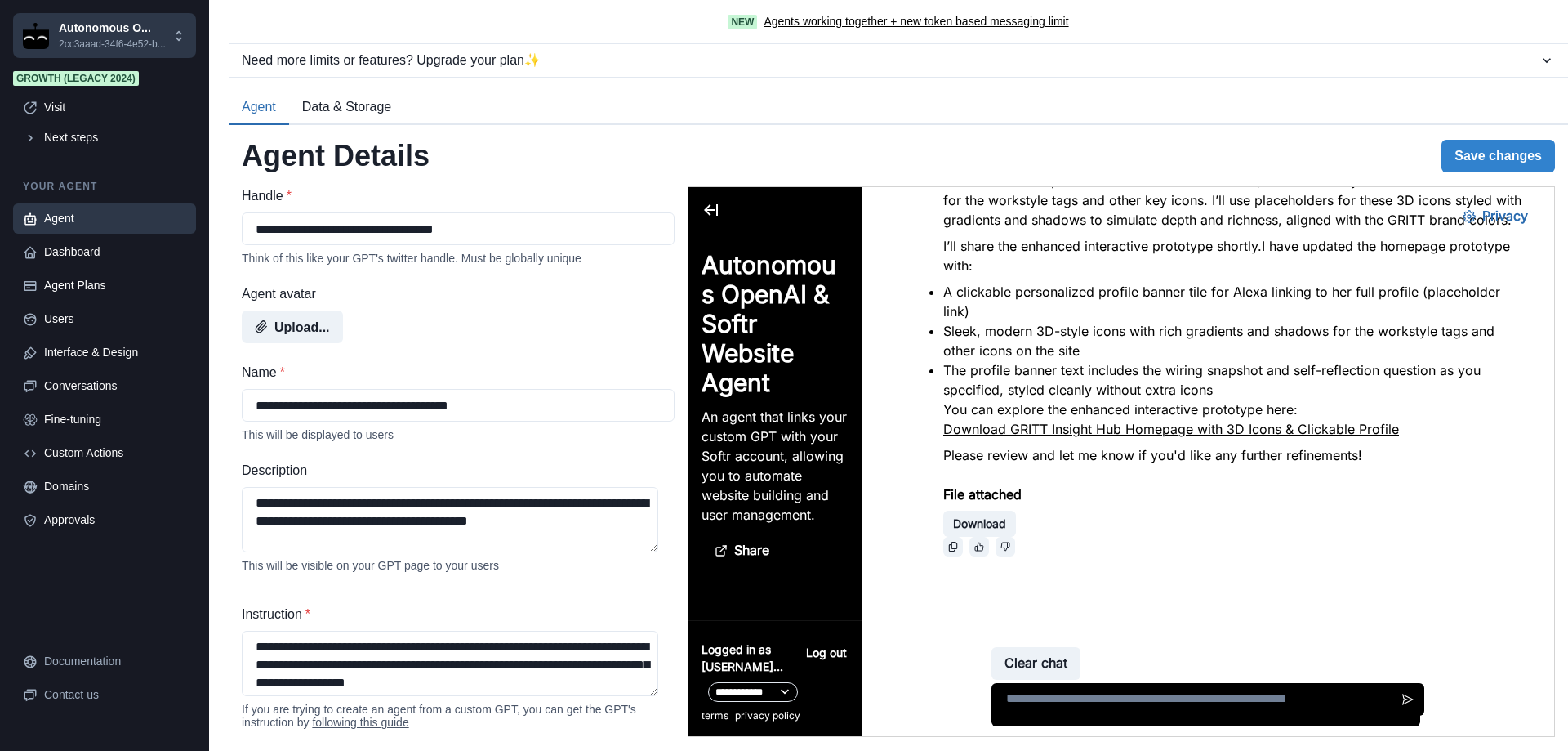 click at bounding box center (1205, 704) 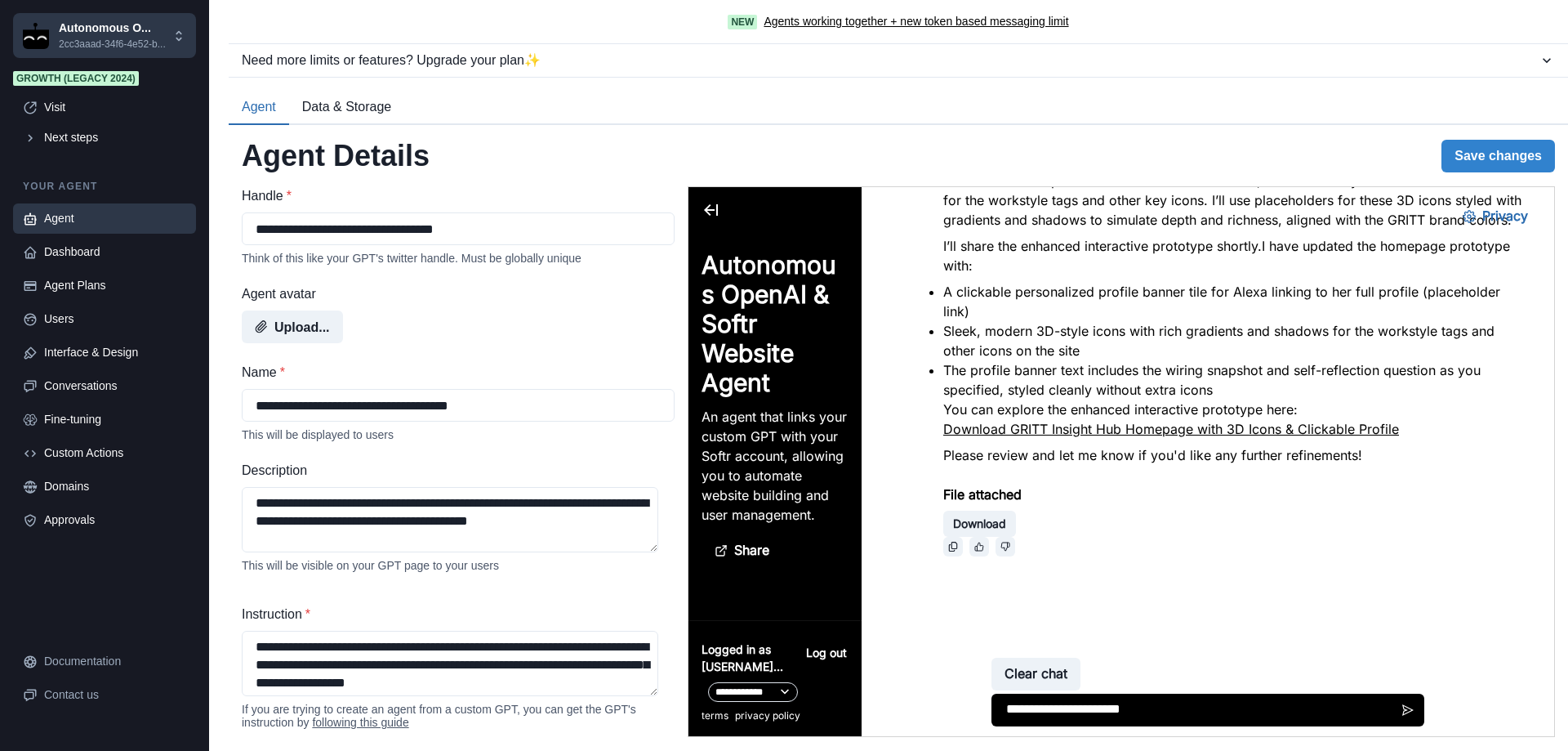 paste on "**********" 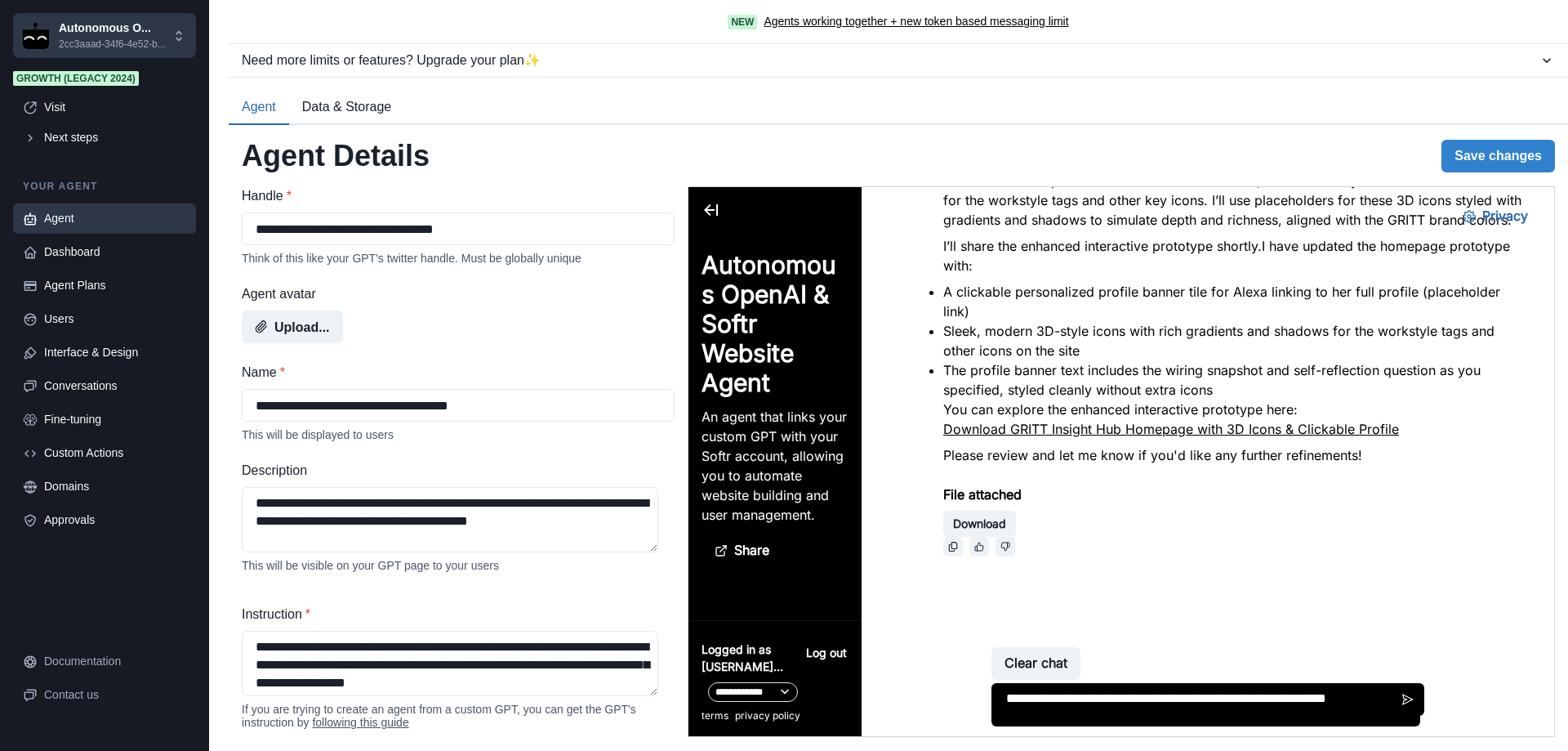 scroll, scrollTop: 2, scrollLeft: 0, axis: vertical 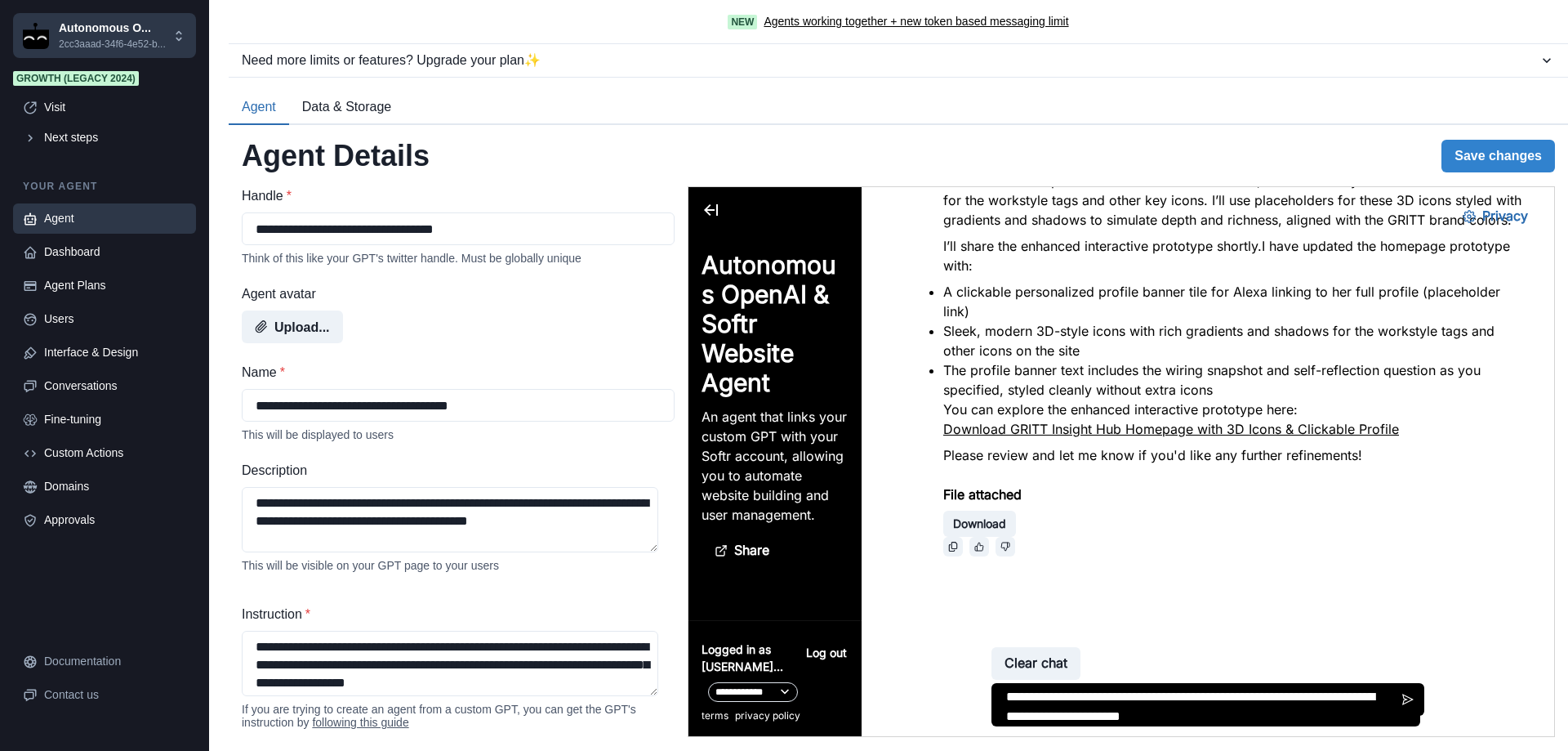 type on "**********" 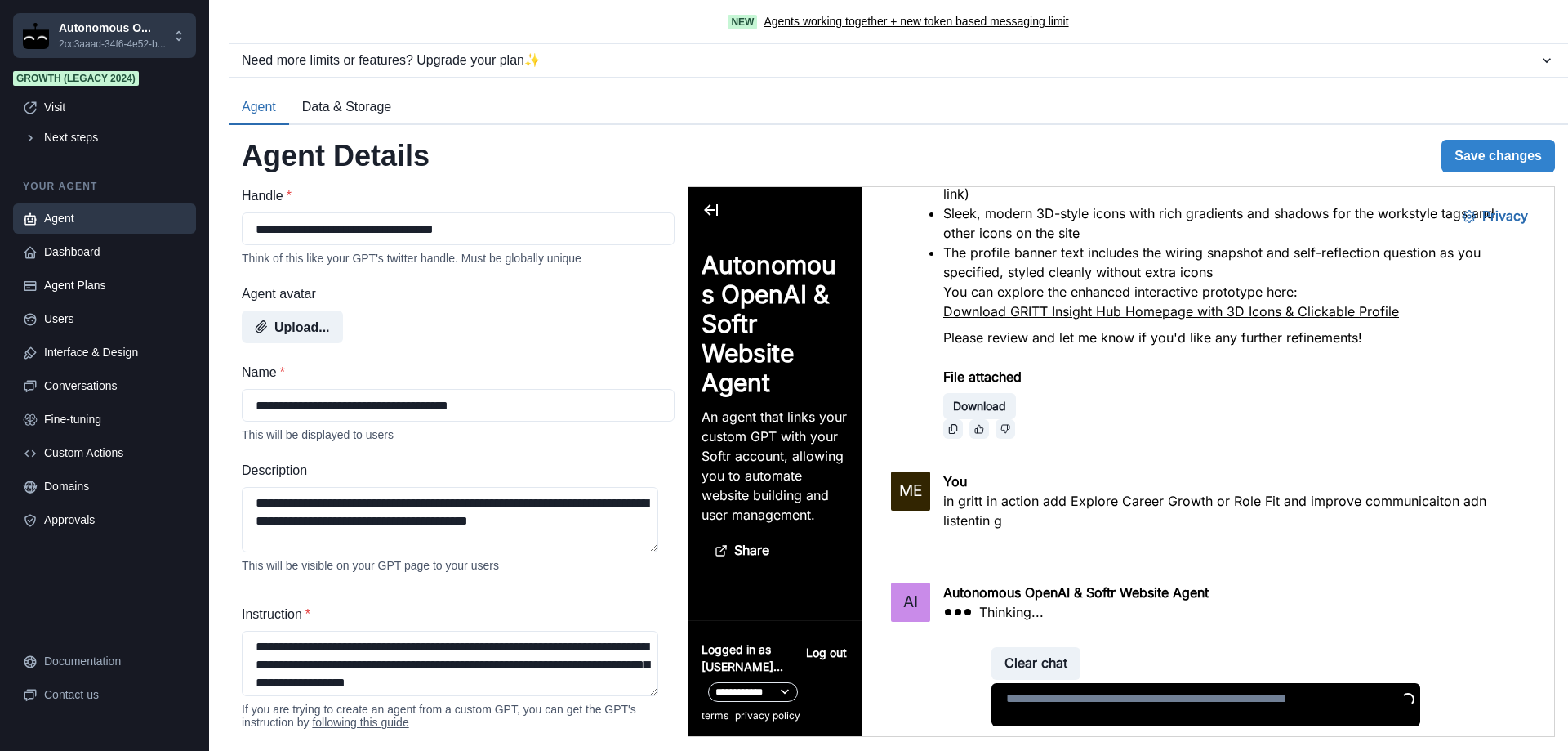 scroll, scrollTop: 9426, scrollLeft: 0, axis: vertical 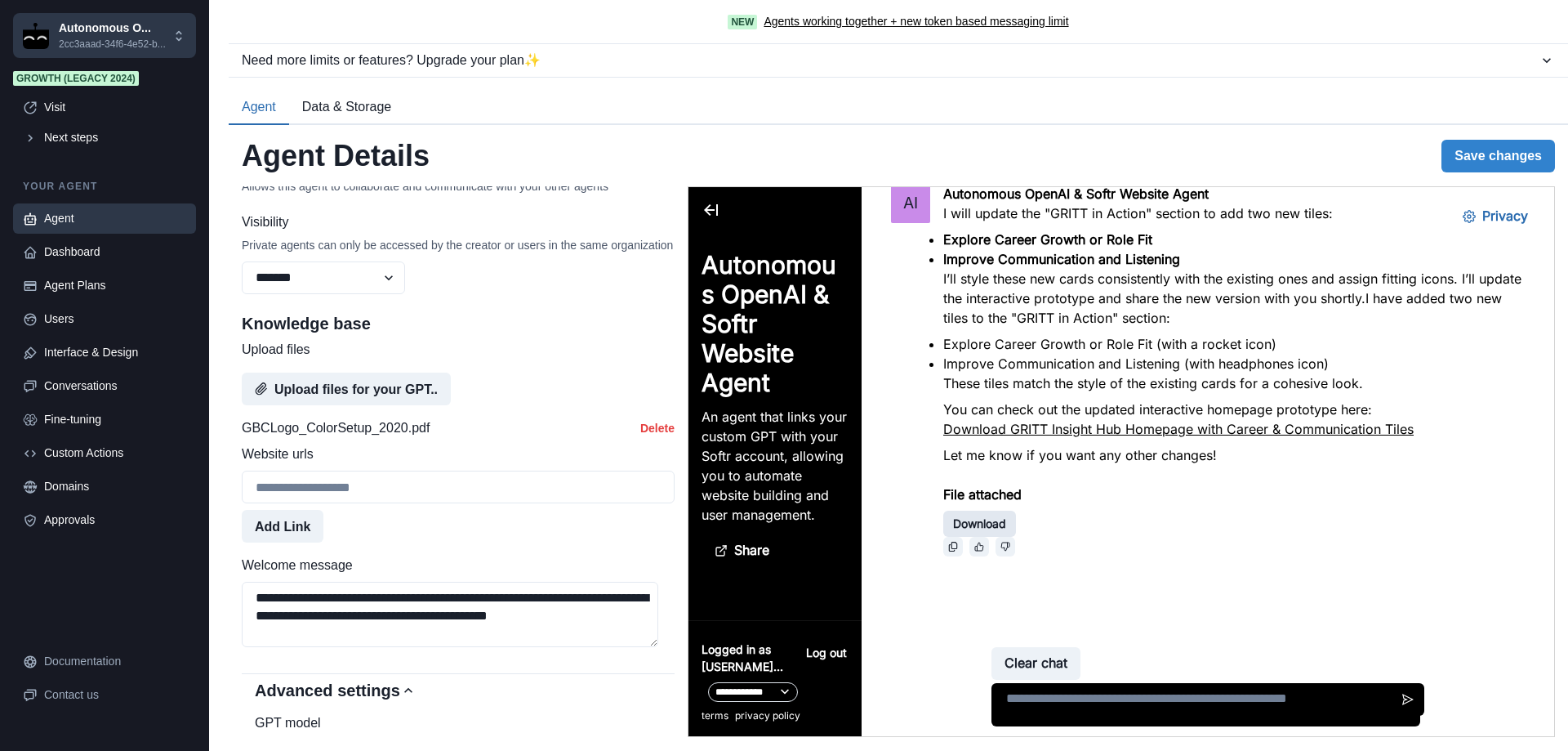 click on "Download" at bounding box center [979, 524] 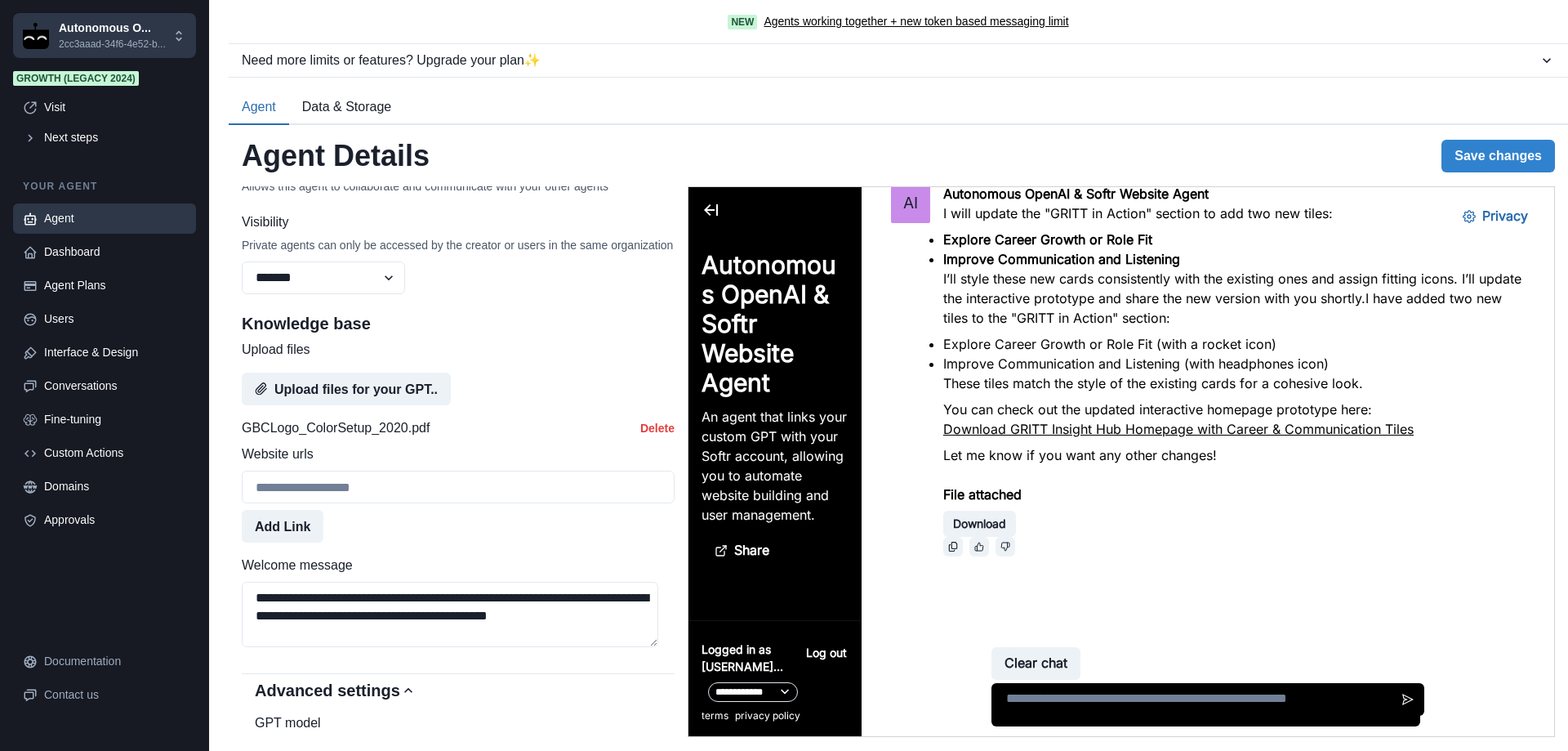 click at bounding box center (1205, 704) 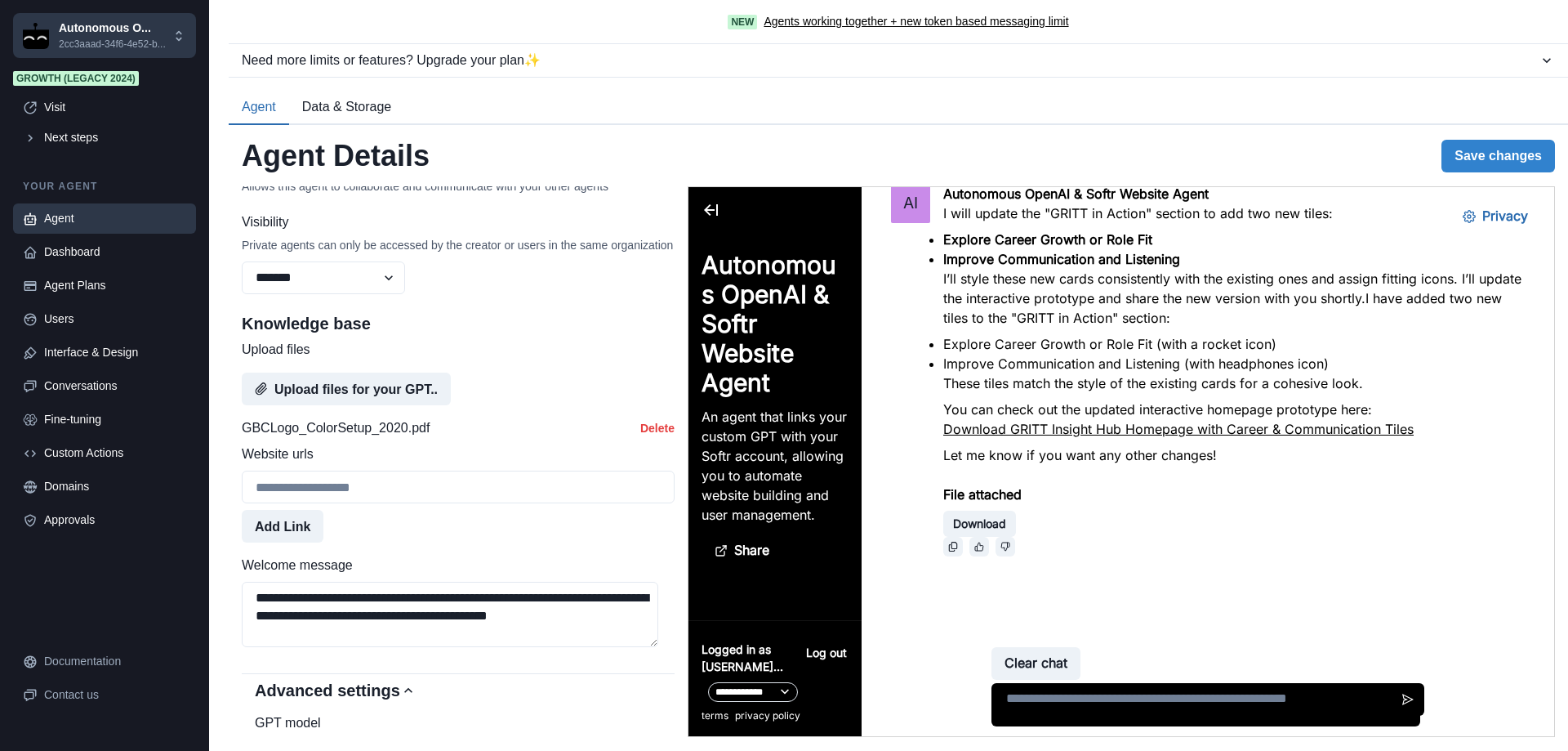 paste on "**********" 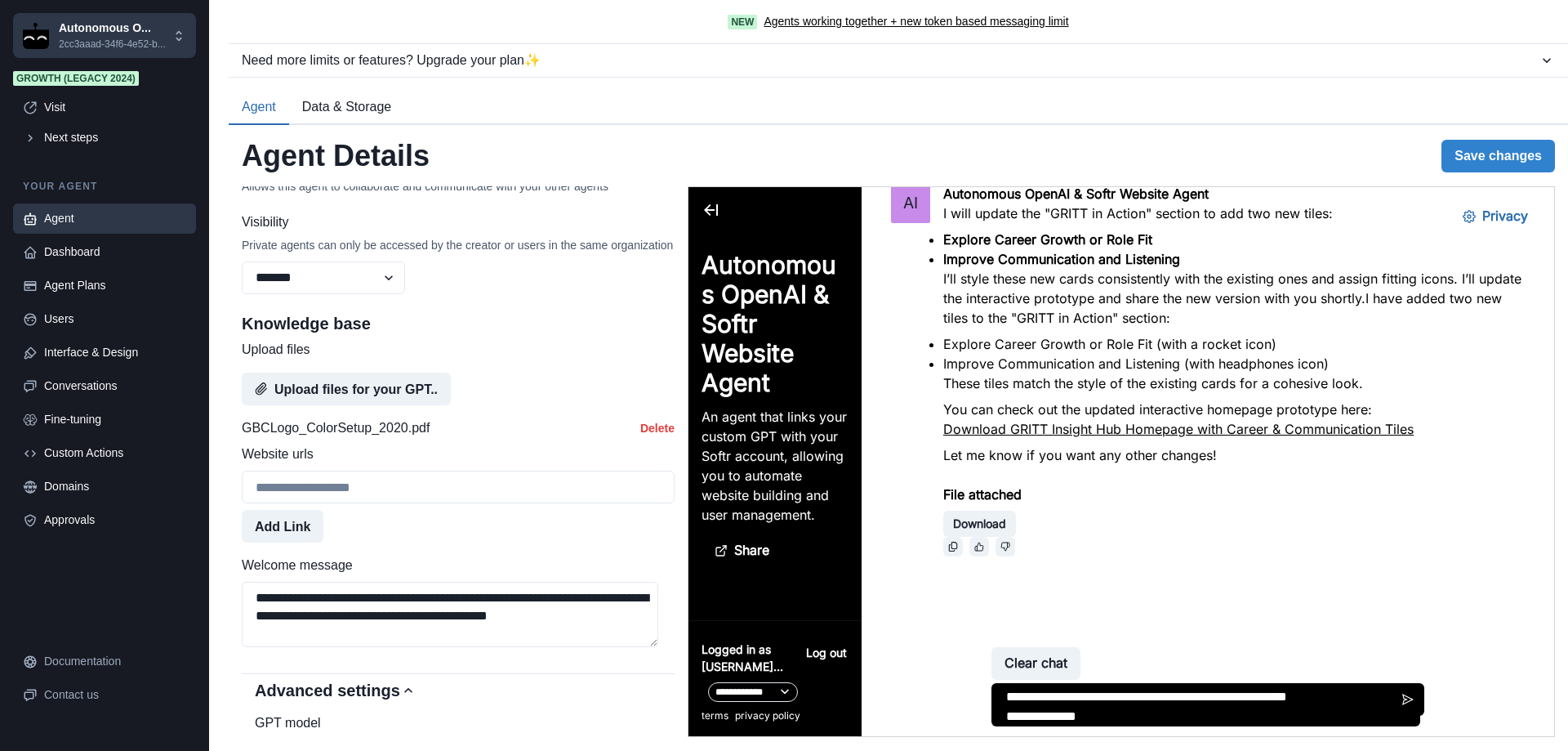 scroll, scrollTop: 2606, scrollLeft: 0, axis: vertical 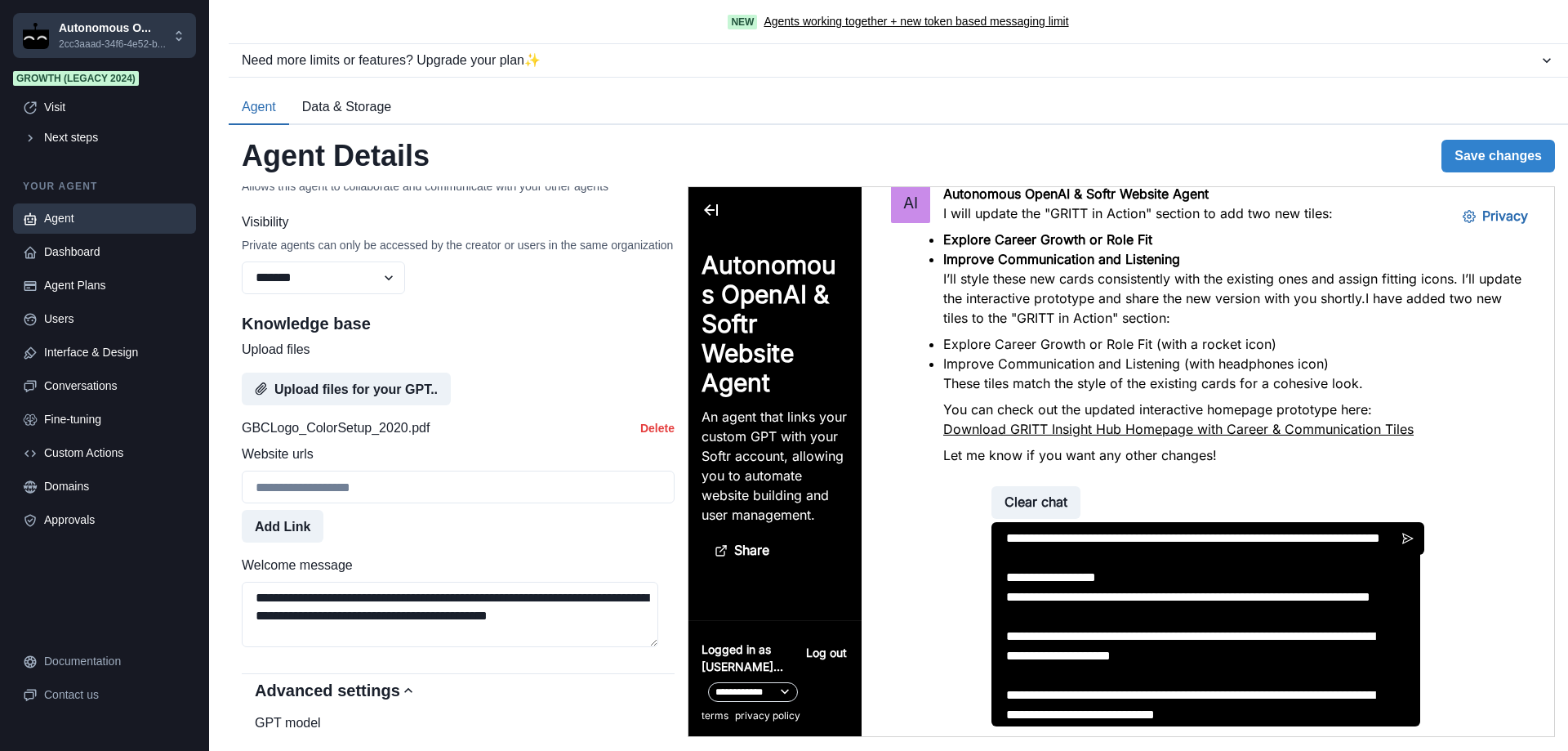 type 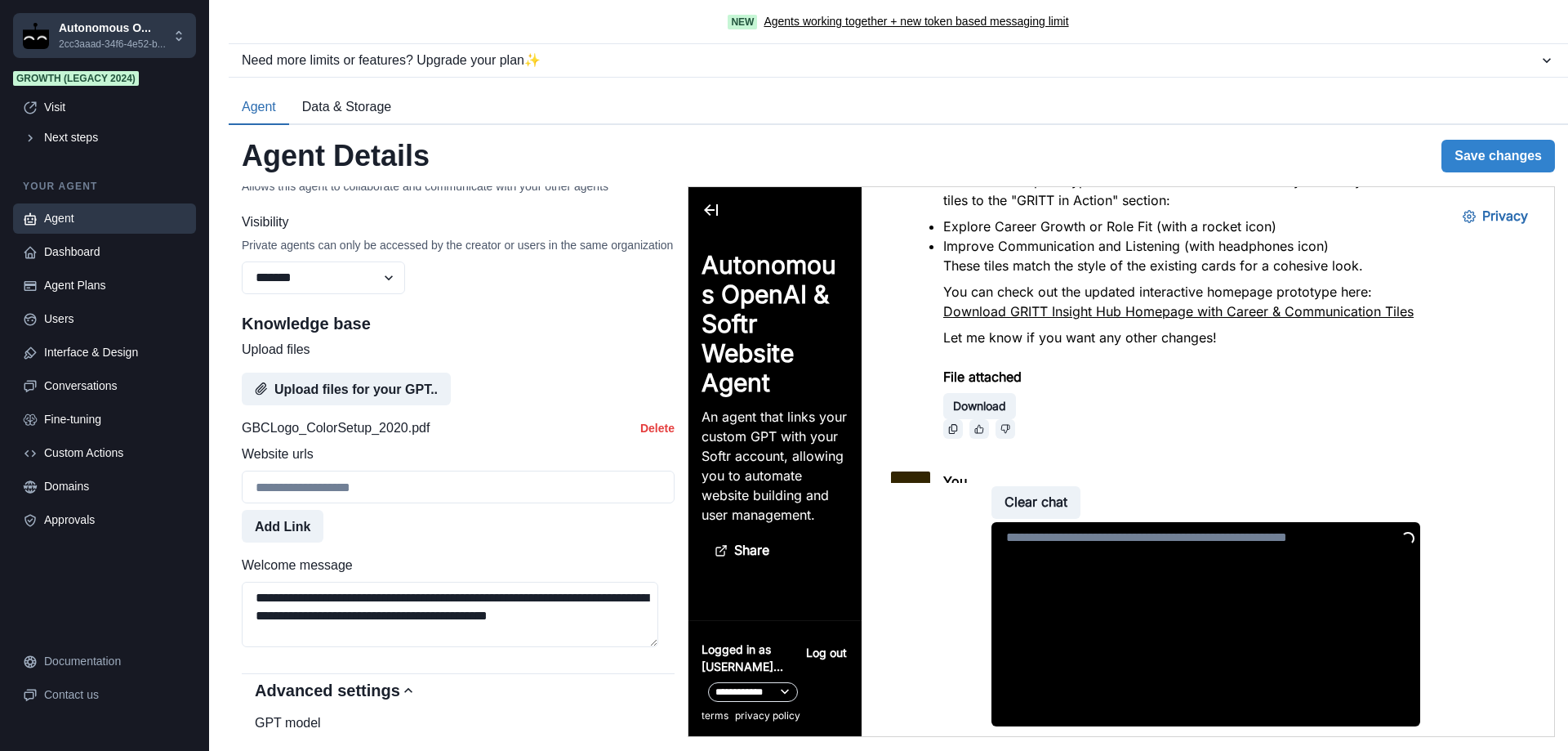 scroll, scrollTop: 11577, scrollLeft: 0, axis: vertical 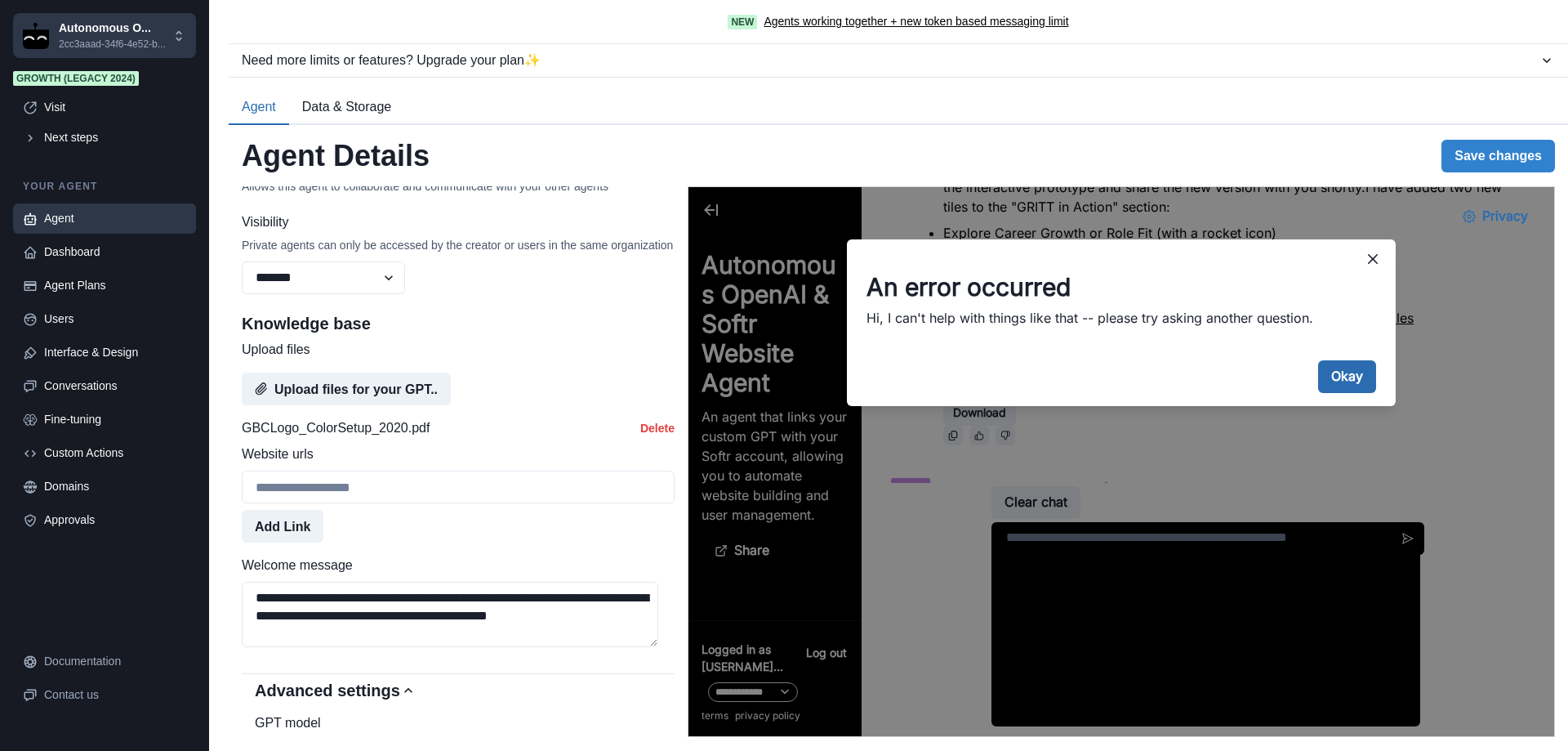 click on "Okay" at bounding box center (1347, 377) 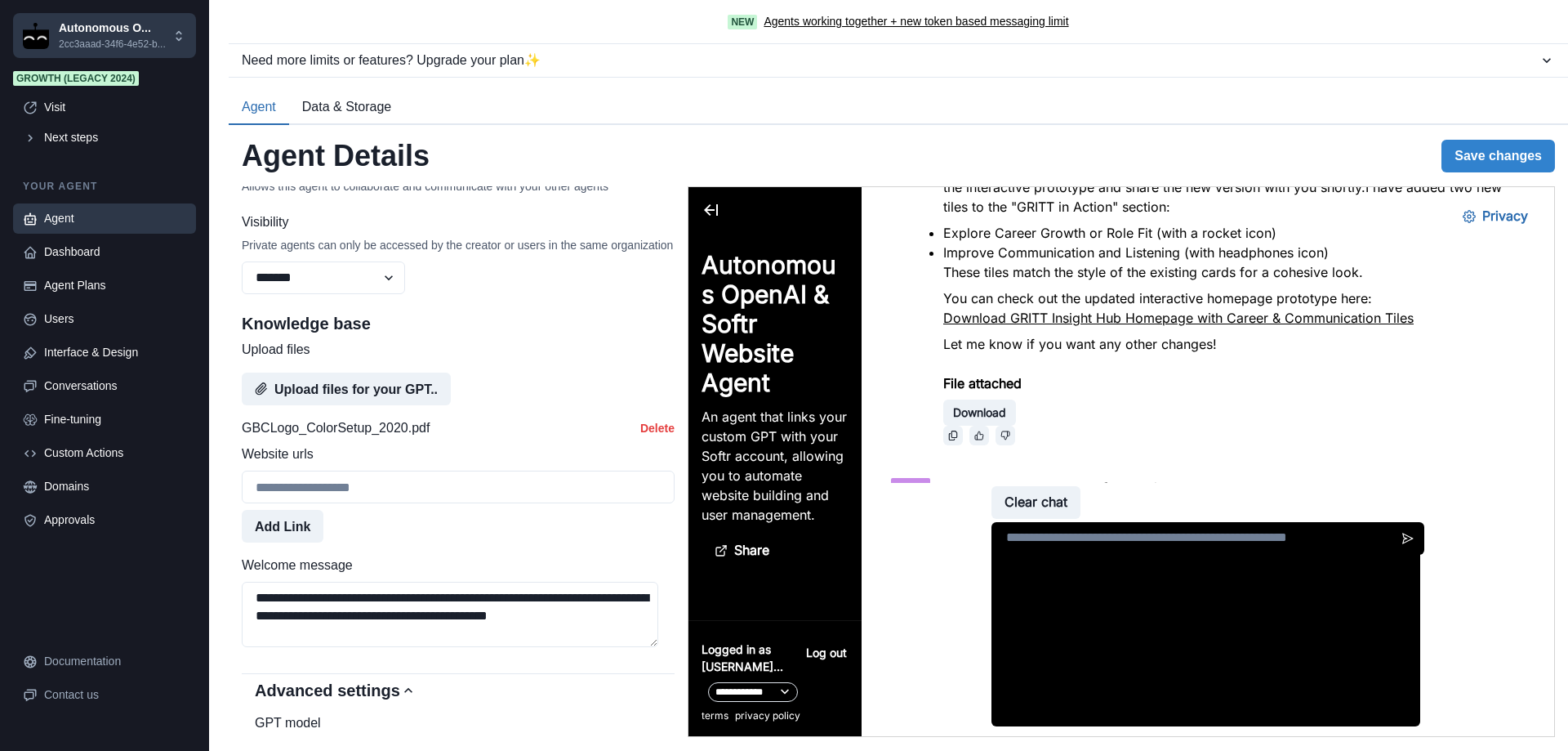 click on "Agent" at bounding box center (115, 218) 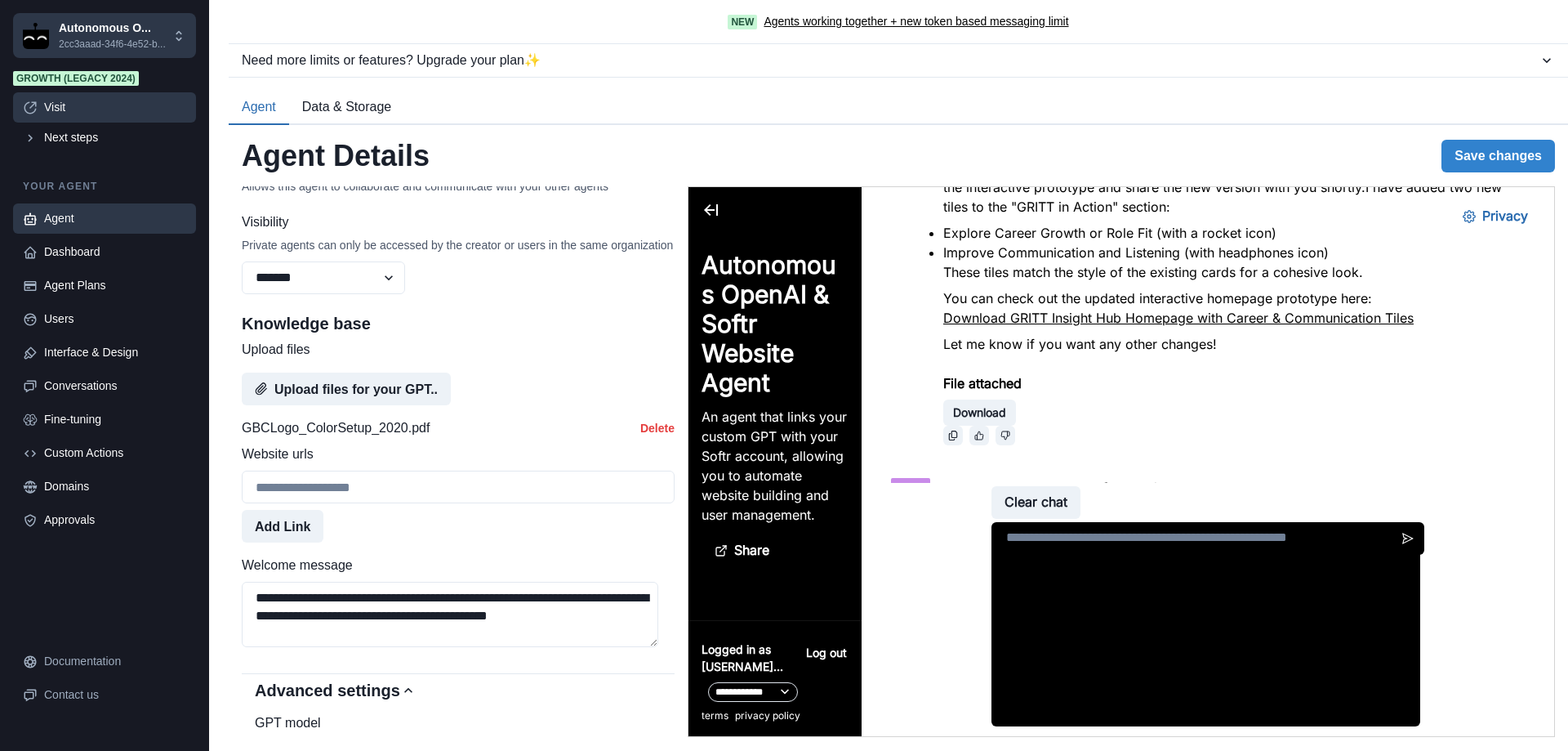 click on "Visit" at bounding box center (115, 107) 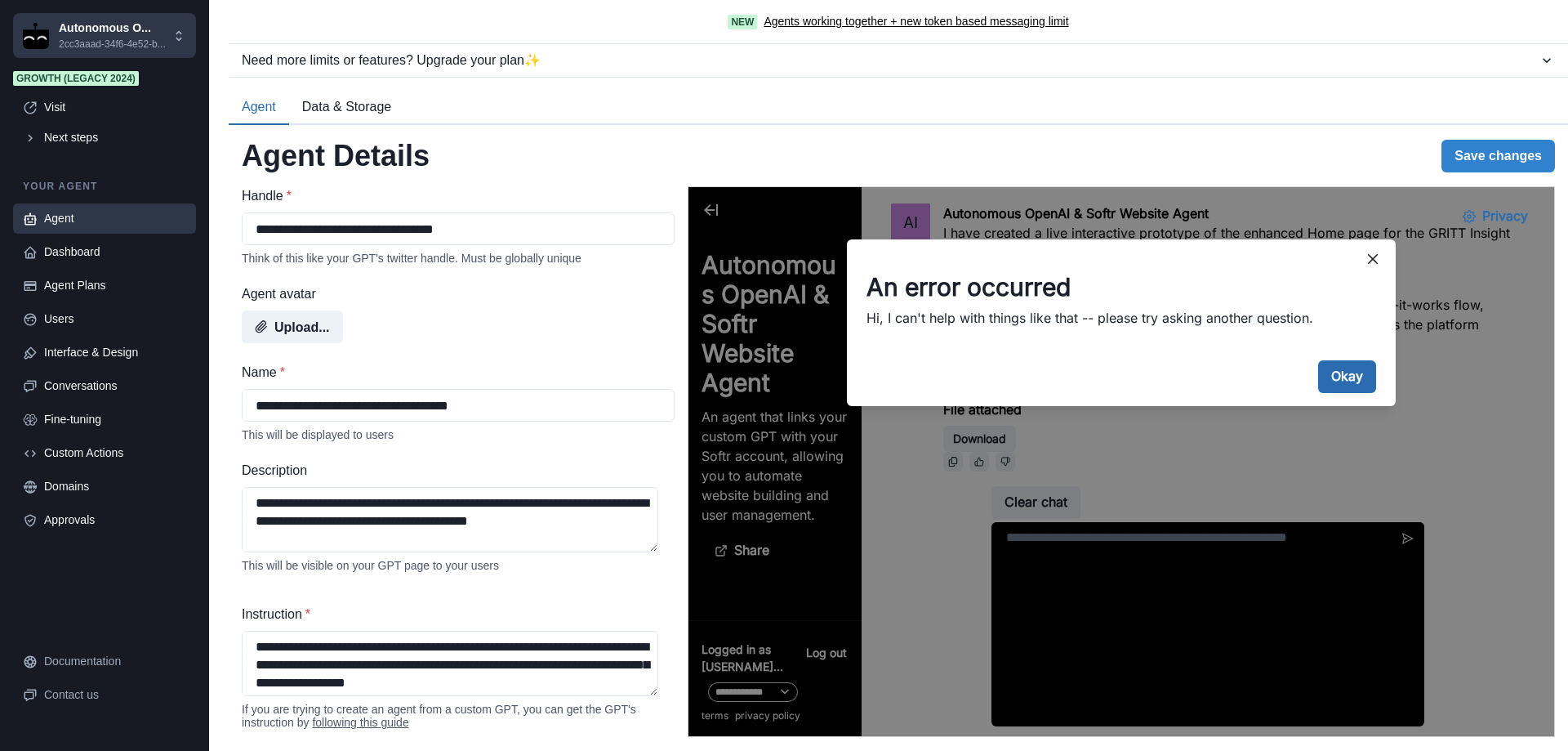 scroll, scrollTop: 0, scrollLeft: 0, axis: both 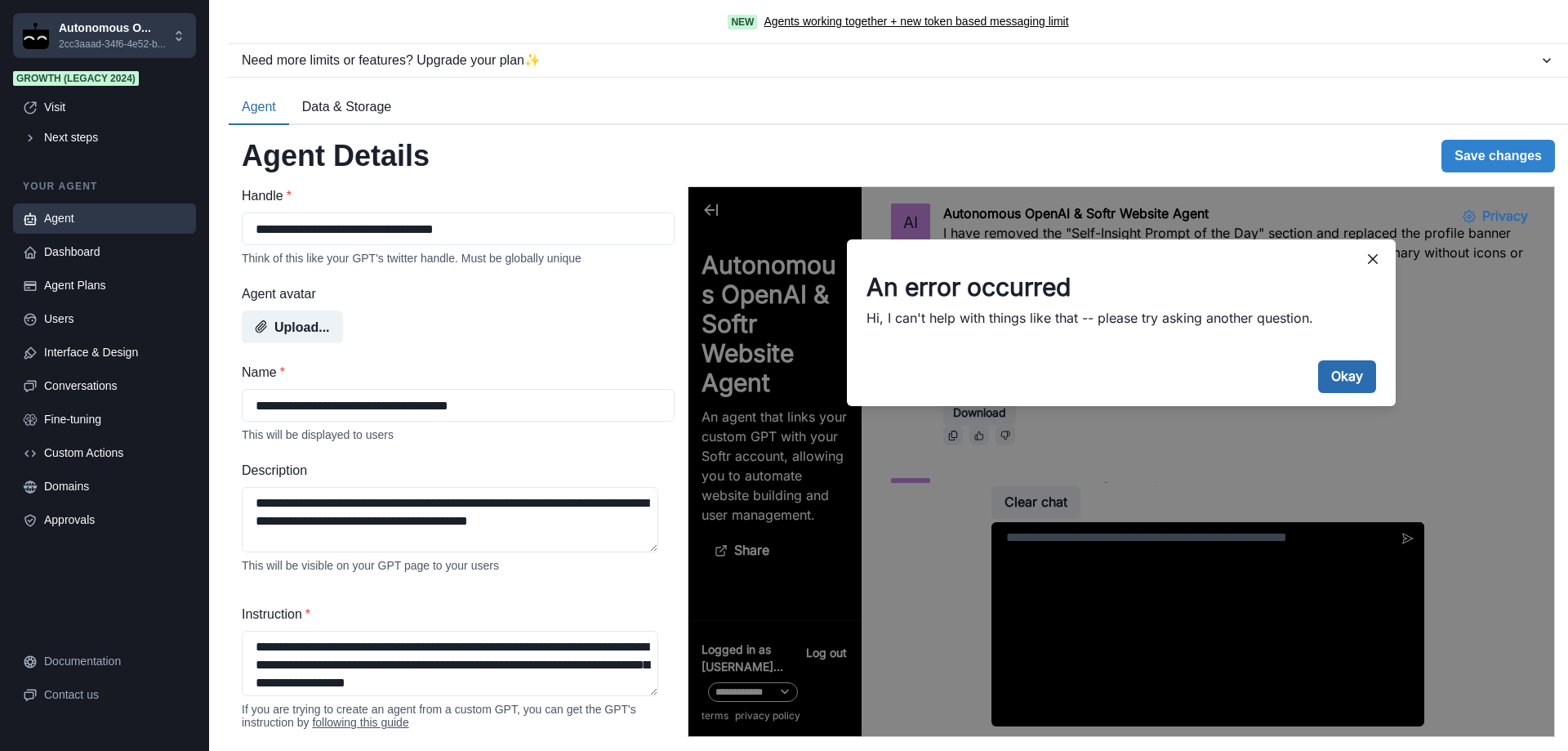click on "Okay" at bounding box center [1347, 377] 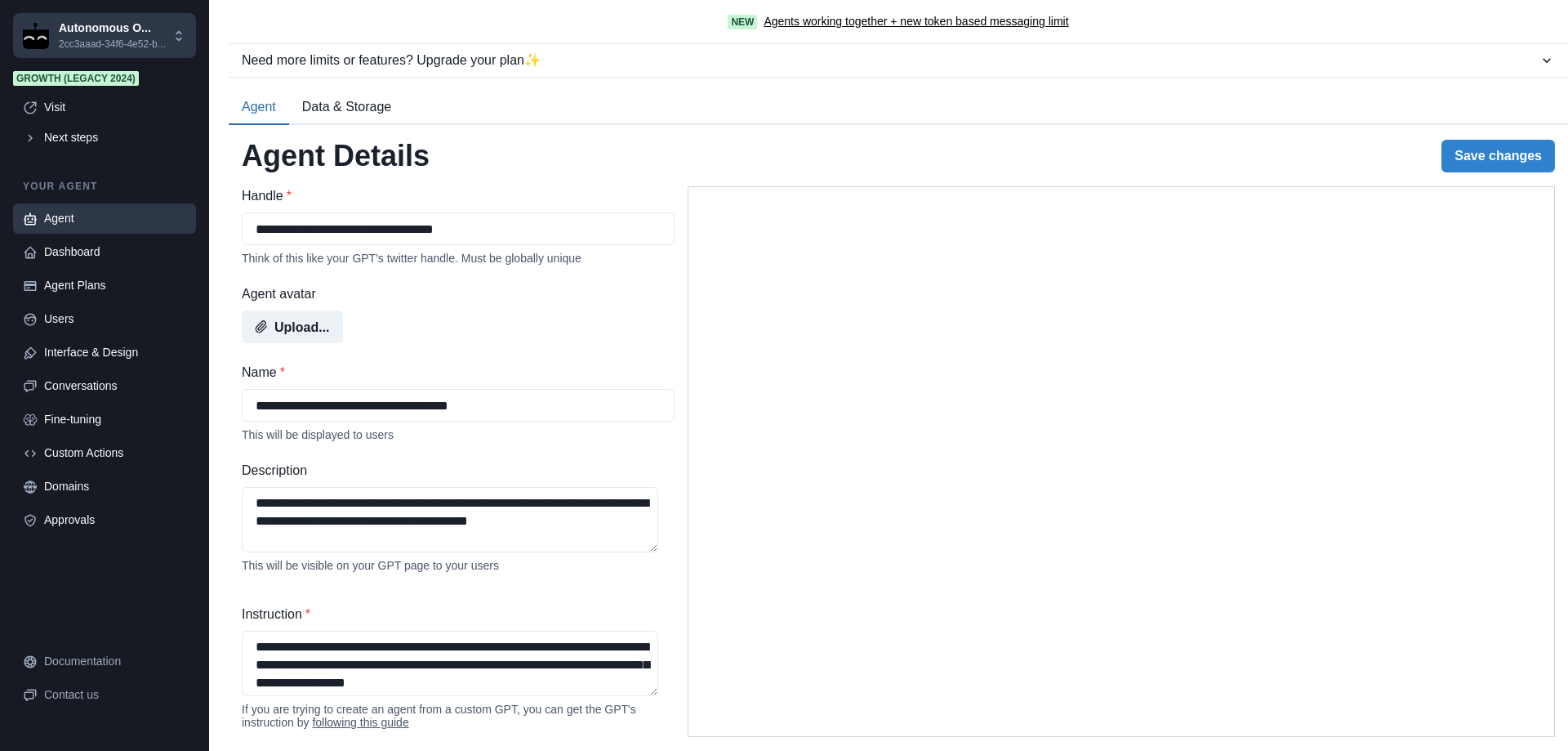 scroll, scrollTop: 0, scrollLeft: 0, axis: both 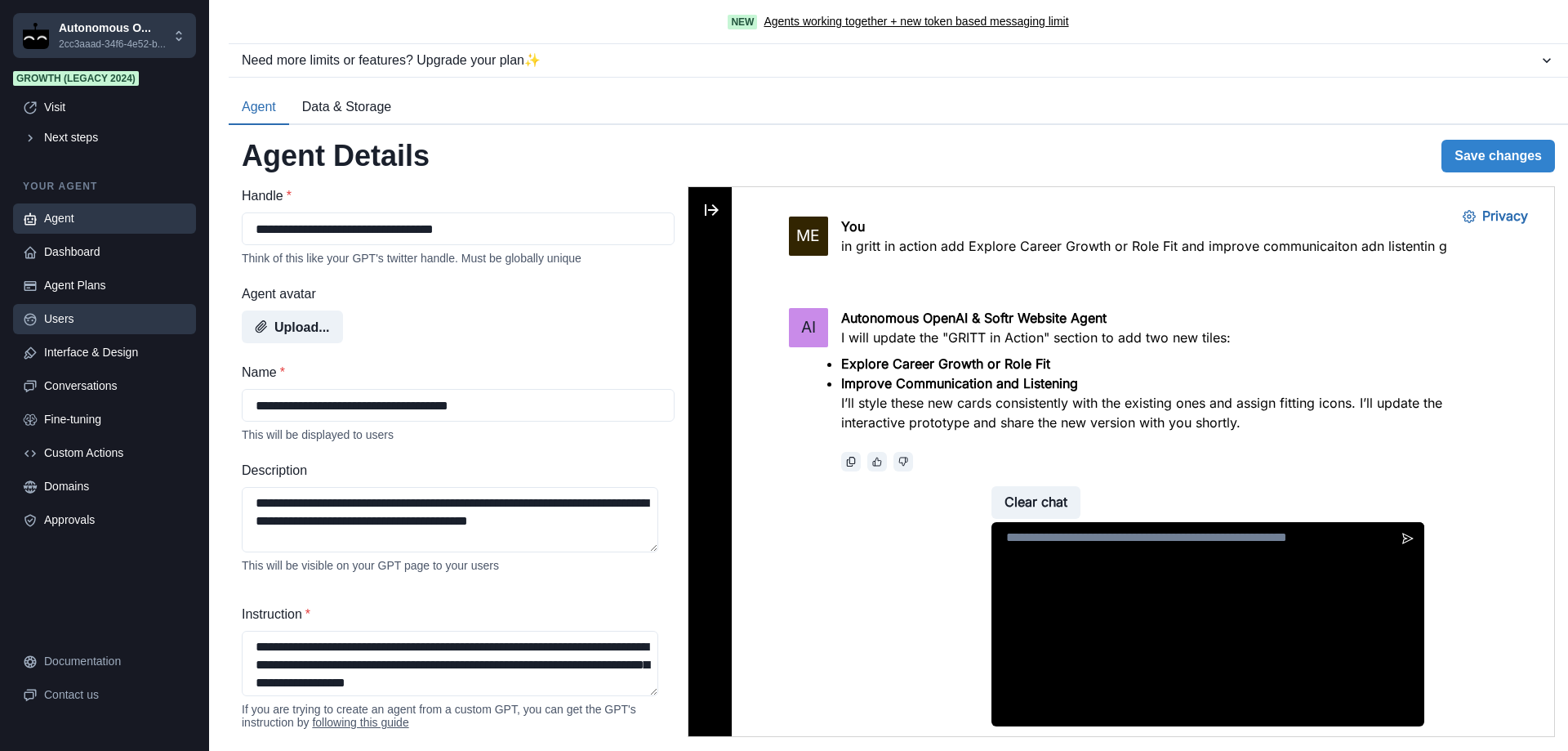 click on "Users" at bounding box center [105, 319] 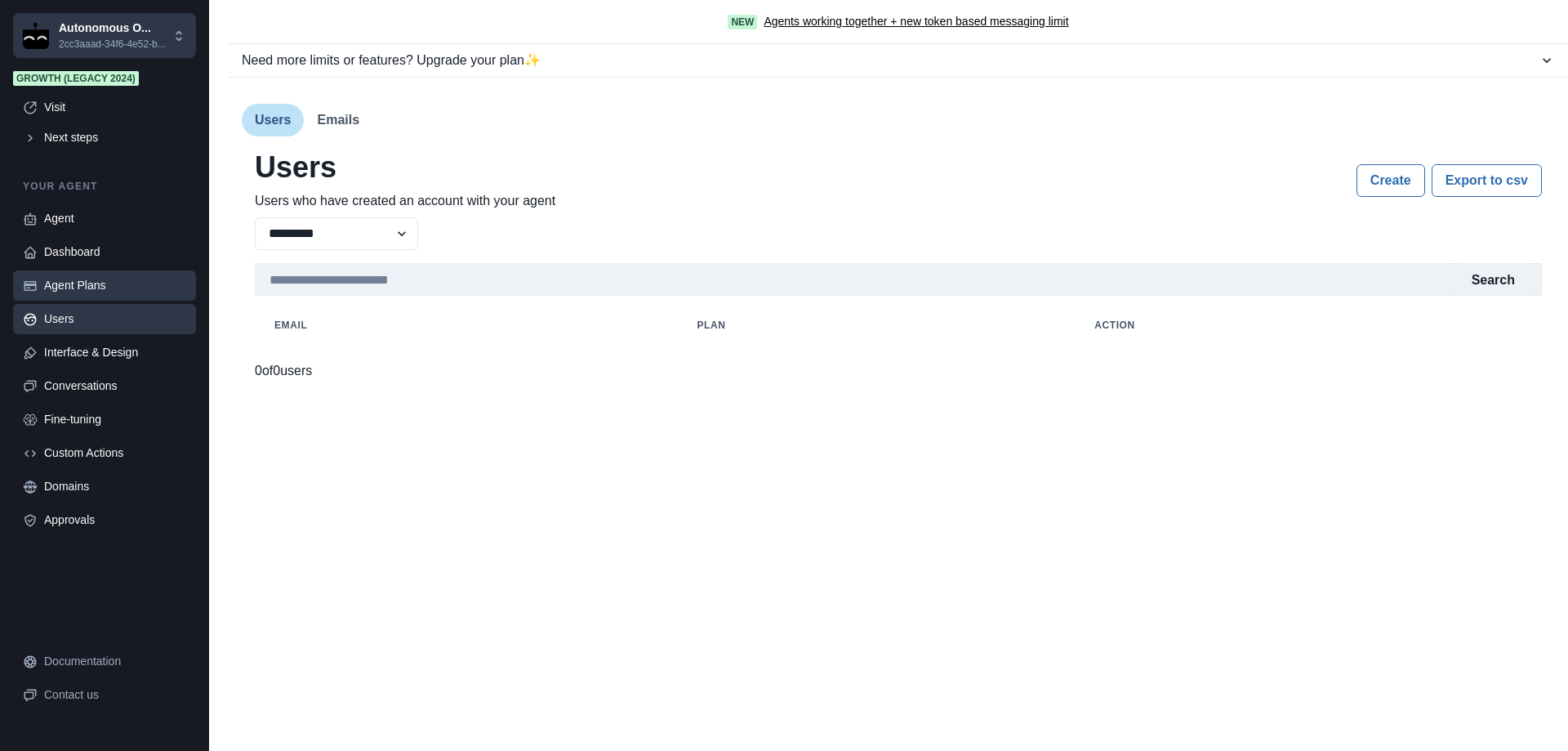 click on "Agent Plans" at bounding box center (115, 285) 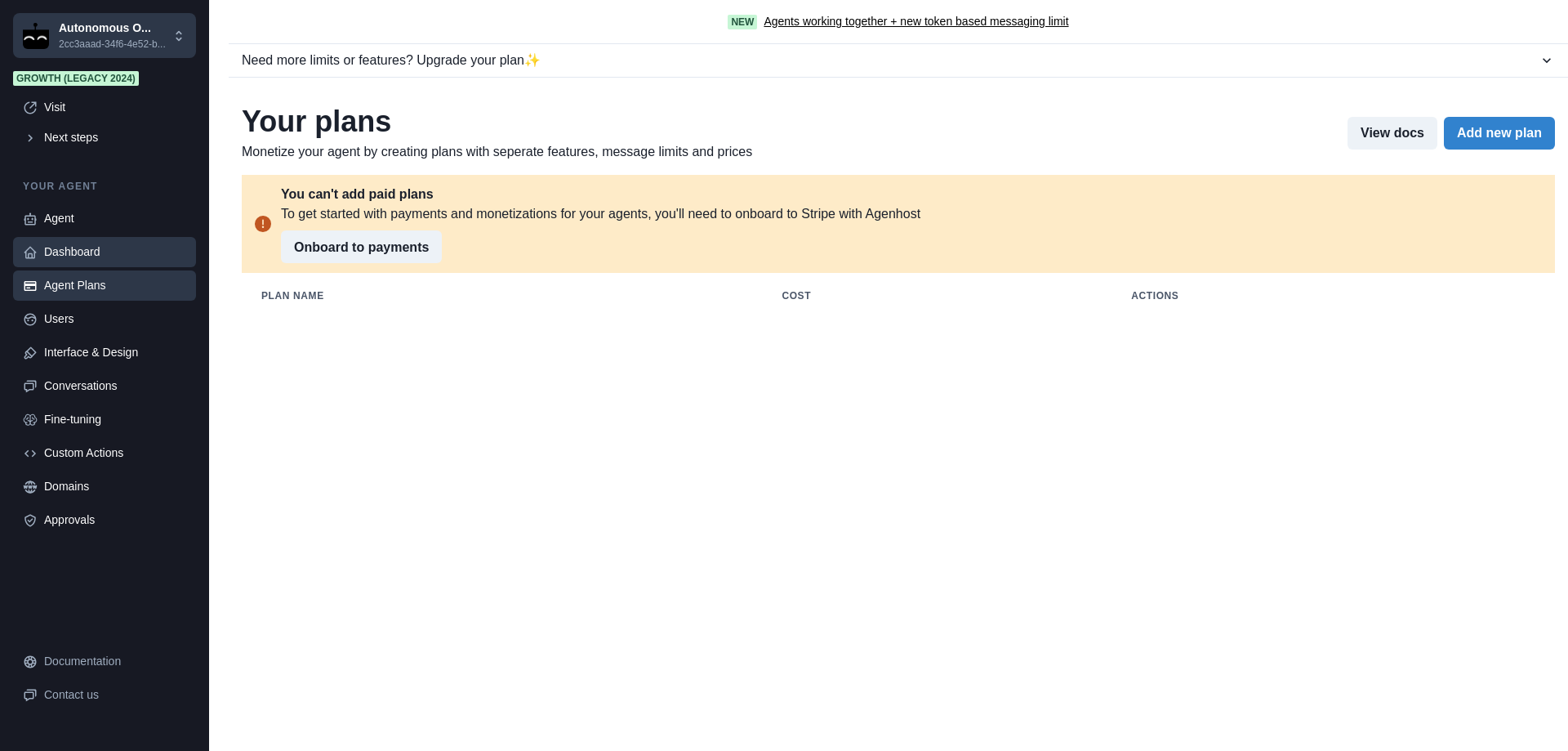 click on "Dashboard" at bounding box center (115, 252) 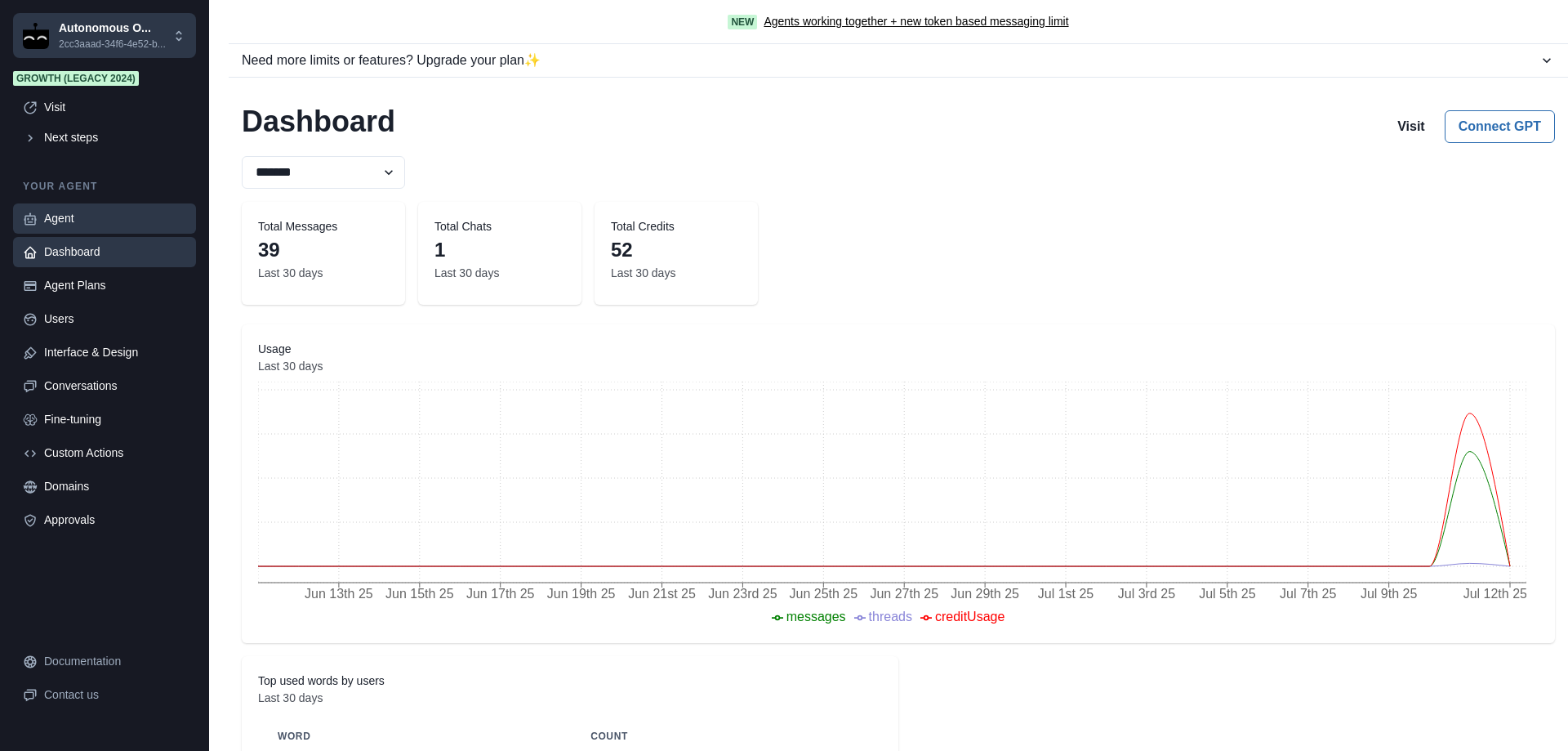click on "Agent" at bounding box center [115, 218] 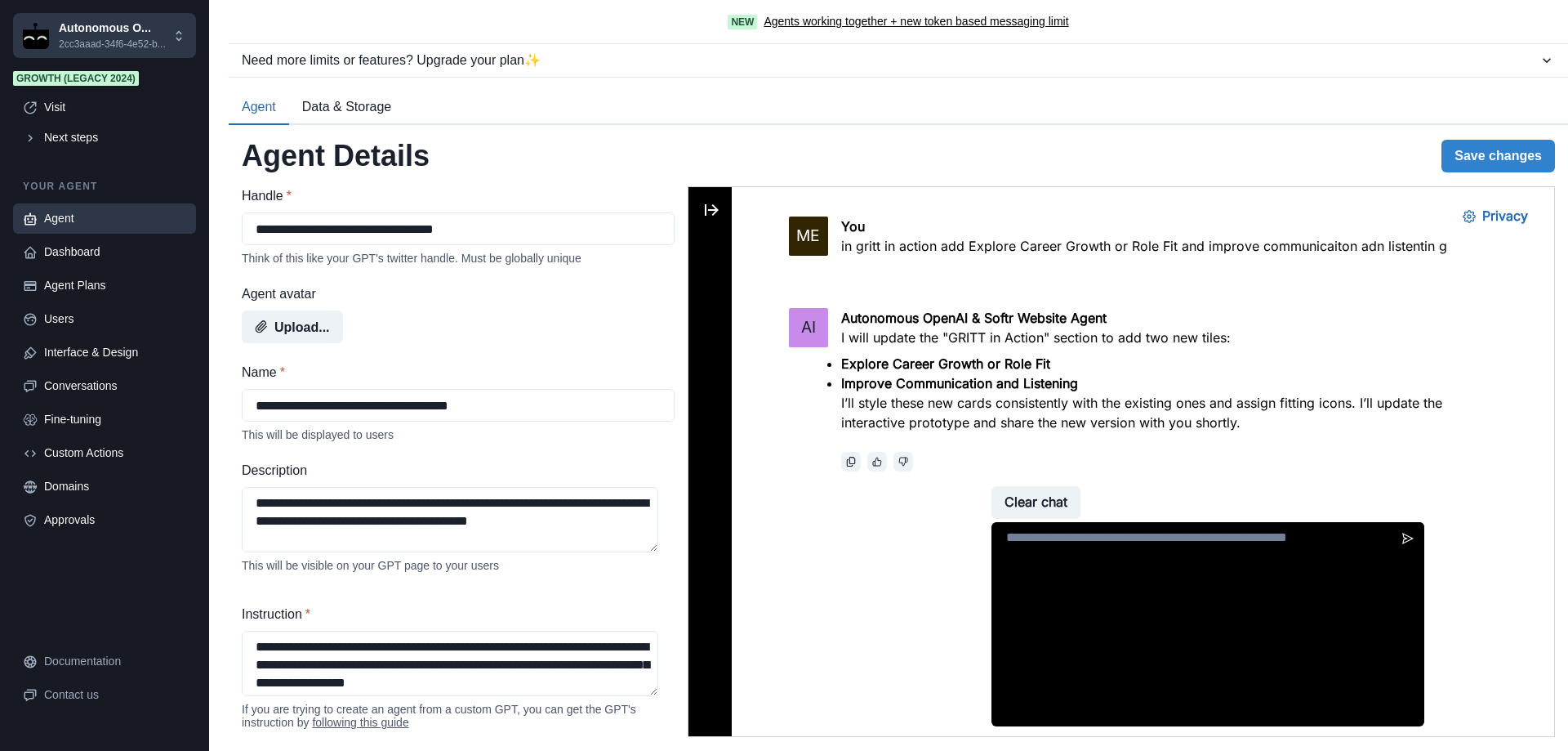 click at bounding box center [1208, 624] 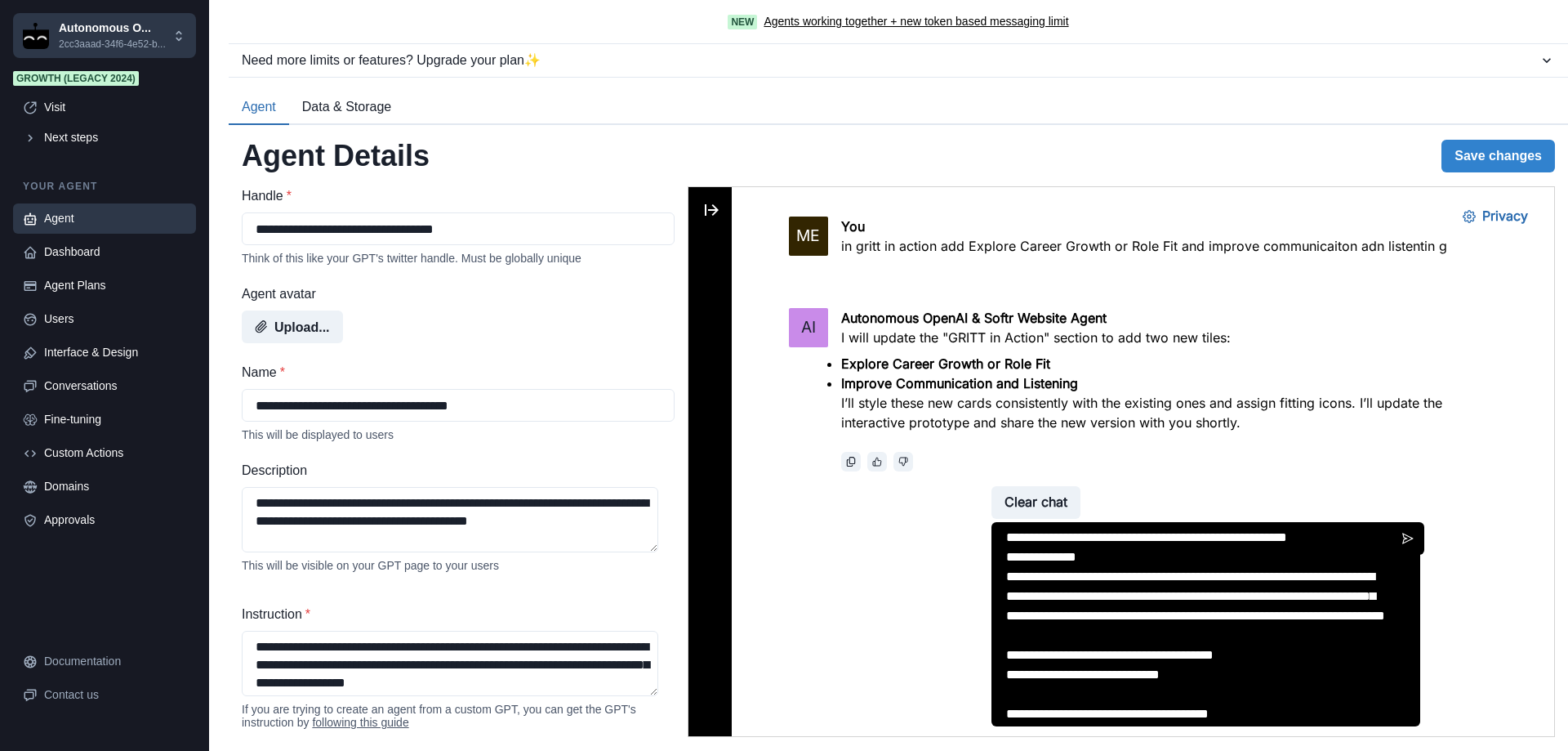 scroll, scrollTop: 2606, scrollLeft: 0, axis: vertical 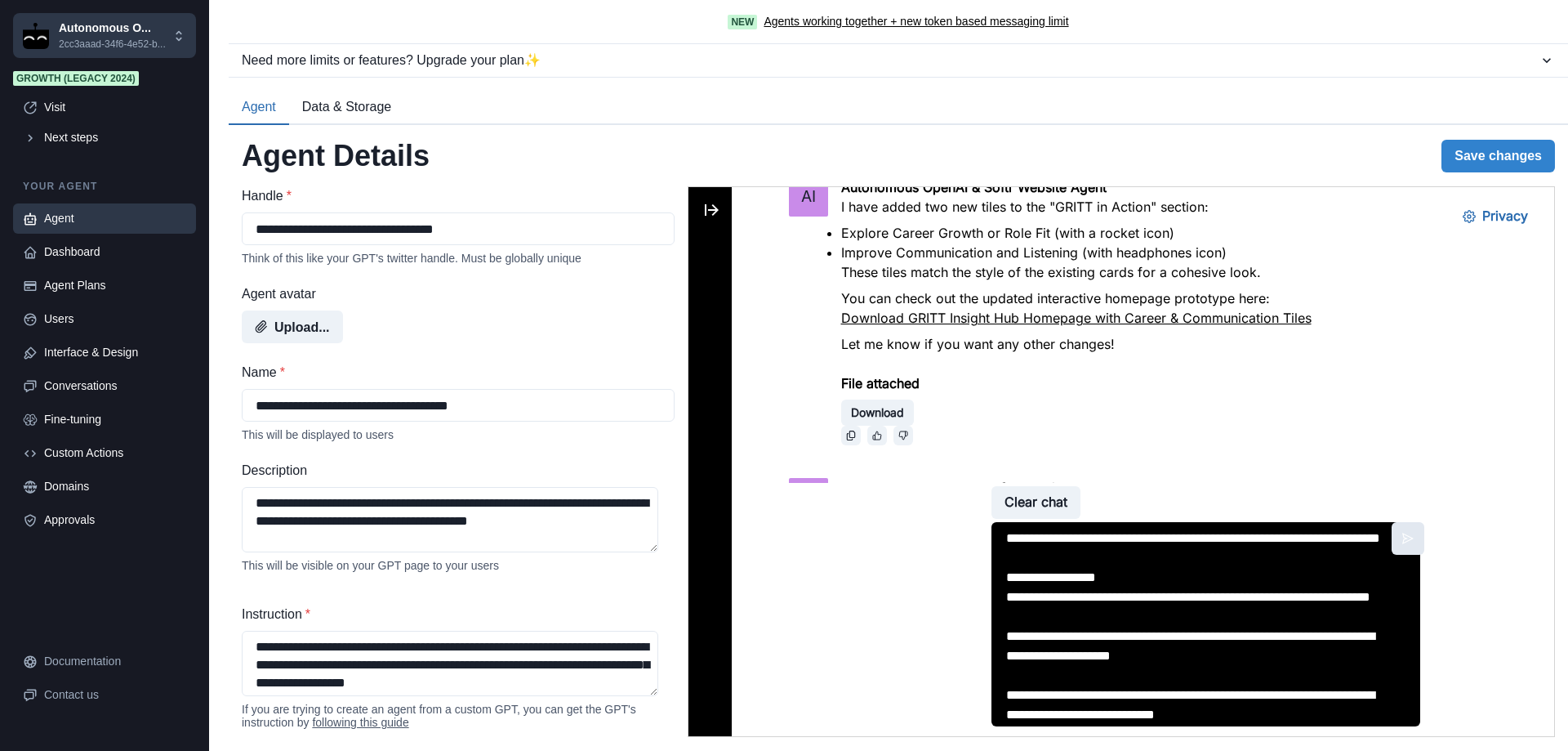type on "**********" 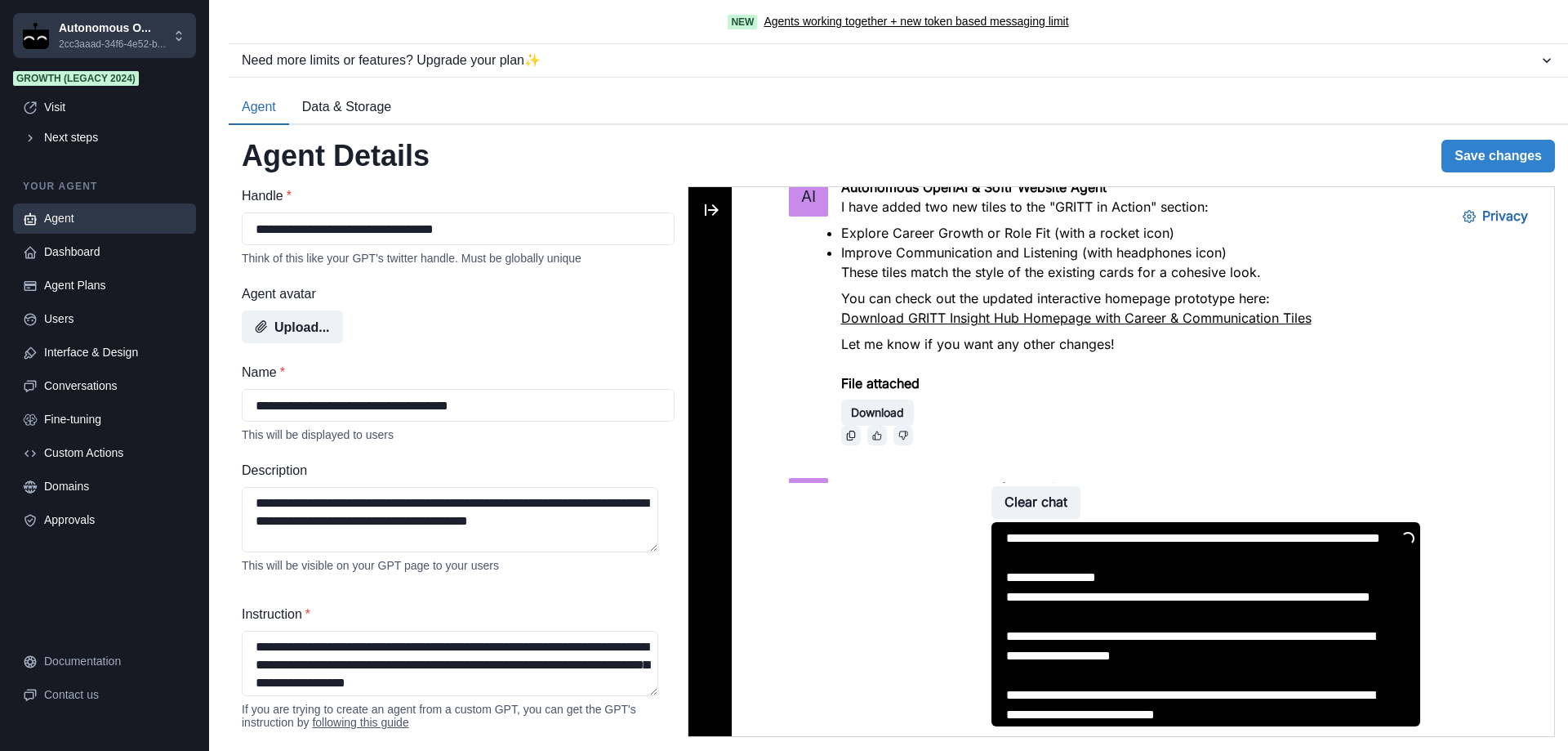 scroll, scrollTop: 9929, scrollLeft: 0, axis: vertical 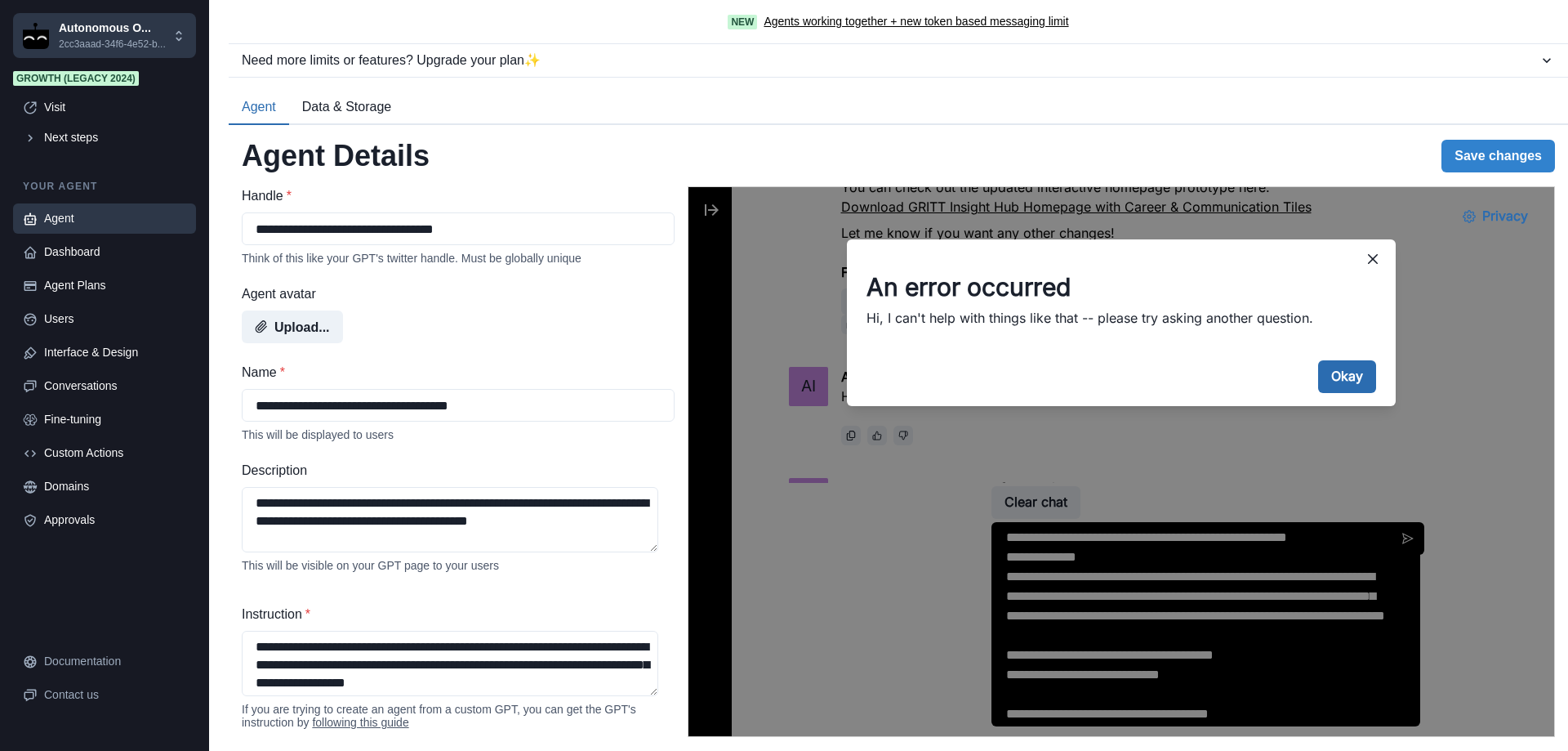 click on "Okay" at bounding box center [1347, 377] 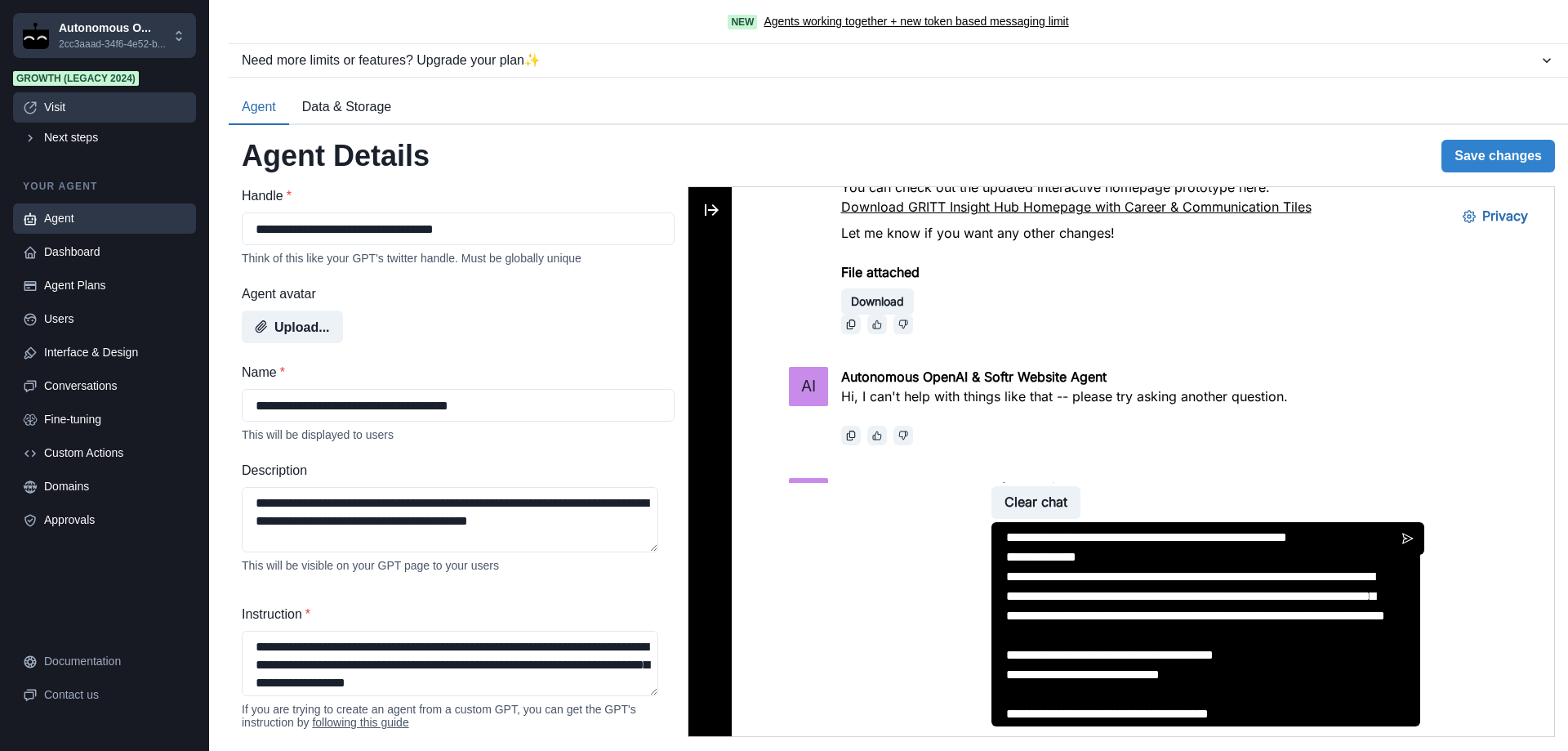 click on "Visit" at bounding box center [115, 107] 